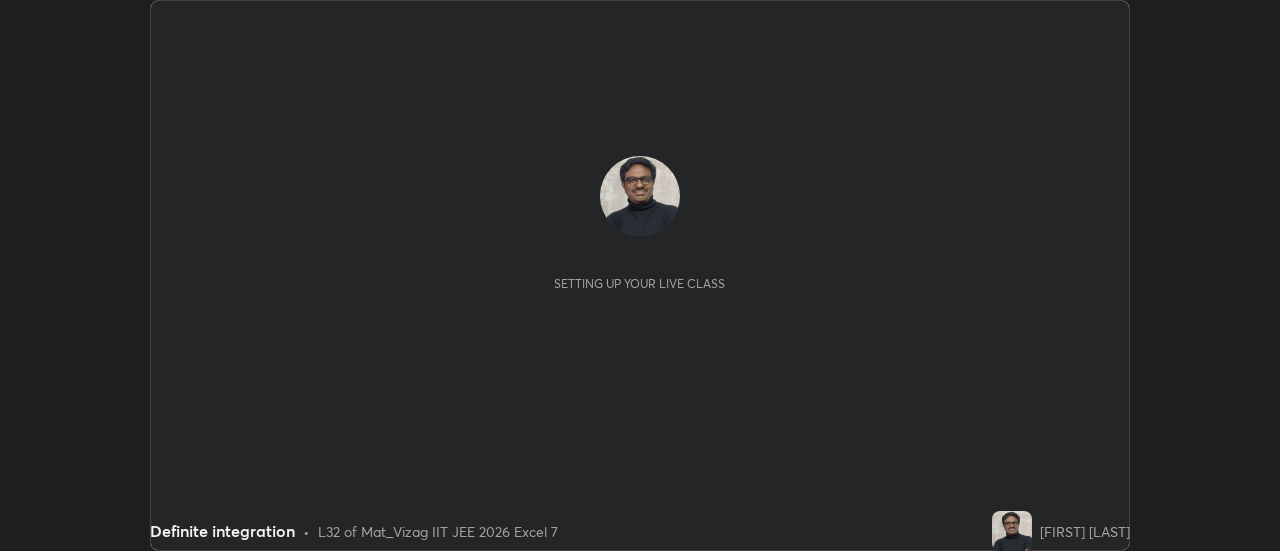 scroll, scrollTop: 0, scrollLeft: 0, axis: both 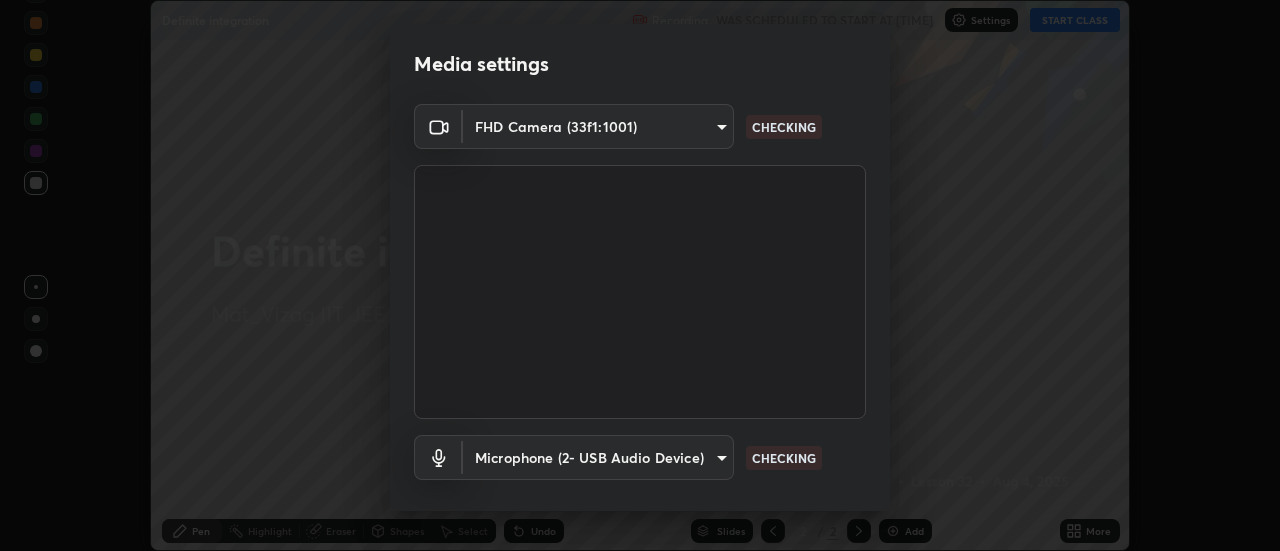 type on "44d0413a7fae474f20ab01619fb3f21c0a9b5757990e816ef2bdf69fc16931c8" 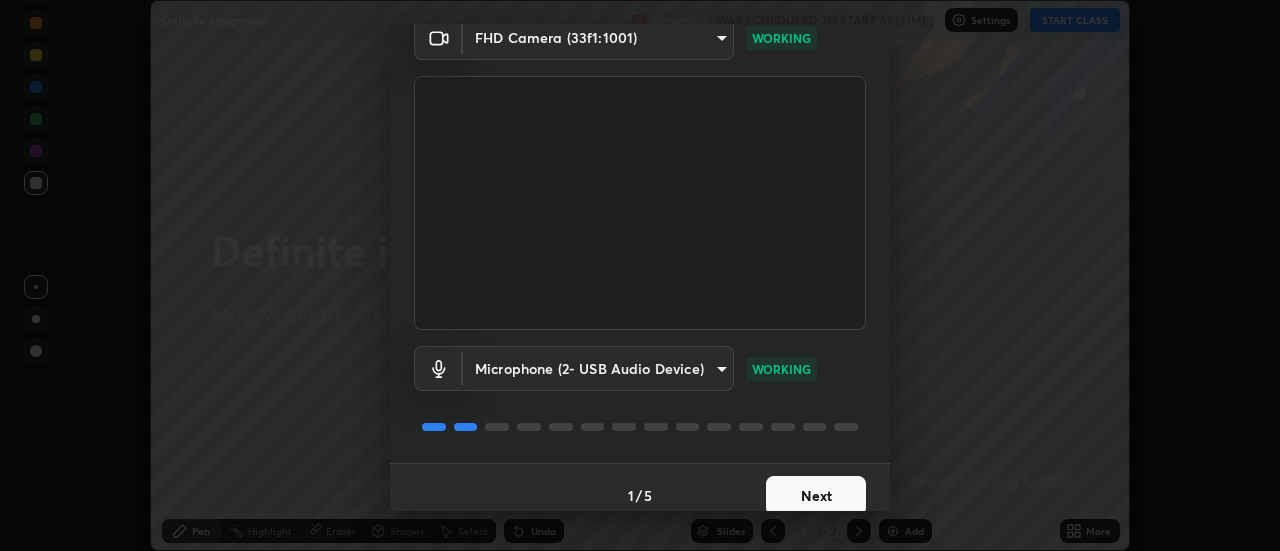 scroll, scrollTop: 105, scrollLeft: 0, axis: vertical 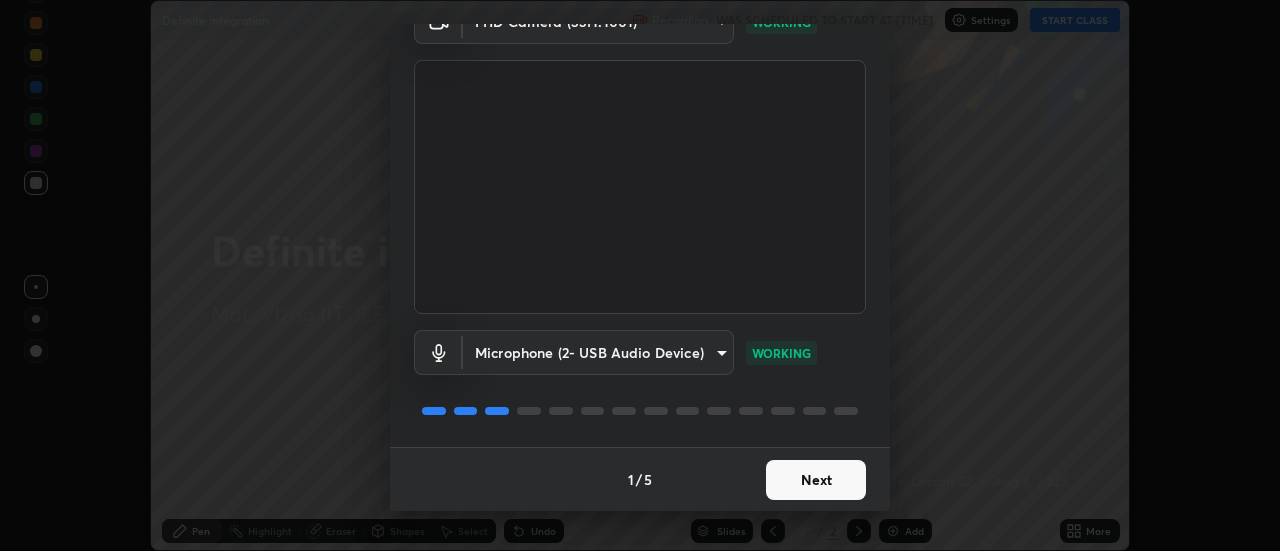 click on "Next" at bounding box center [816, 480] 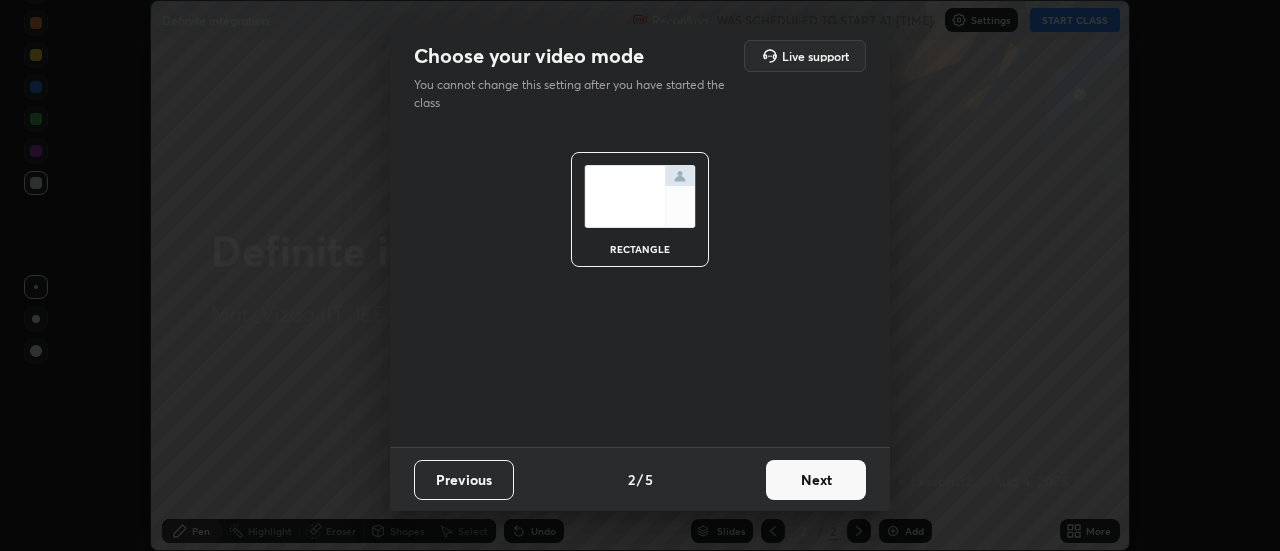 scroll, scrollTop: 0, scrollLeft: 0, axis: both 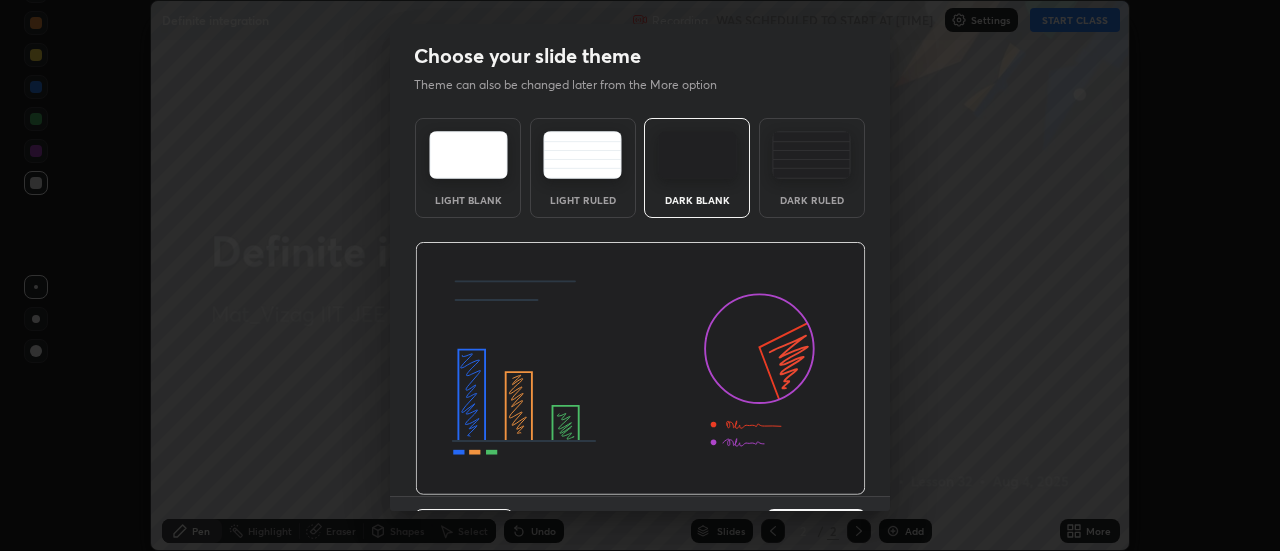 click on "Dark Ruled" at bounding box center [812, 168] 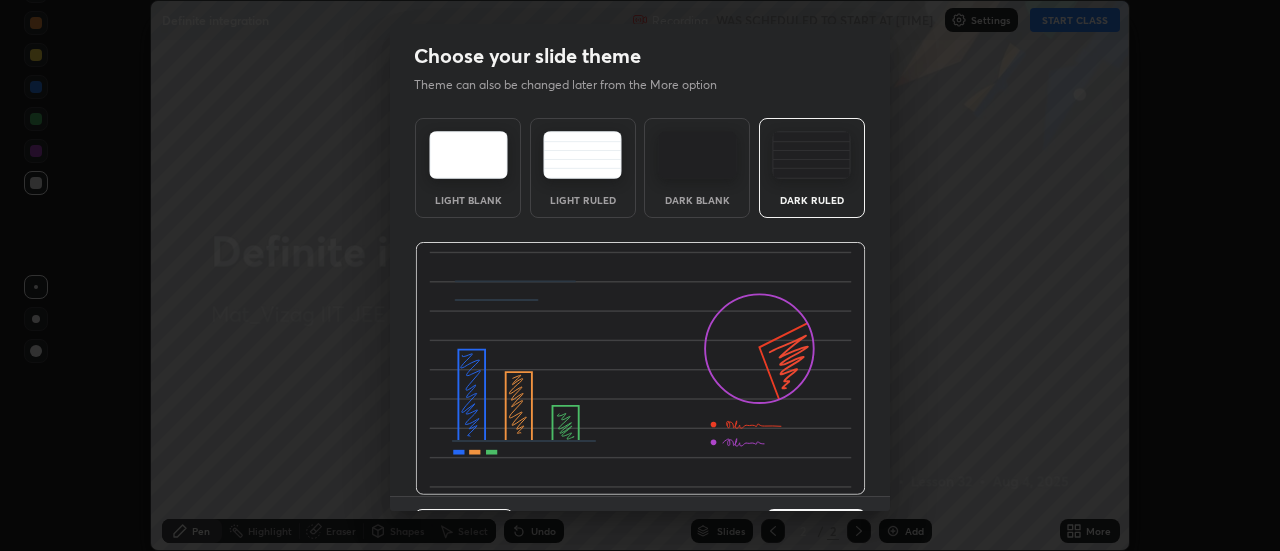 scroll, scrollTop: 49, scrollLeft: 0, axis: vertical 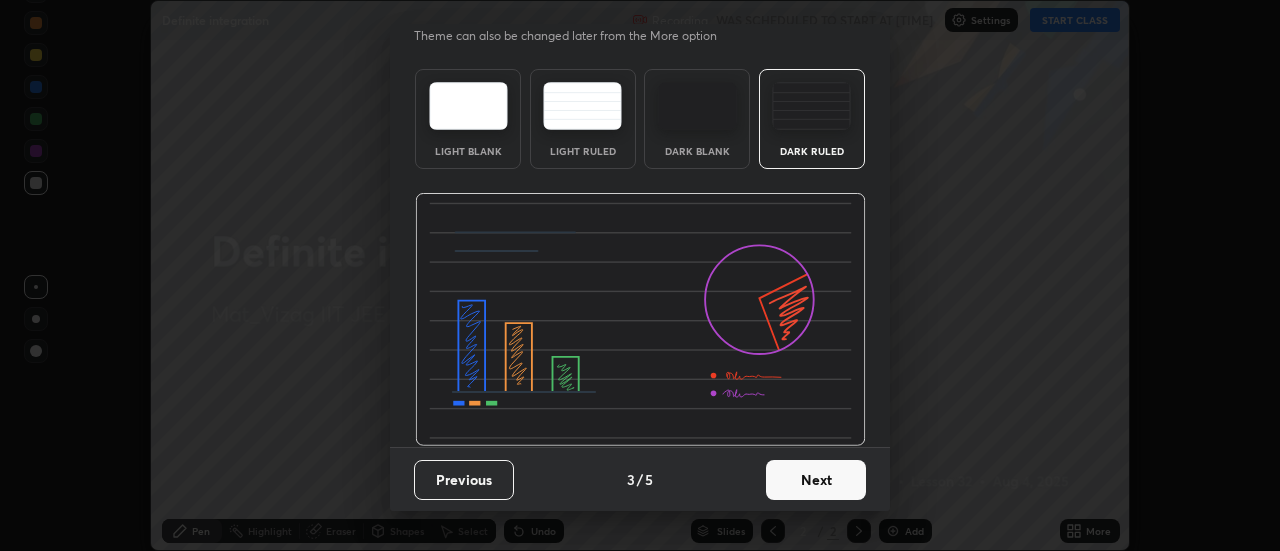 click on "Next" at bounding box center [816, 480] 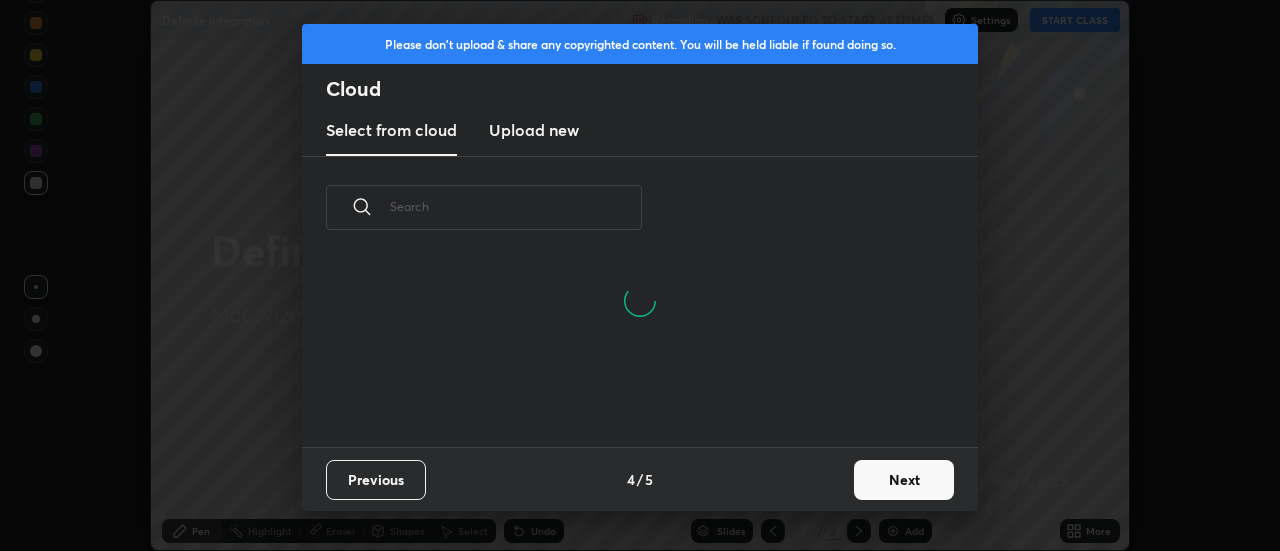 scroll, scrollTop: 7, scrollLeft: 11, axis: both 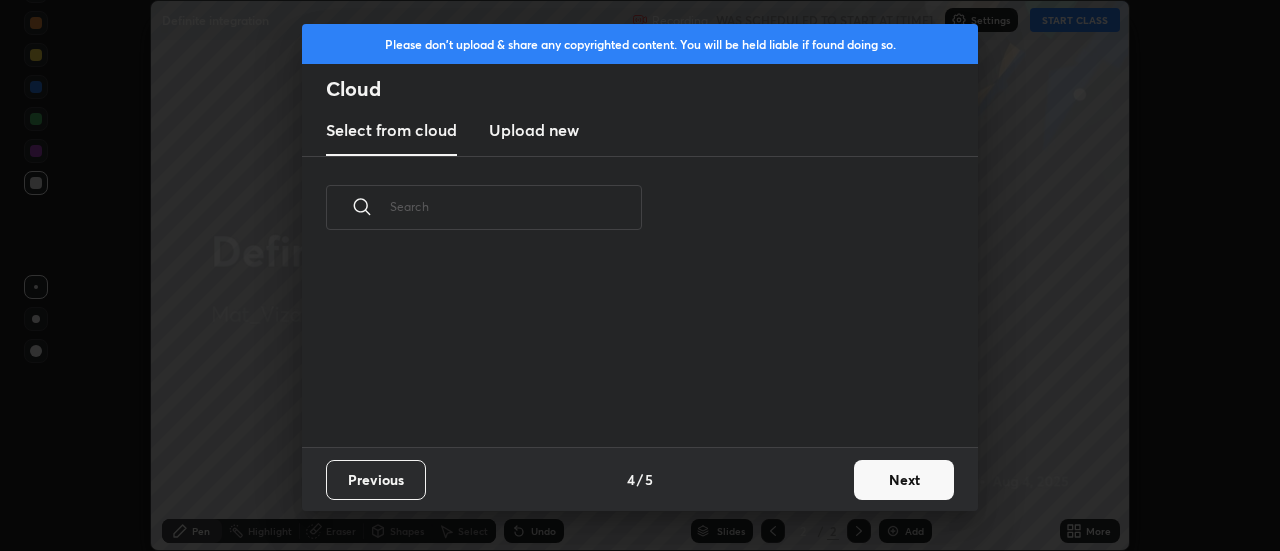 click on "Next" at bounding box center [904, 480] 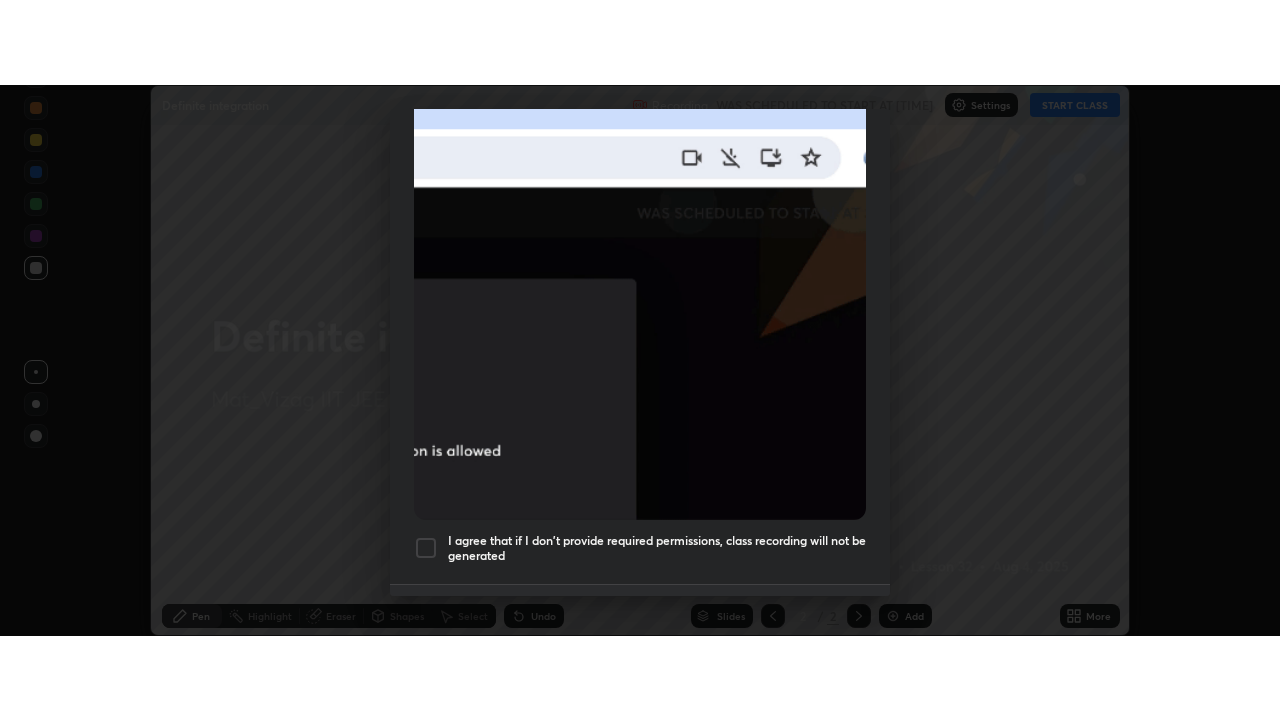 scroll, scrollTop: 513, scrollLeft: 0, axis: vertical 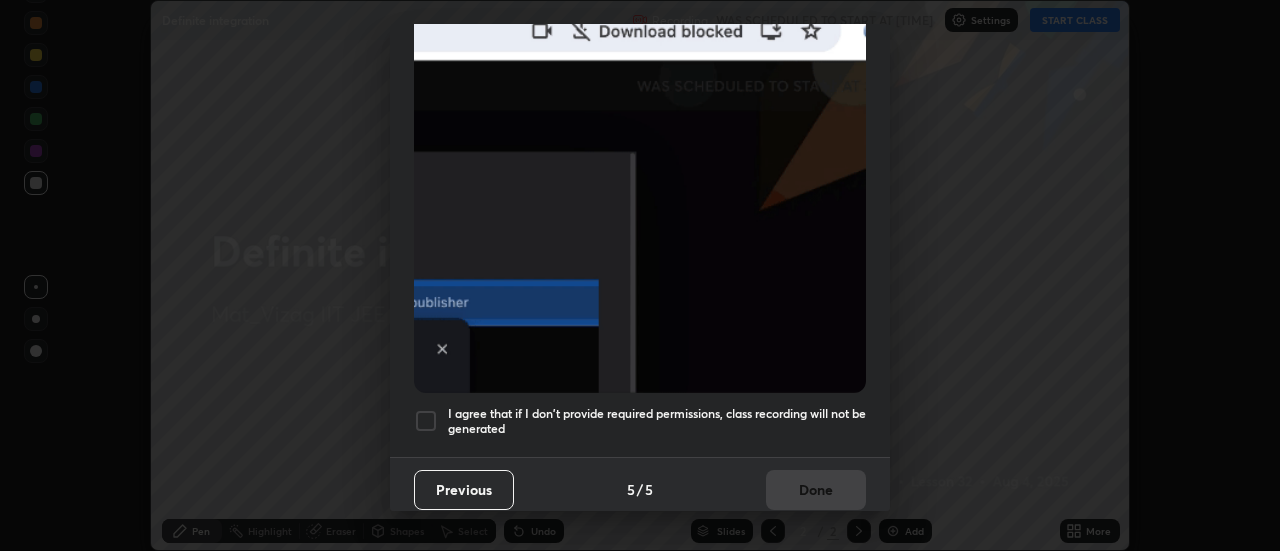 click on "I agree that if I don't provide required permissions, class recording will not be generated" at bounding box center [657, 421] 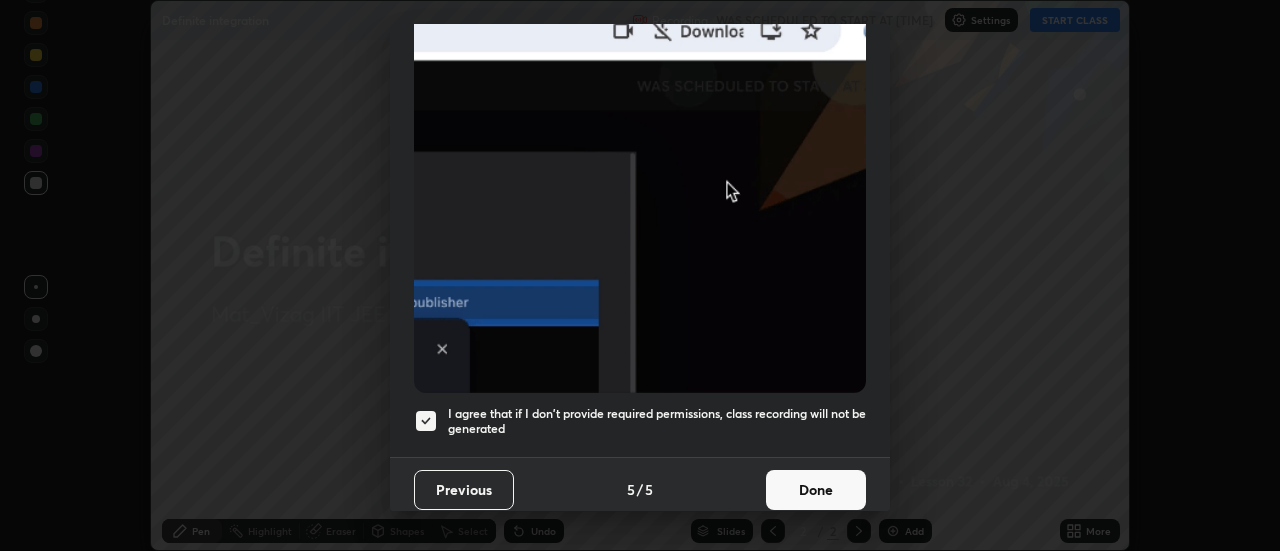 click on "Done" at bounding box center [816, 490] 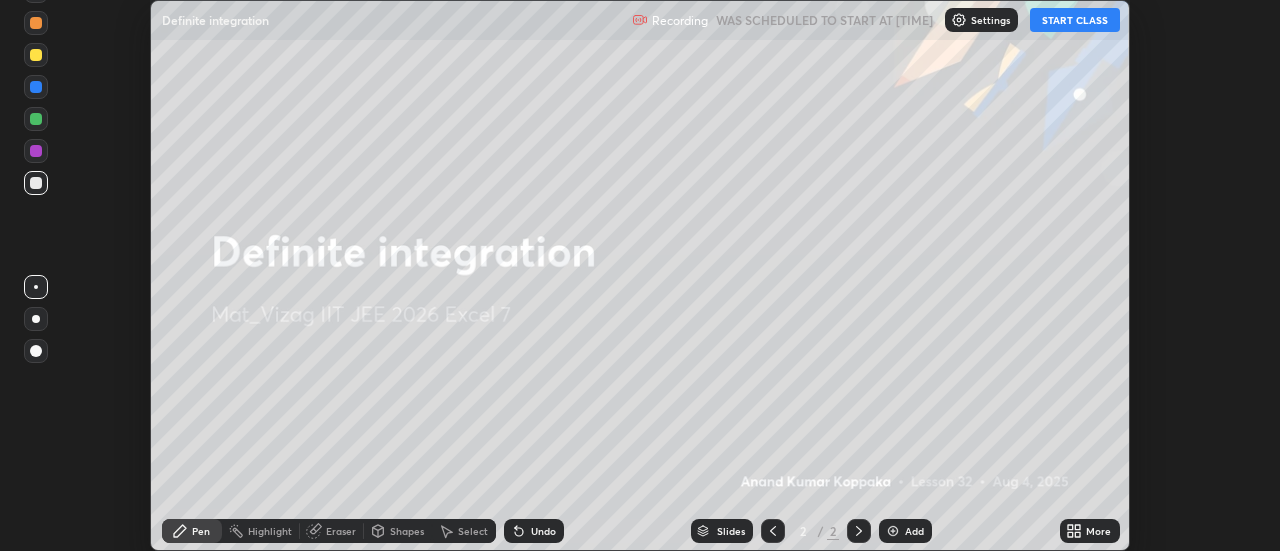 click on "START CLASS" at bounding box center (1075, 20) 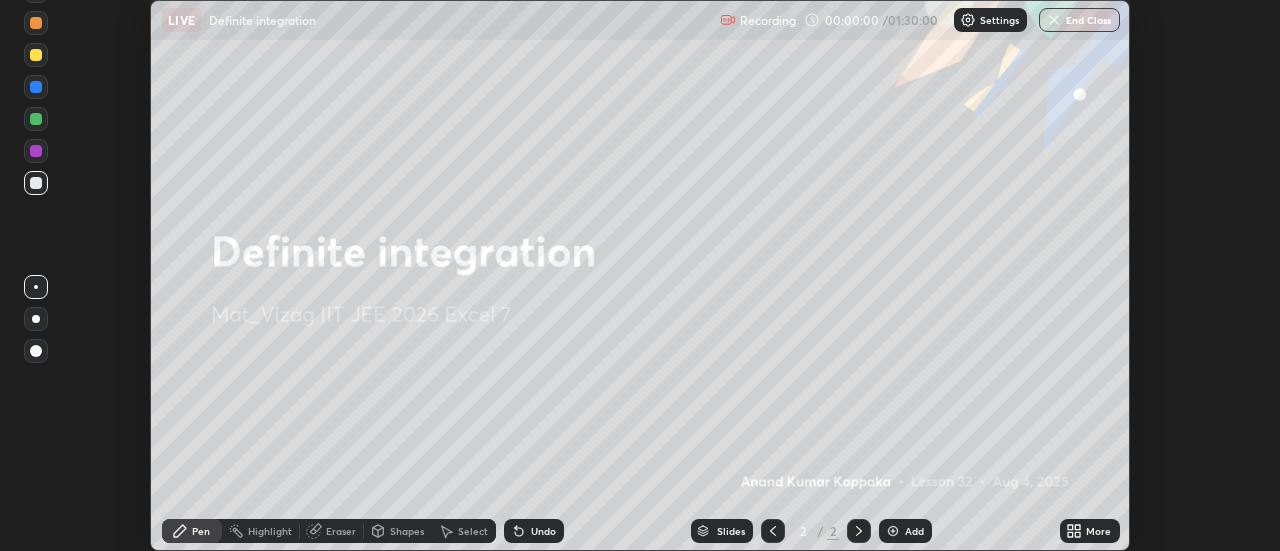 click on "More" at bounding box center (1098, 531) 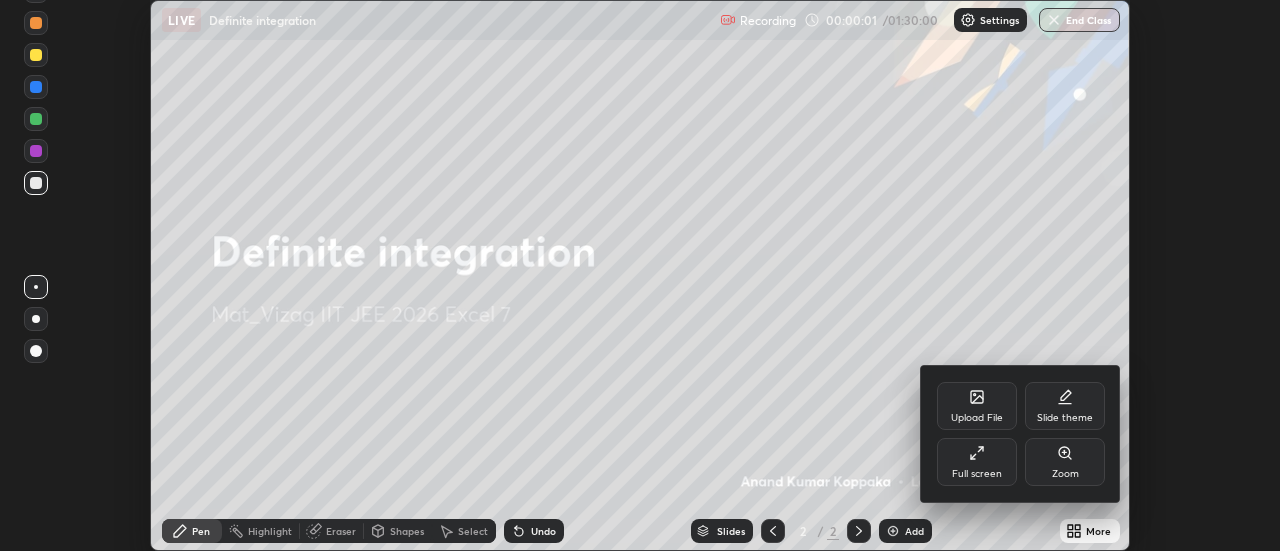 click on "Full screen" at bounding box center (977, 474) 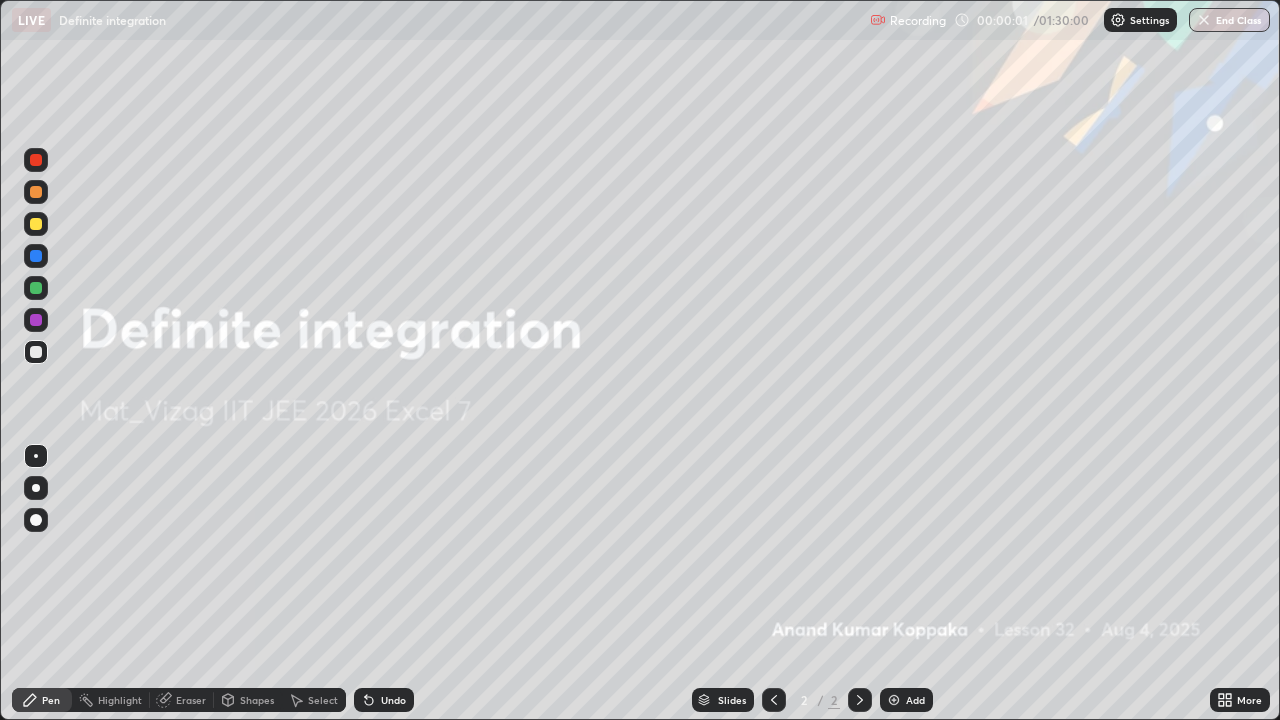 scroll, scrollTop: 99280, scrollLeft: 98720, axis: both 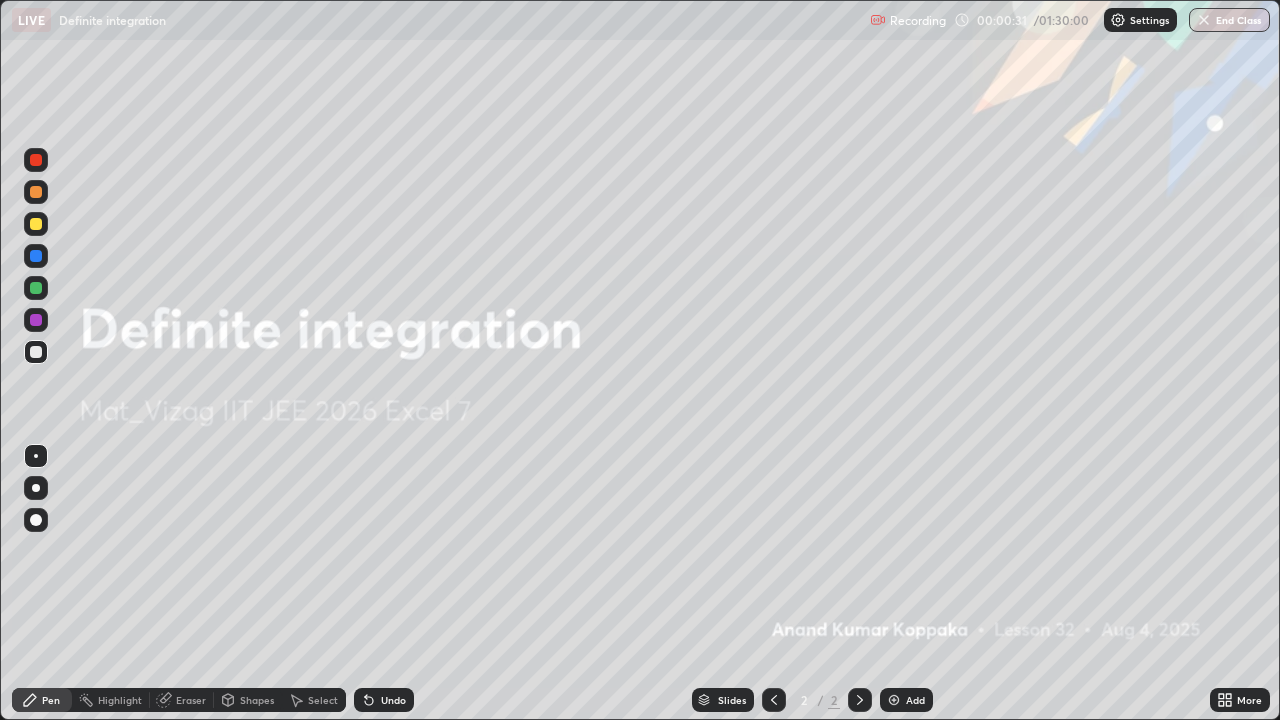 click at bounding box center [894, 700] 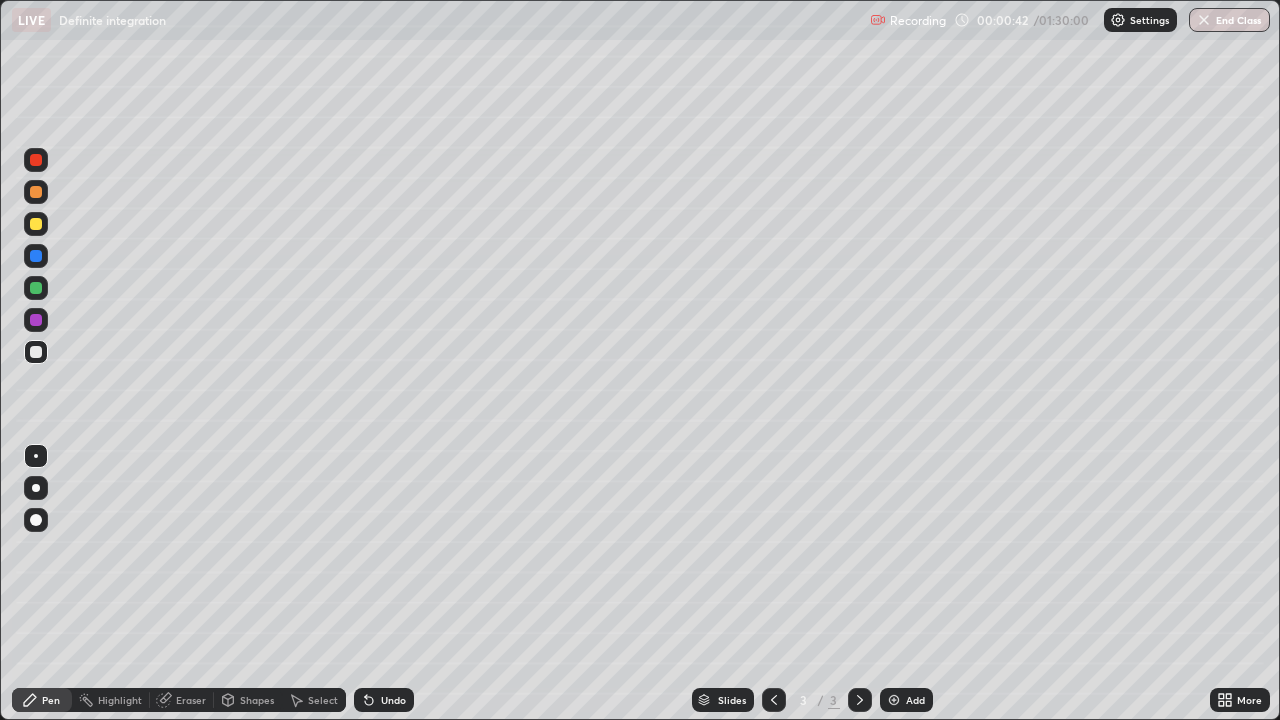 click on "Settings" at bounding box center (1149, 20) 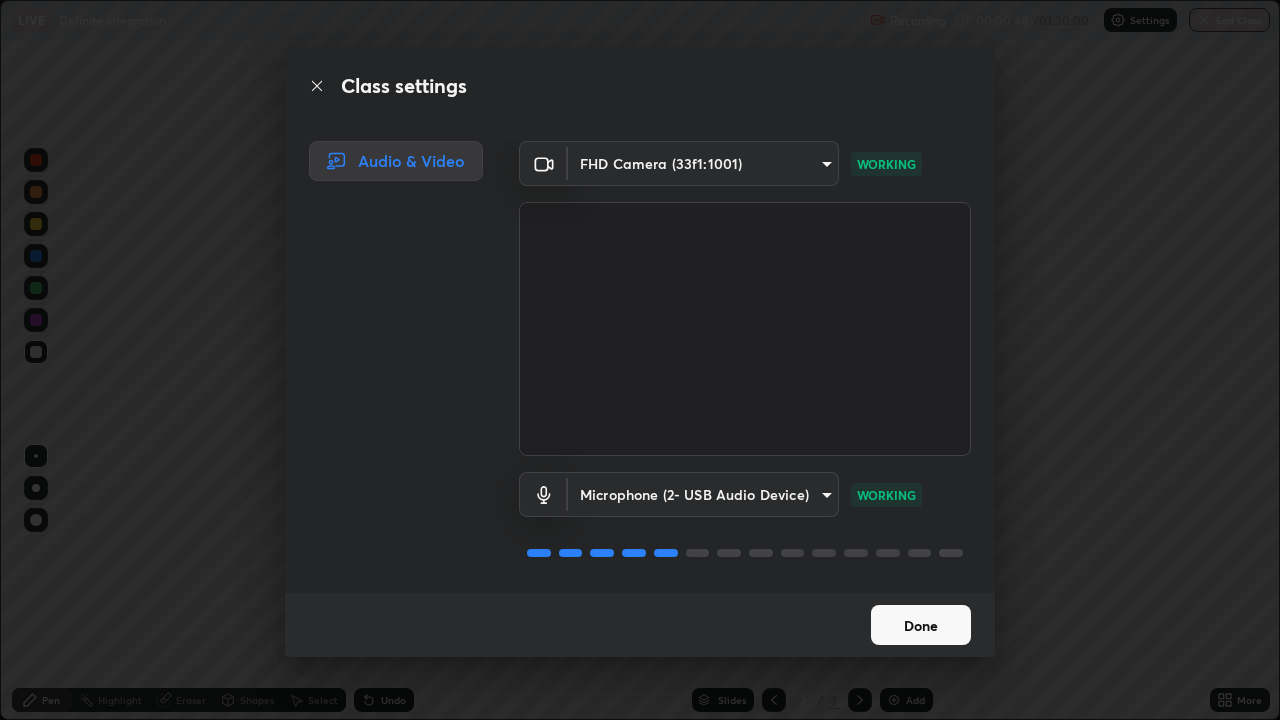 click on "Done" at bounding box center [921, 625] 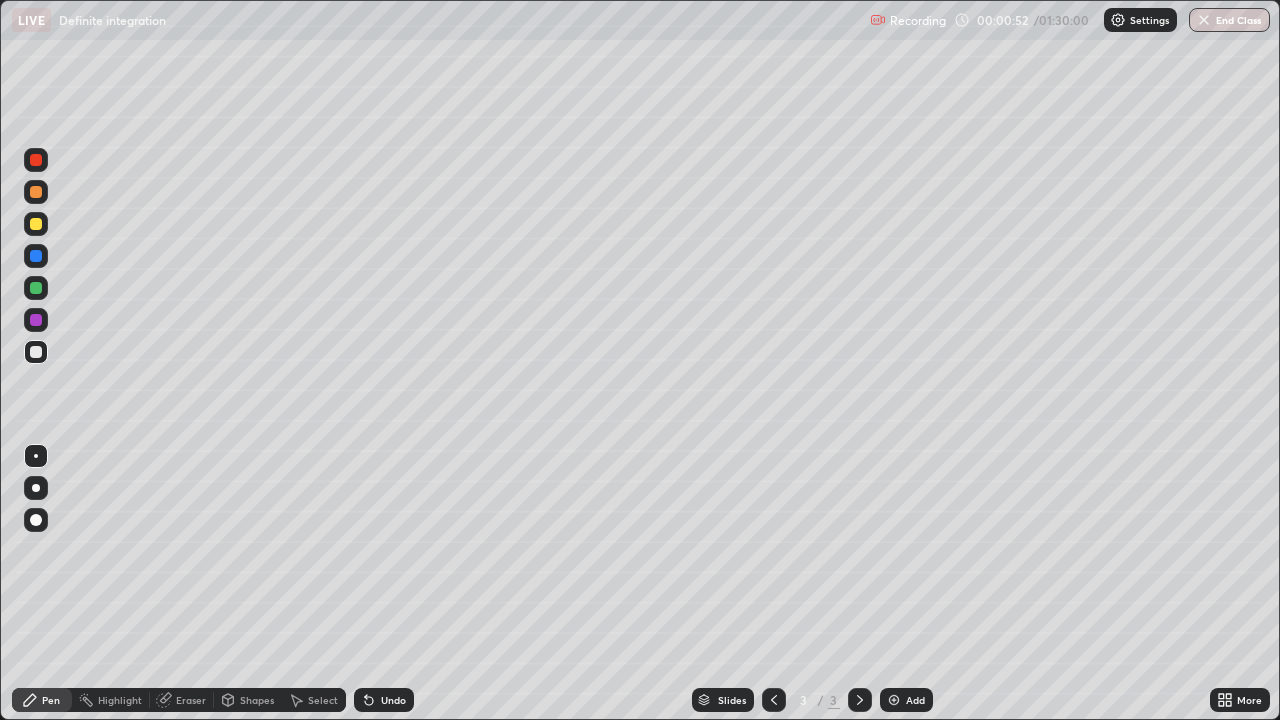 click at bounding box center [36, 488] 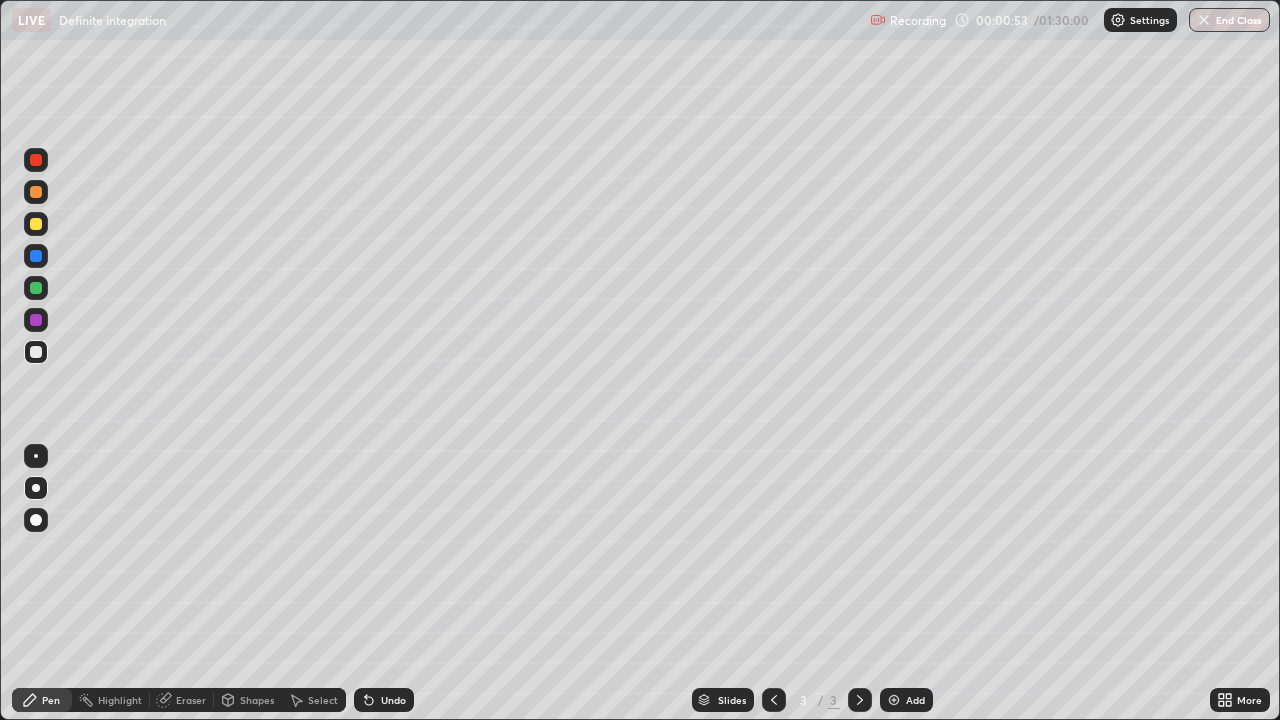 click at bounding box center (36, 224) 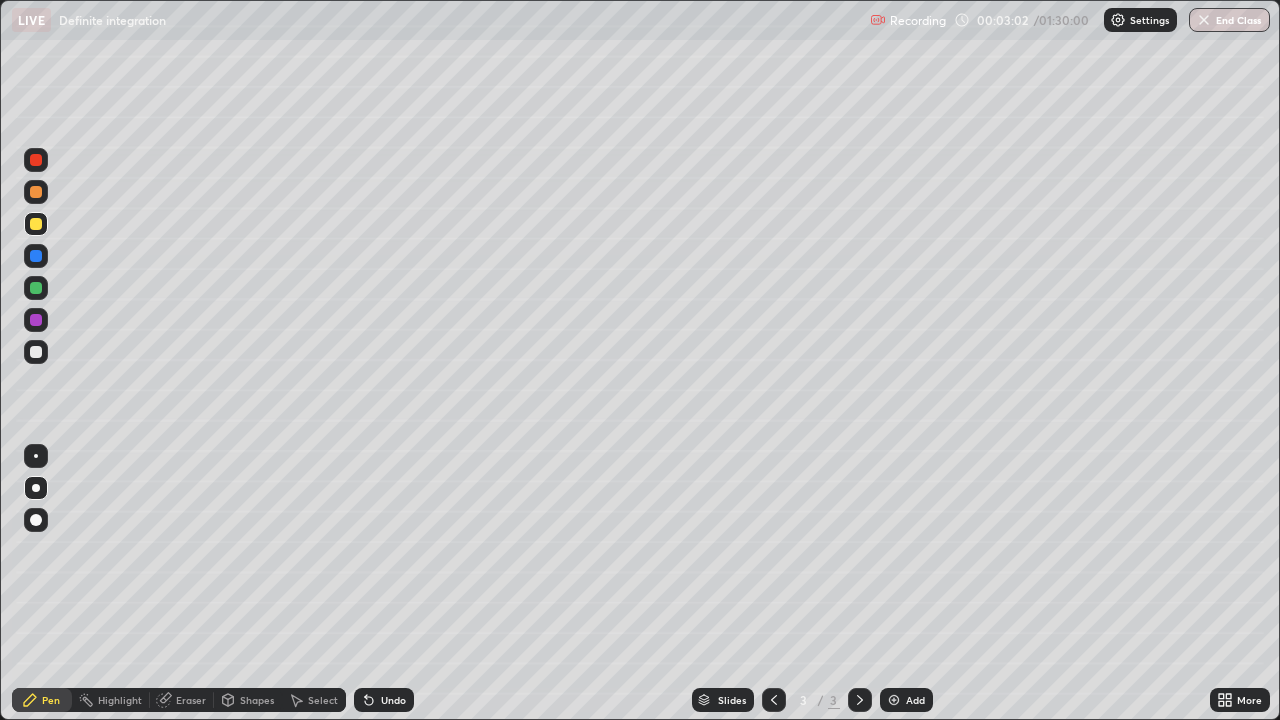 click at bounding box center [36, 352] 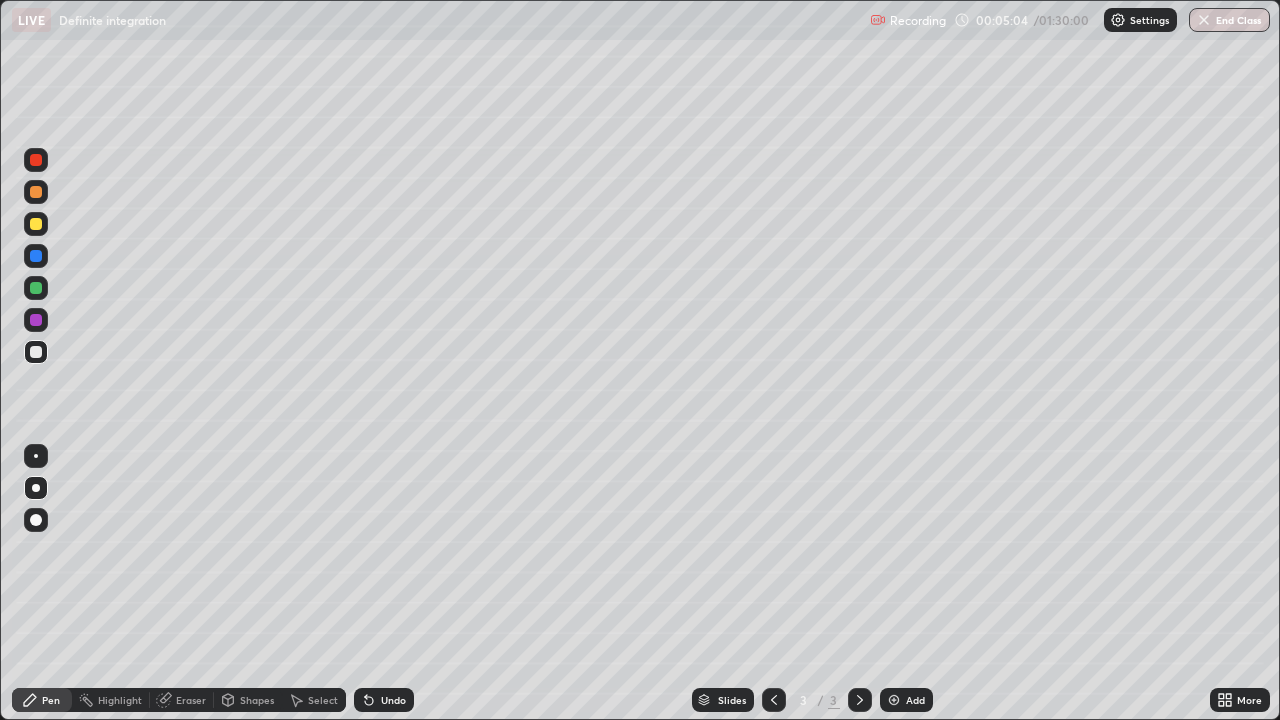 click at bounding box center (36, 224) 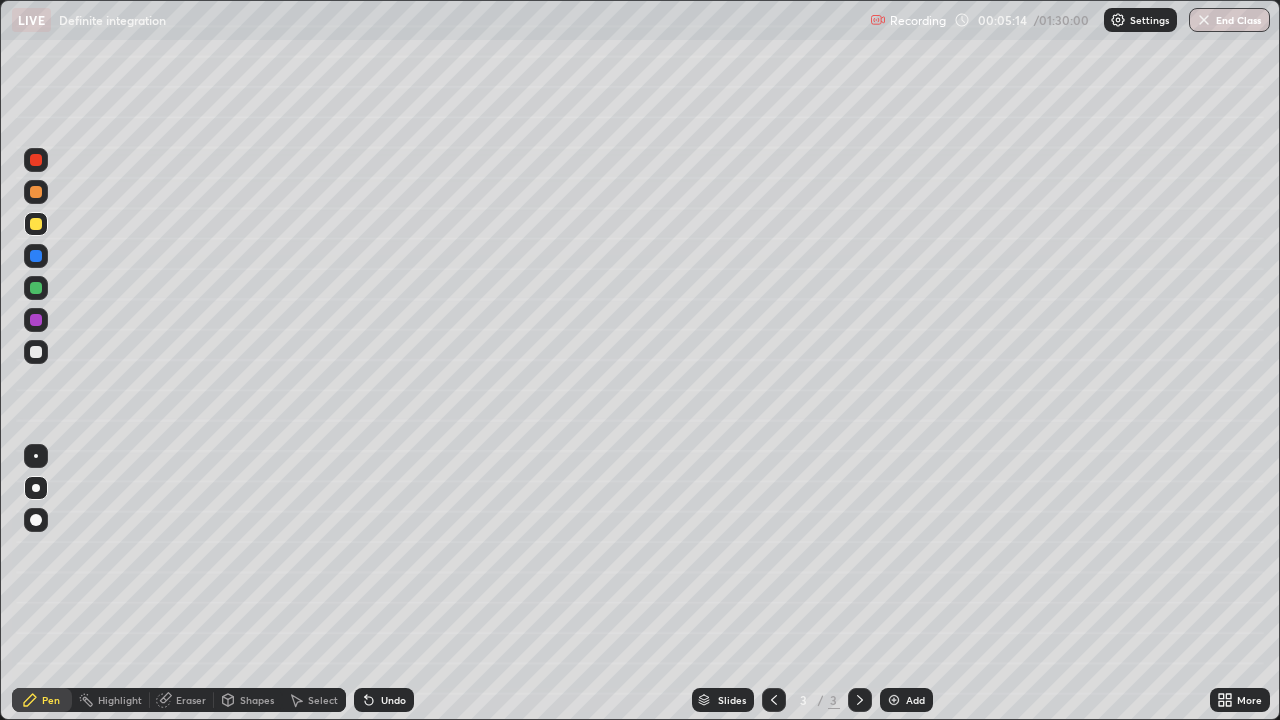 click at bounding box center [36, 352] 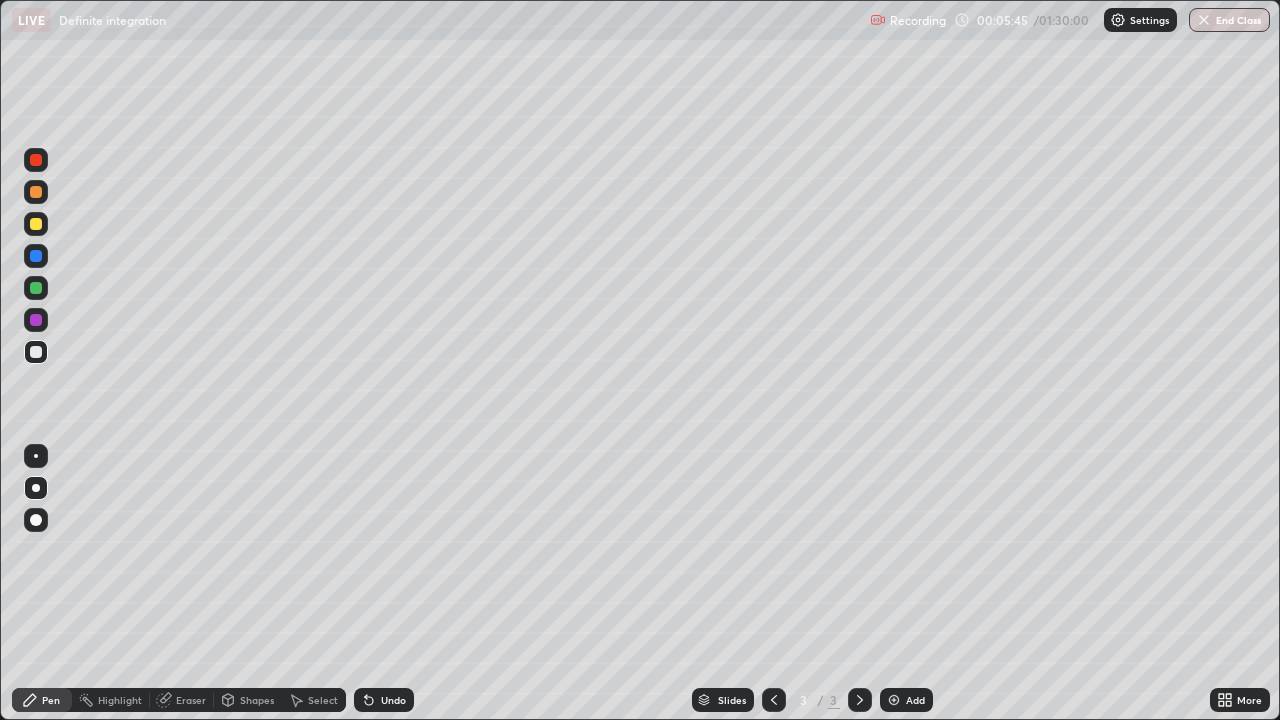 click on "Select" at bounding box center [323, 700] 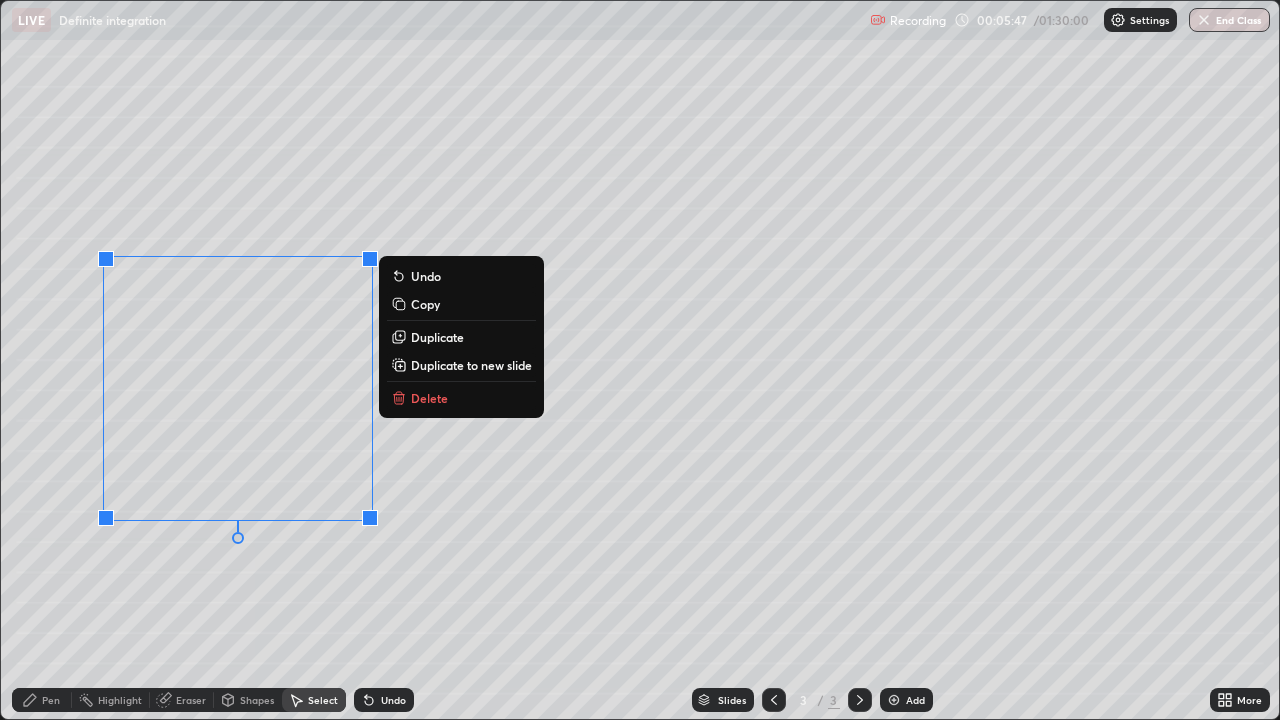 click on "Delete" at bounding box center (429, 398) 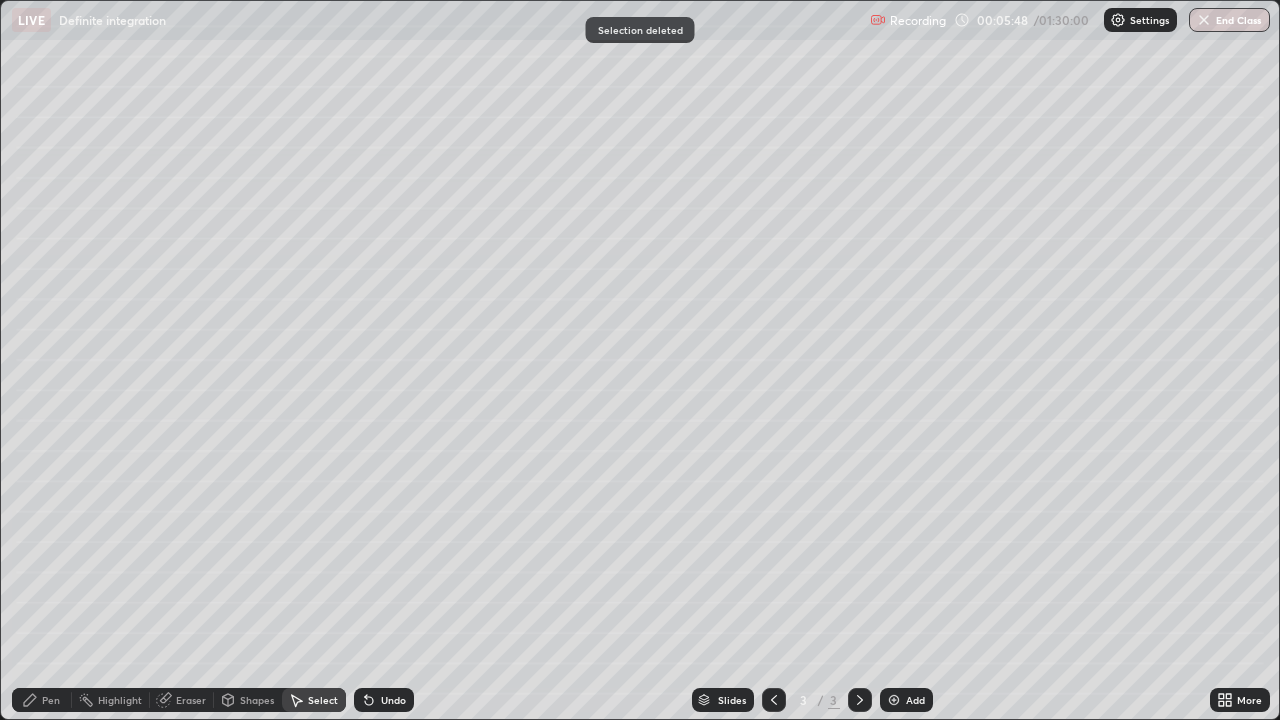 click on "Pen" at bounding box center (51, 700) 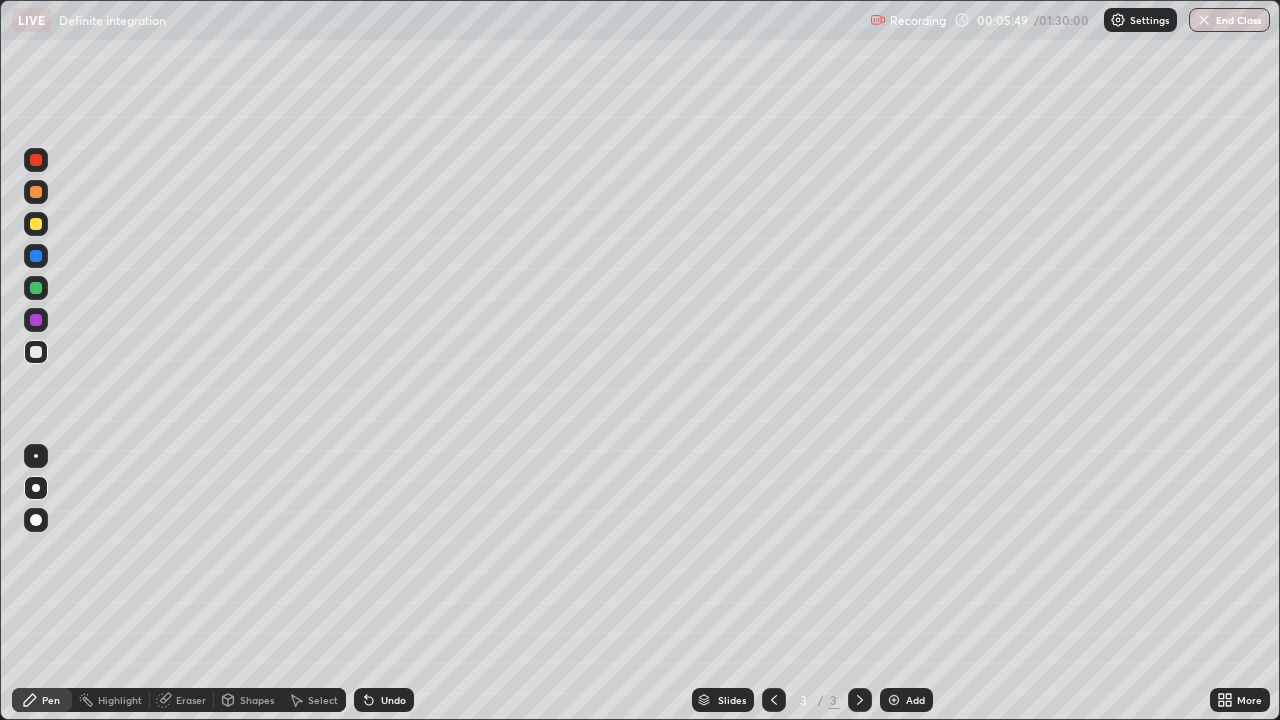 click at bounding box center [36, 288] 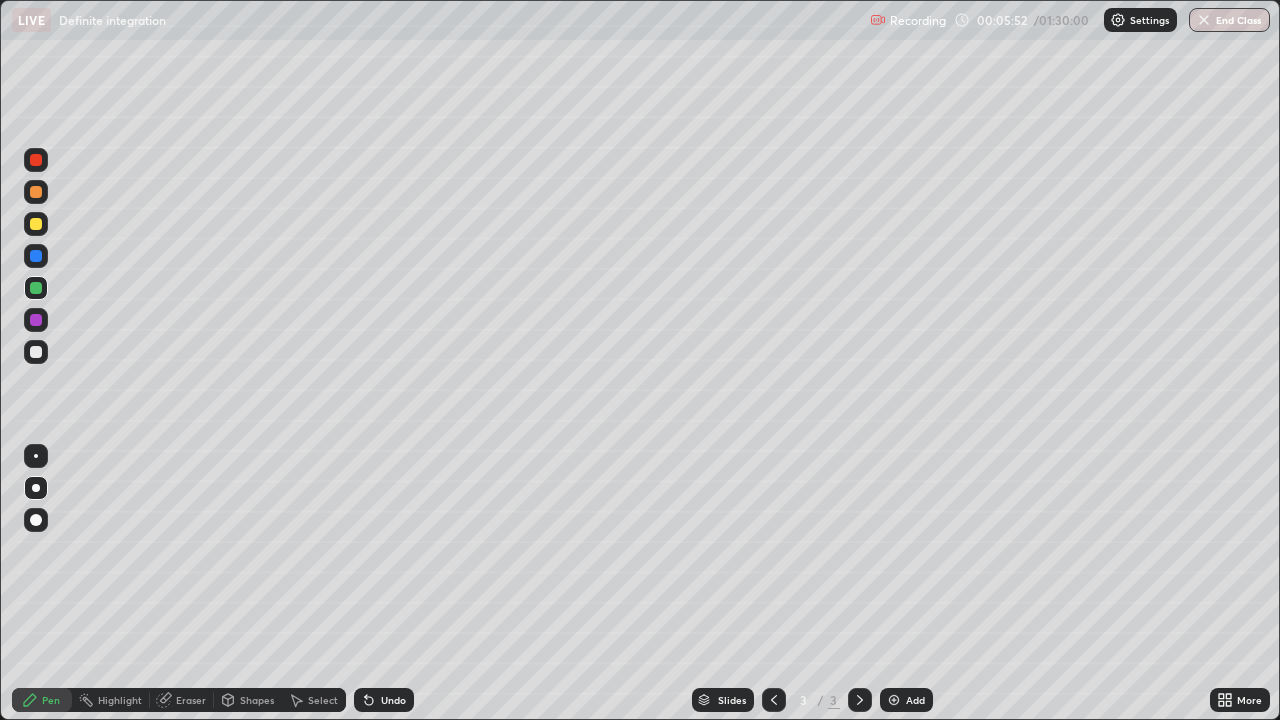 click at bounding box center (36, 352) 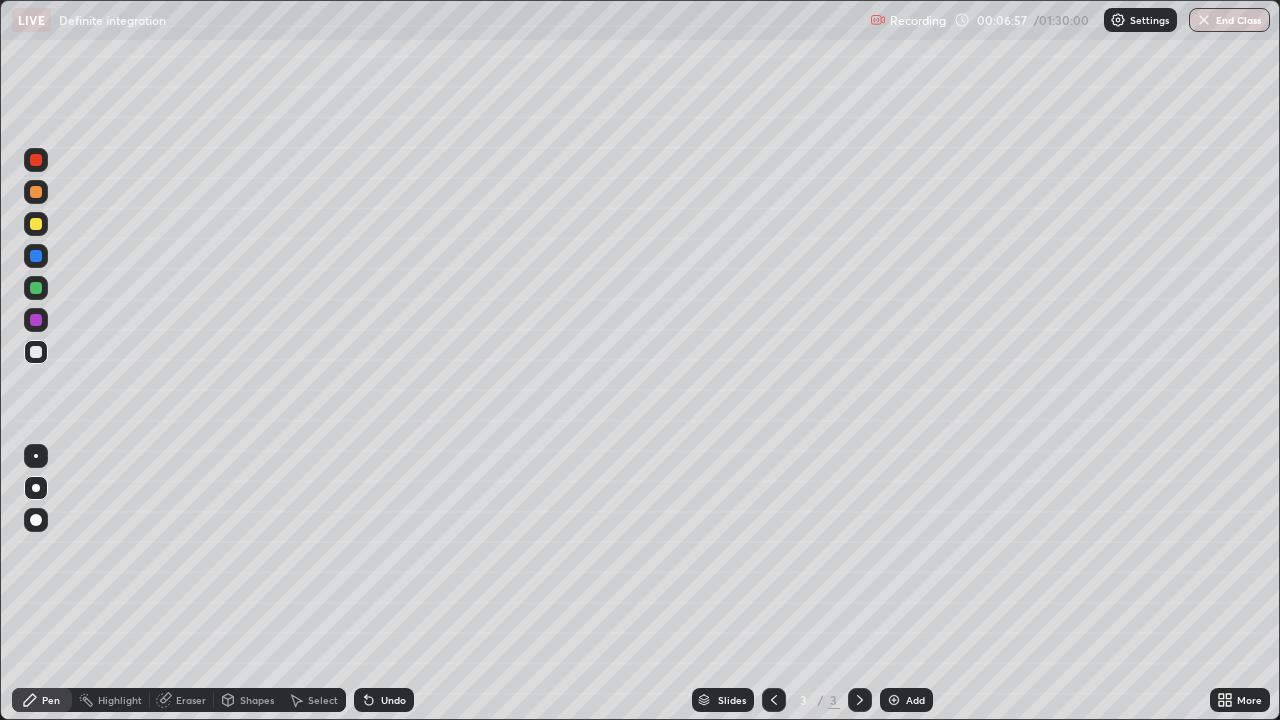 click at bounding box center (36, 288) 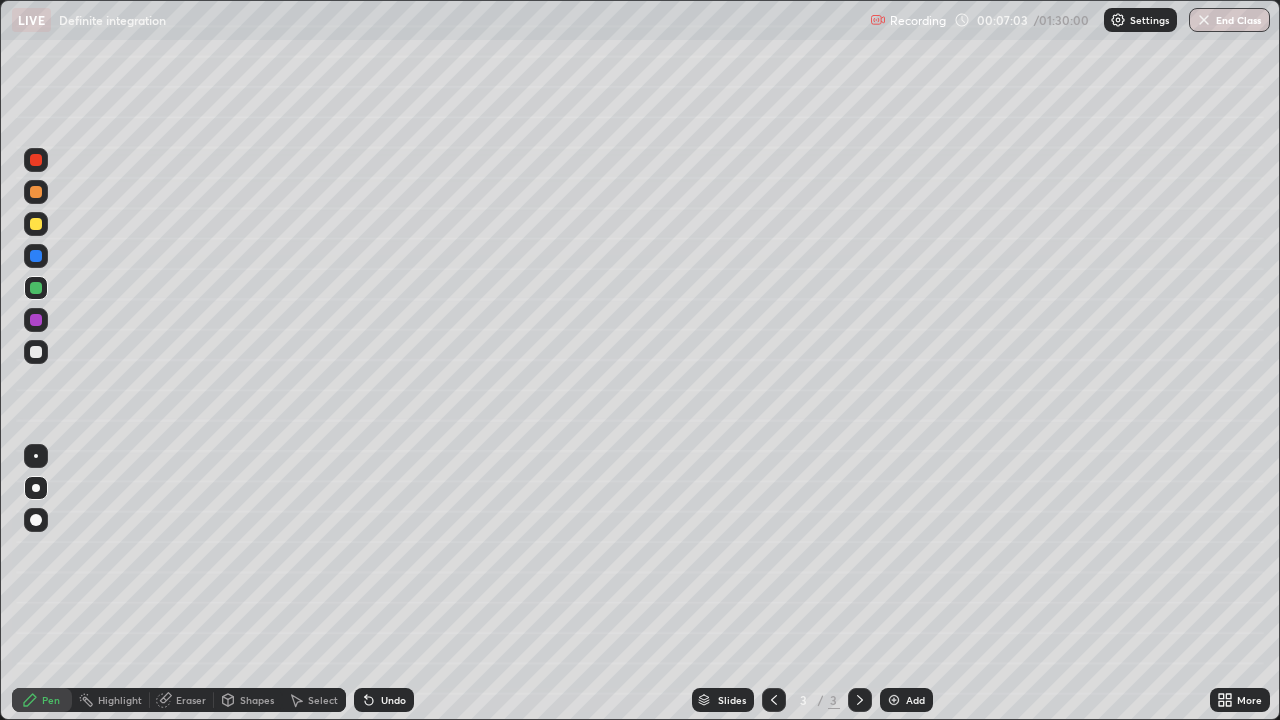 click at bounding box center (36, 224) 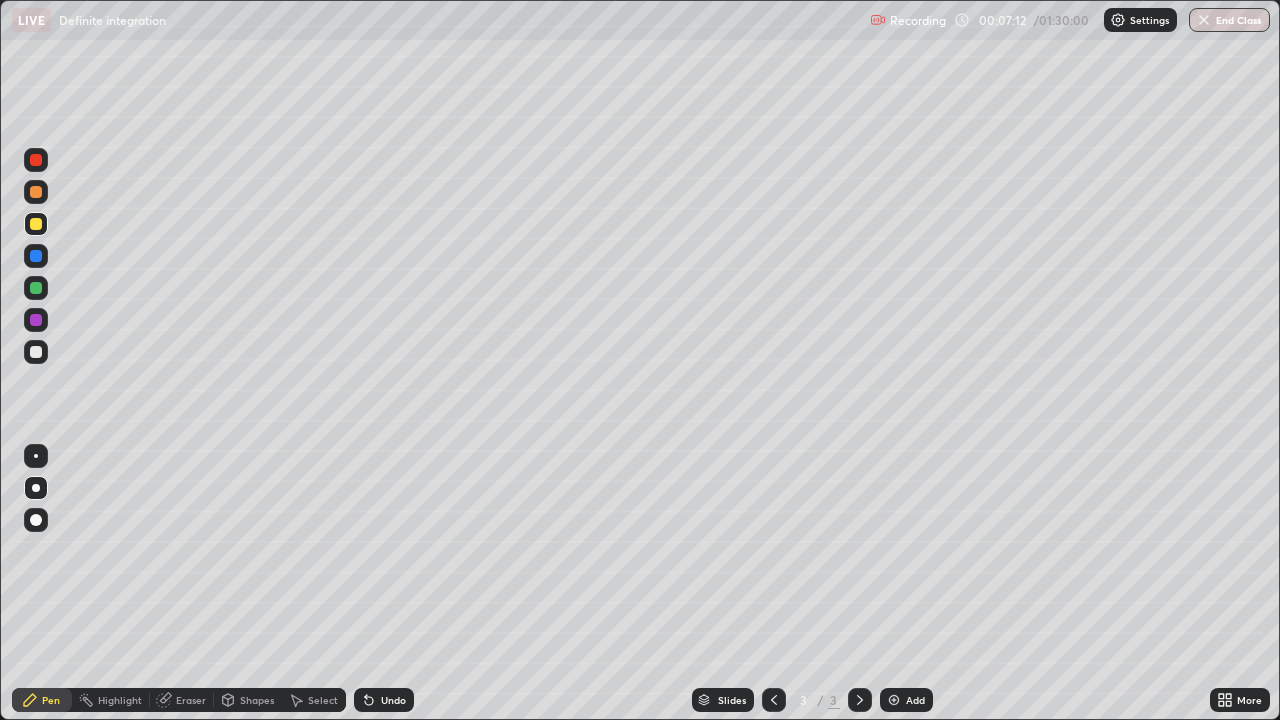 click at bounding box center [36, 256] 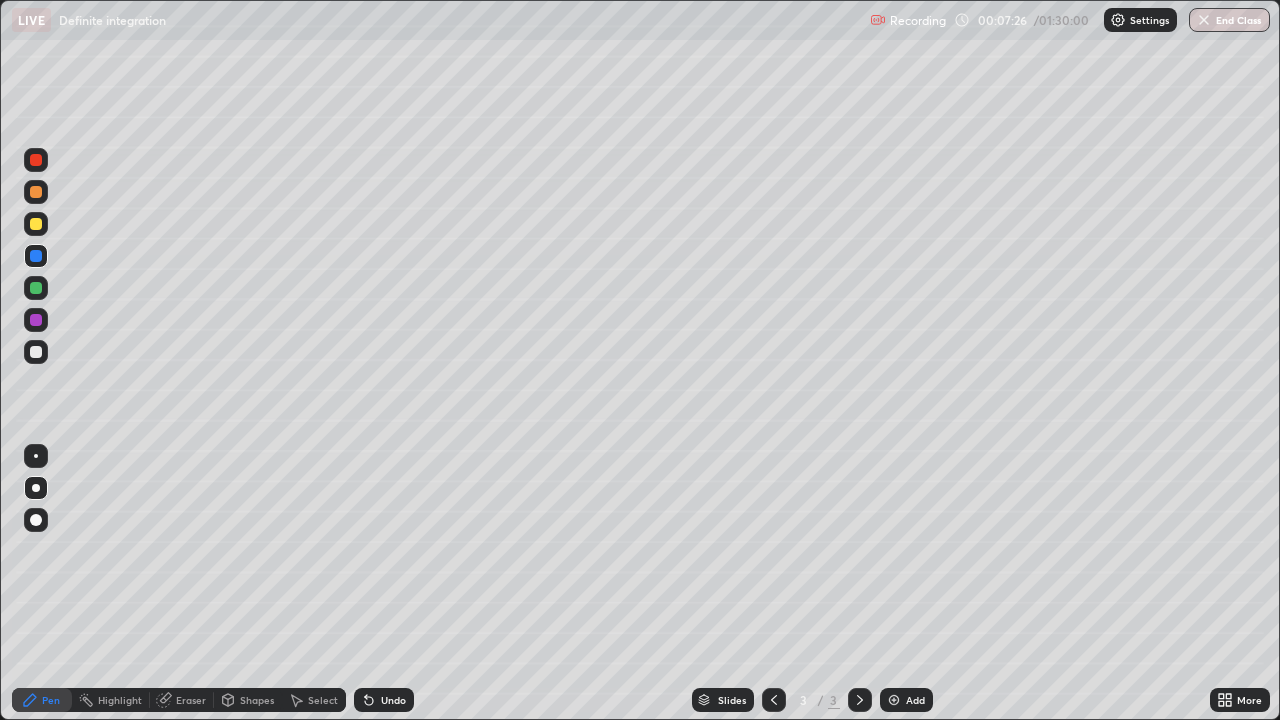 click at bounding box center (36, 352) 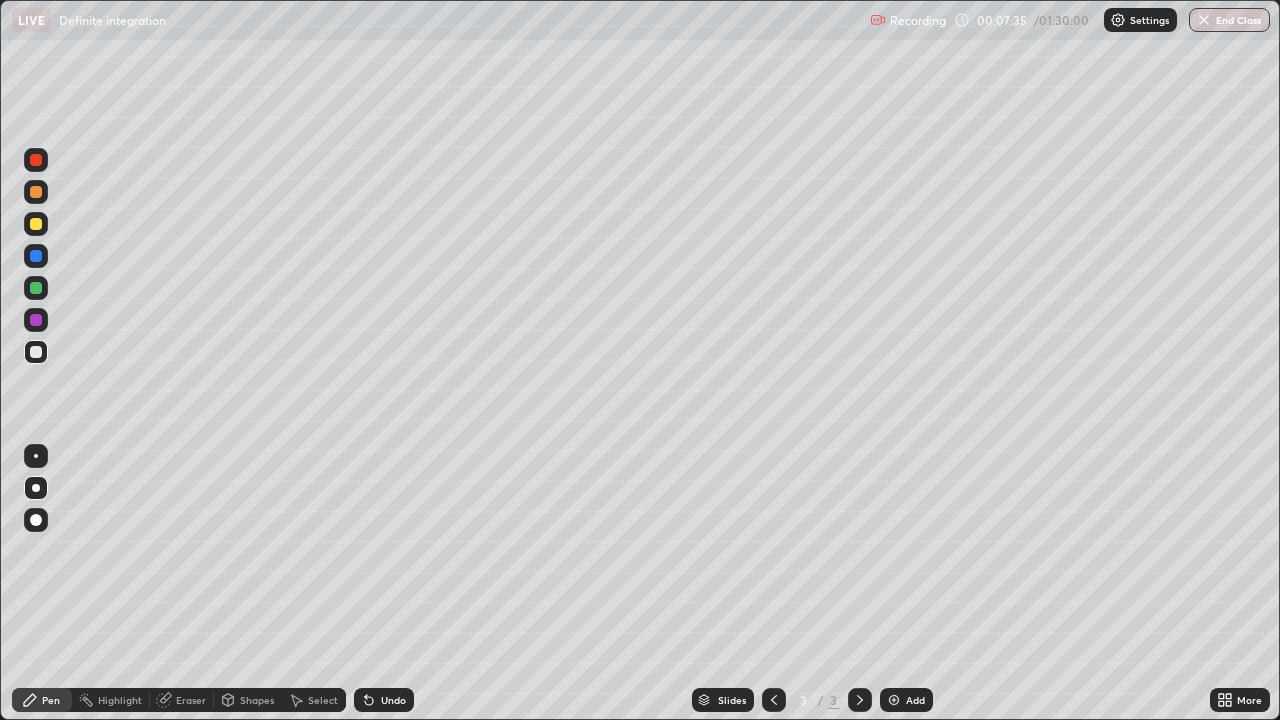 click on "Undo" at bounding box center [393, 700] 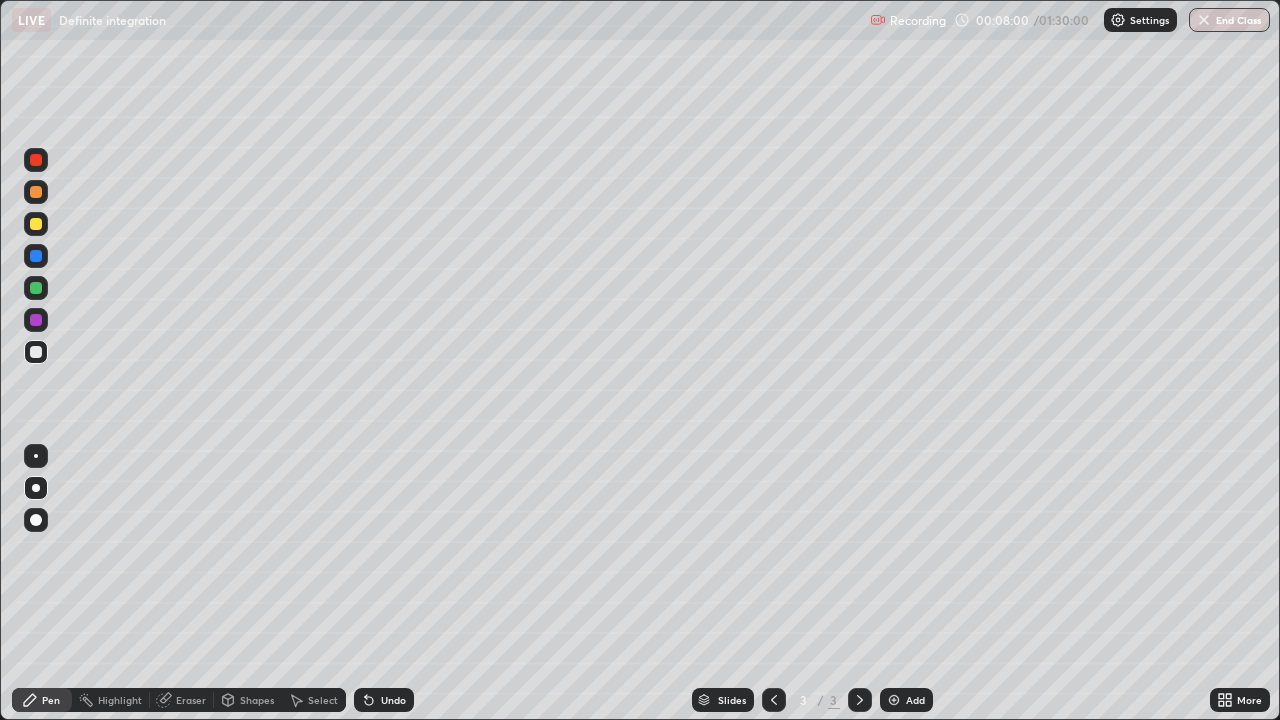 click at bounding box center (36, 288) 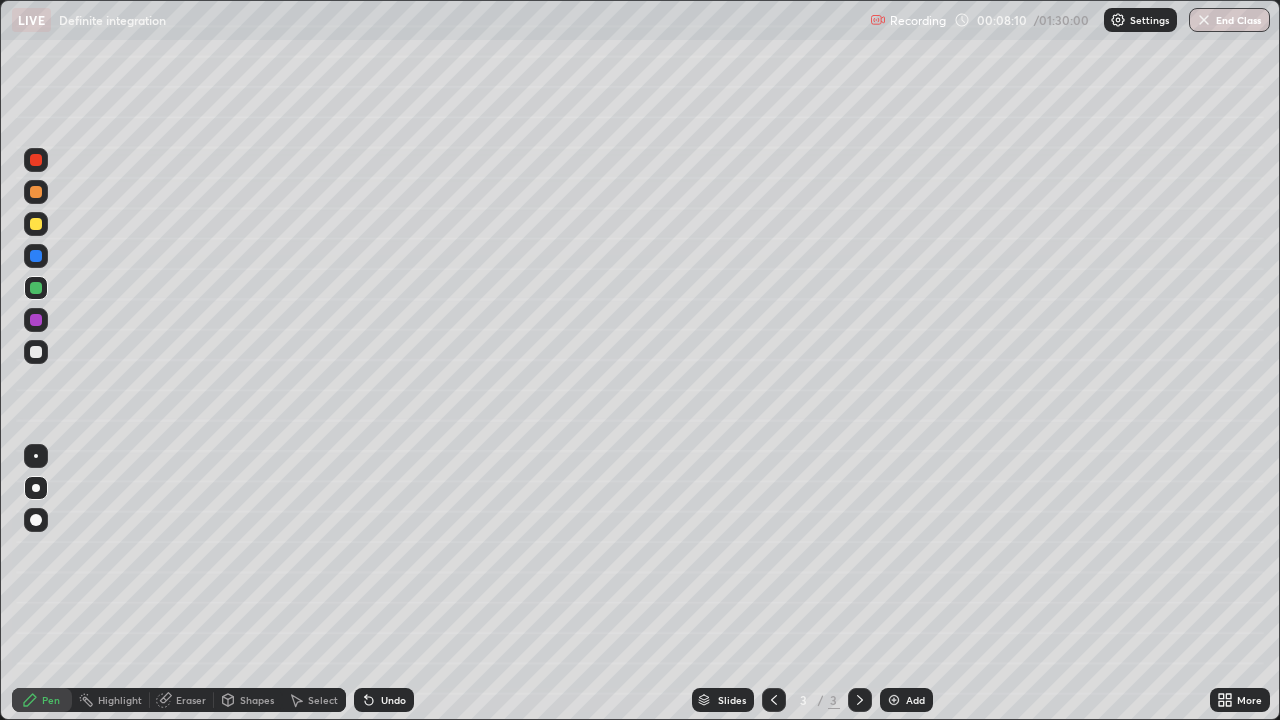 click on "Eraser" at bounding box center [182, 700] 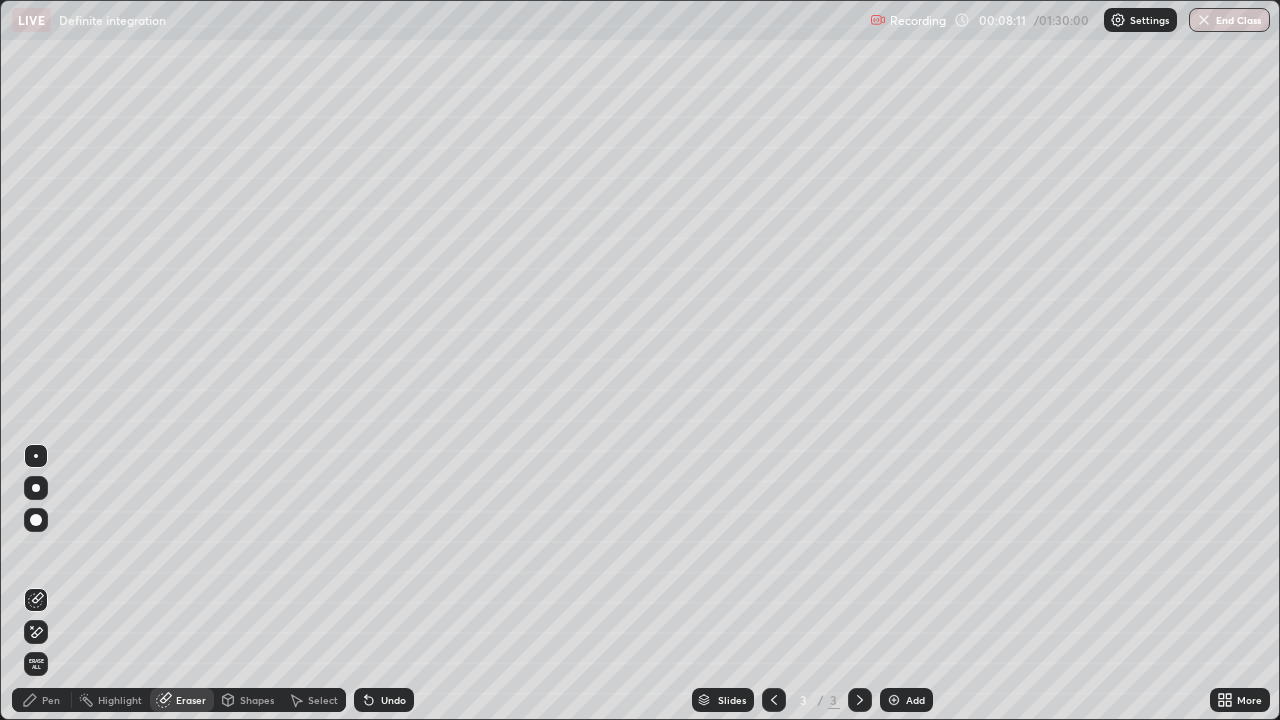 click on "Eraser" at bounding box center [191, 700] 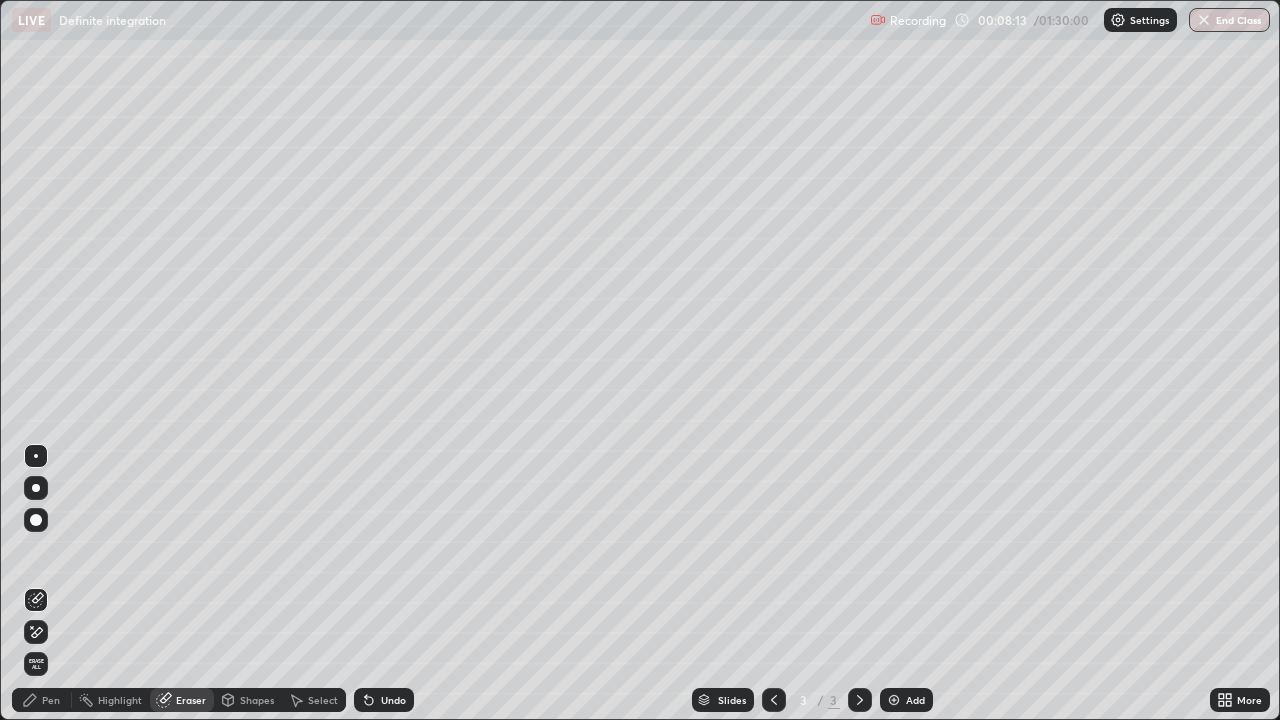 click 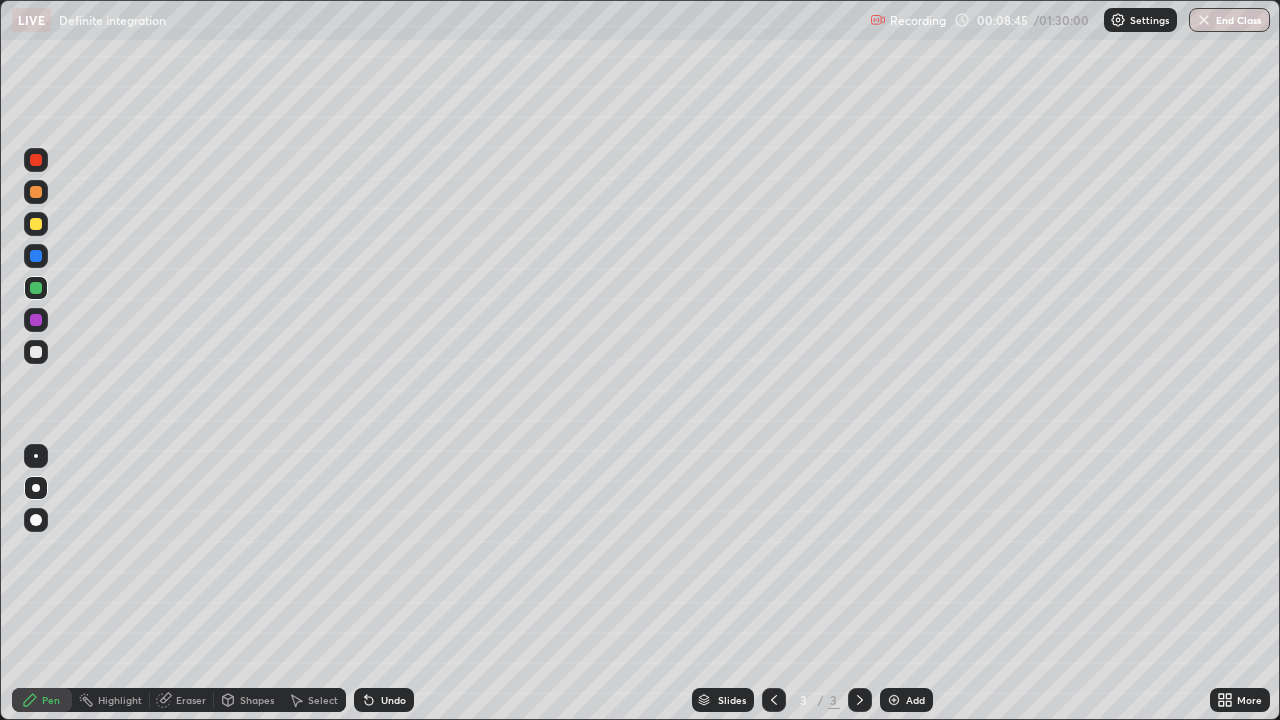 click on "Undo" at bounding box center (393, 700) 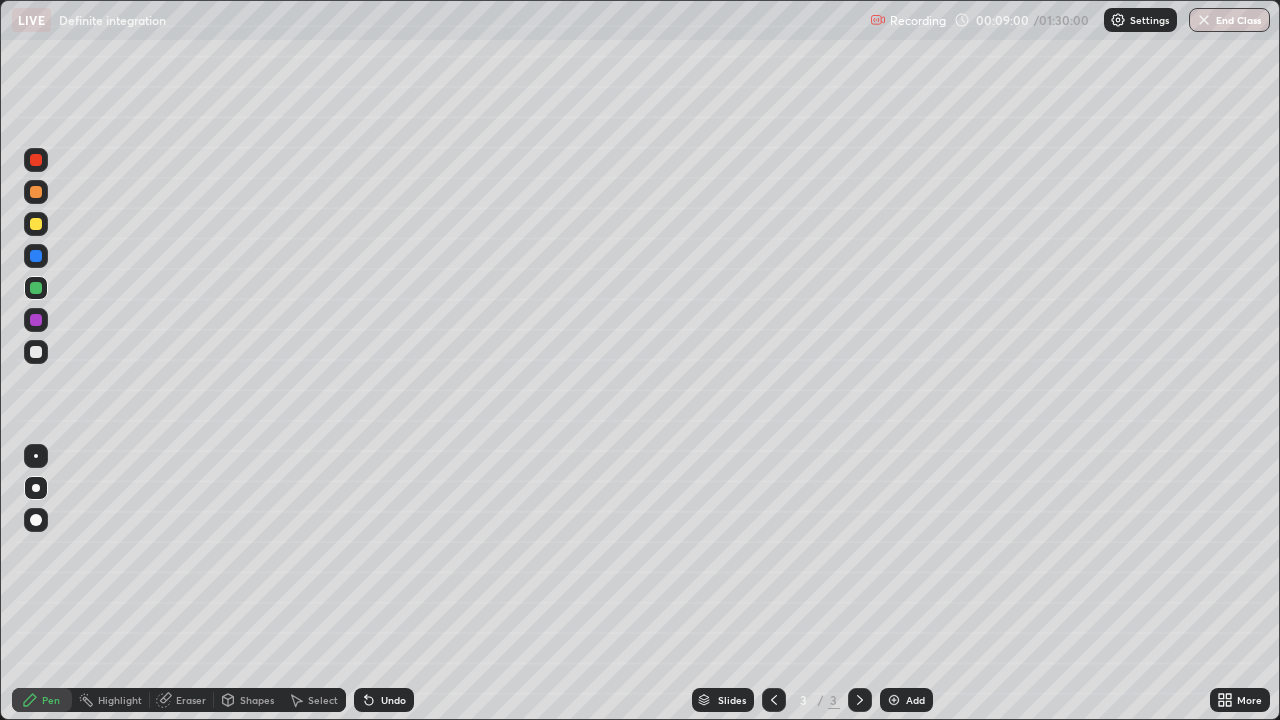 click at bounding box center (36, 352) 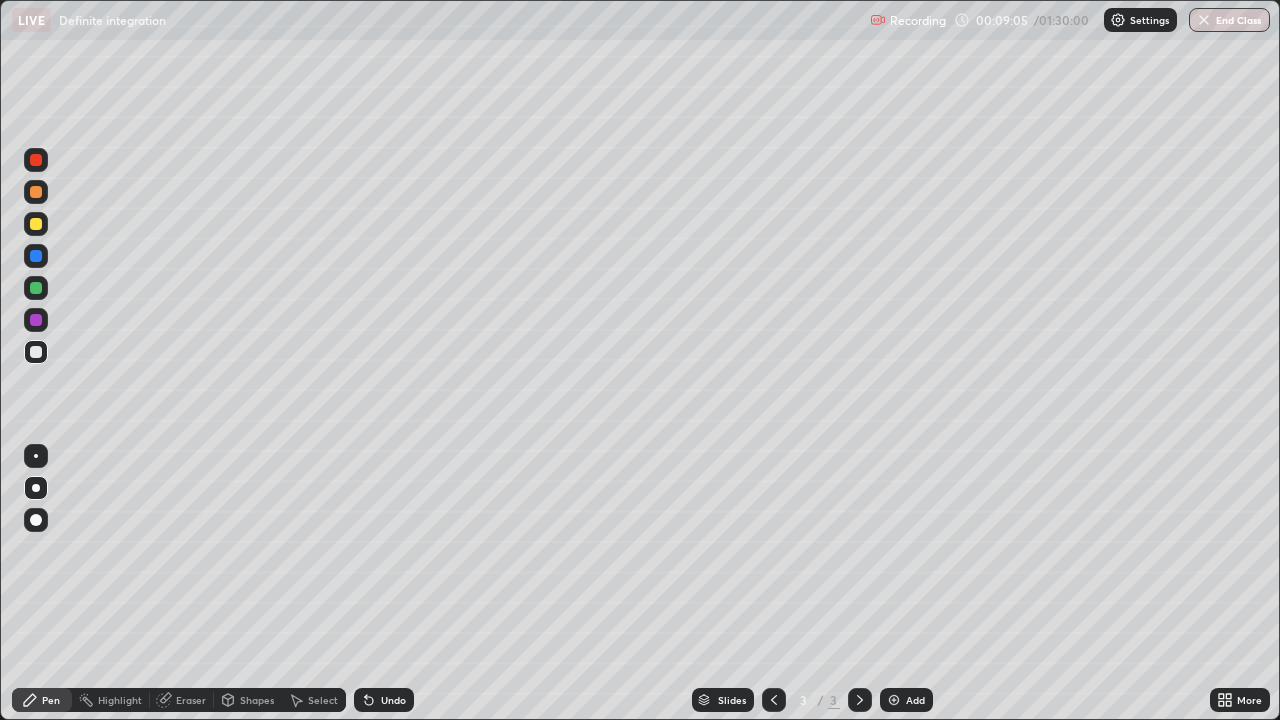 click at bounding box center (36, 224) 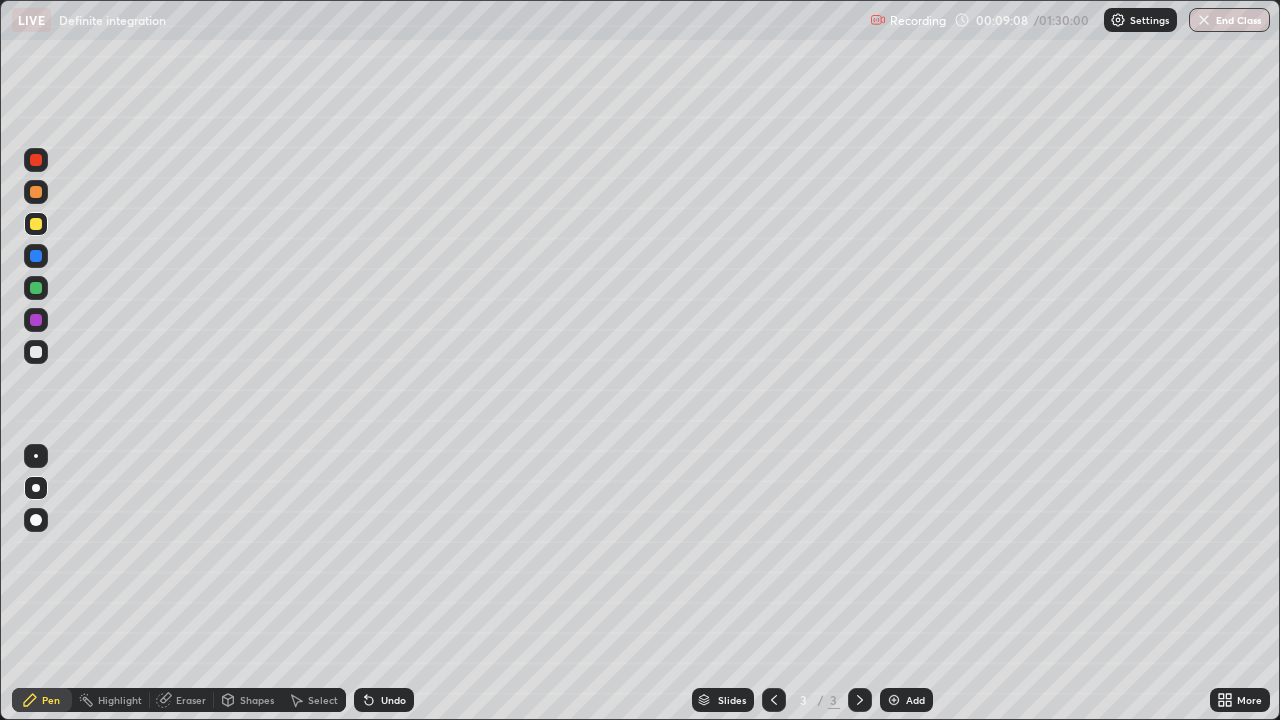 click on "Undo" at bounding box center (393, 700) 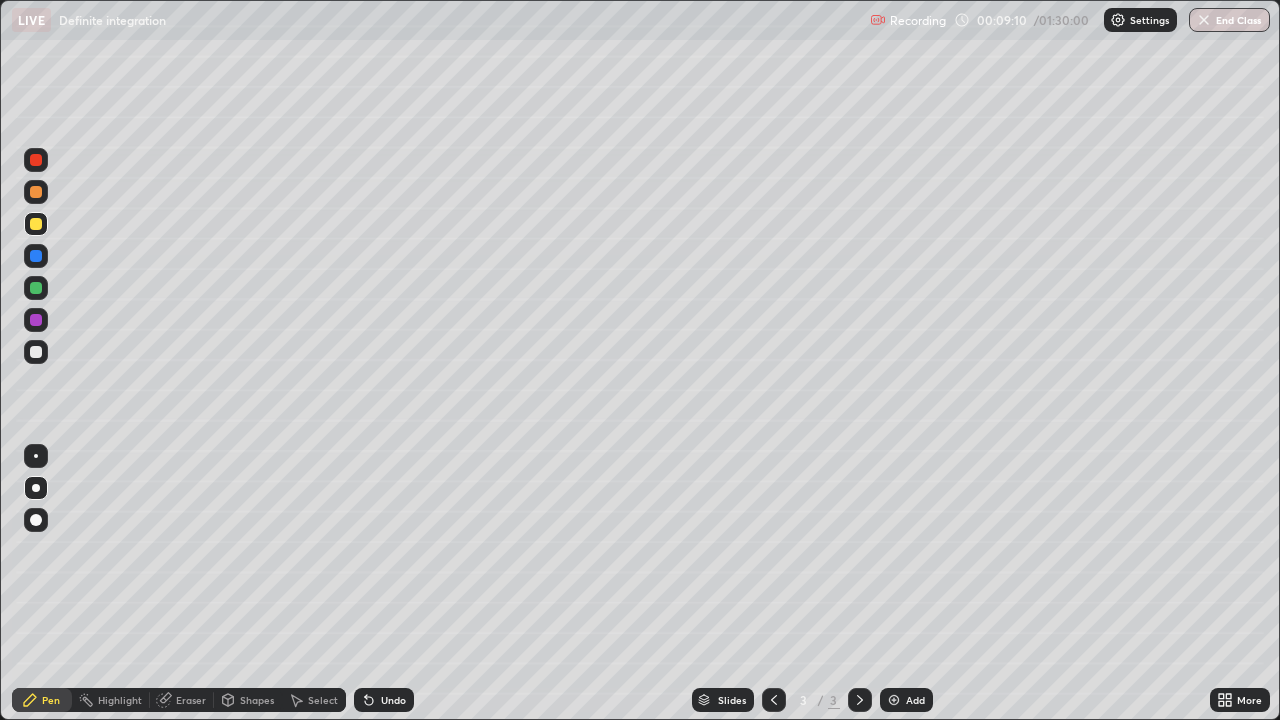 click on "Undo" at bounding box center [384, 700] 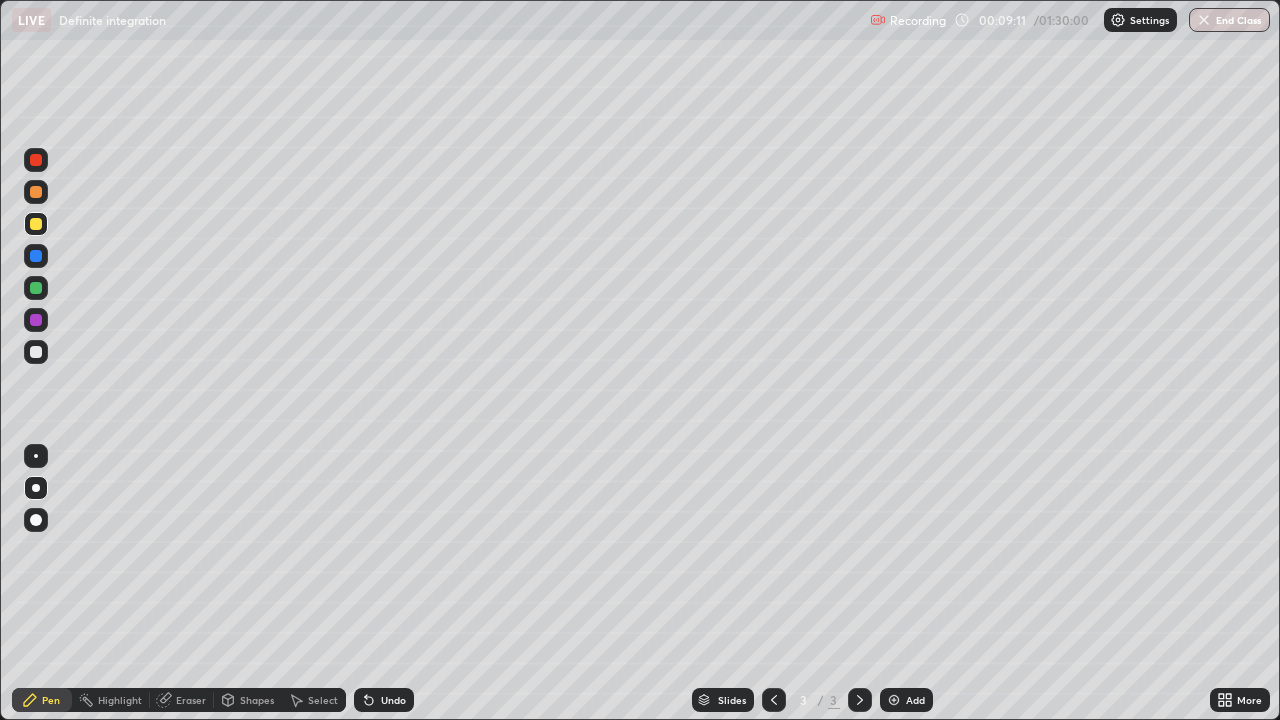 click at bounding box center (36, 352) 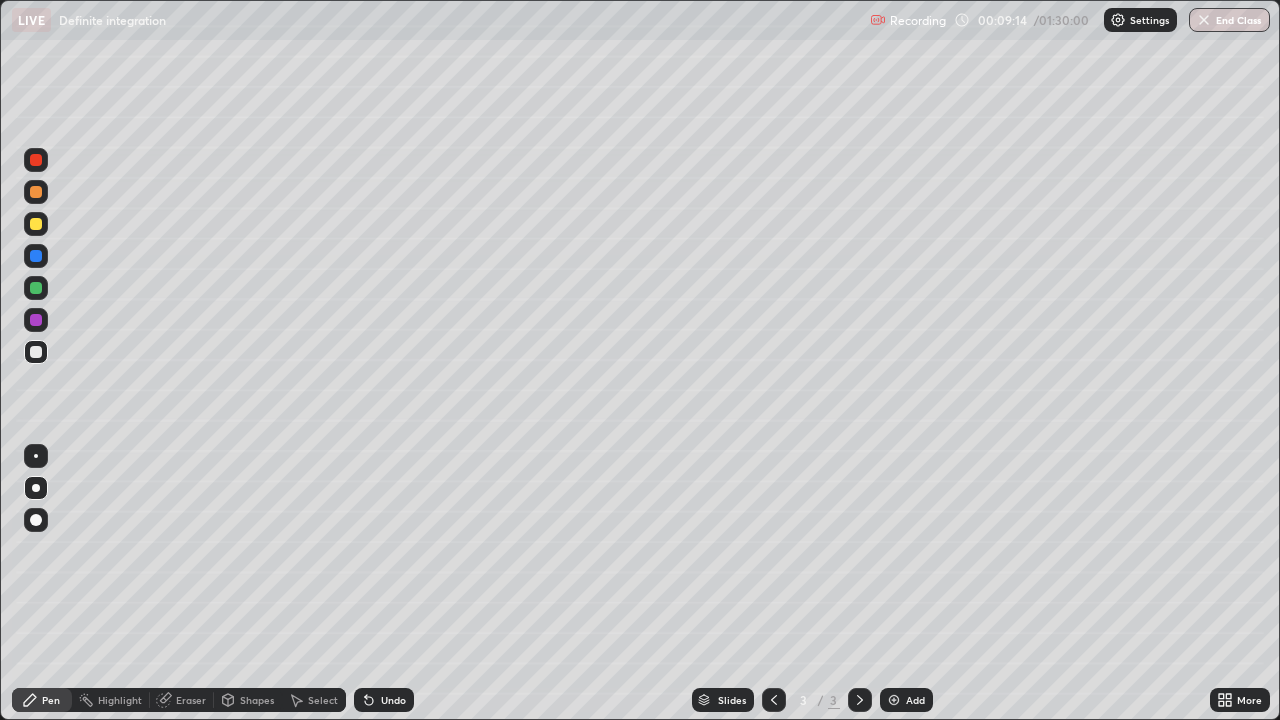 click at bounding box center [36, 224] 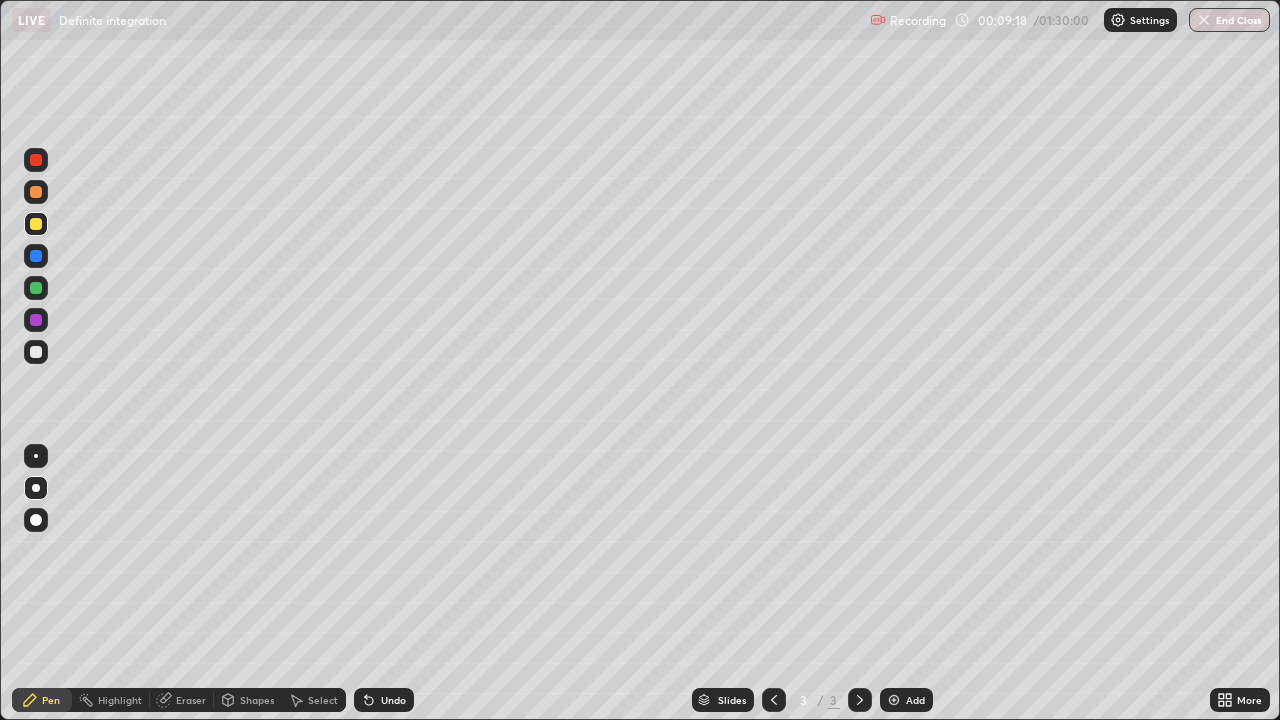 click at bounding box center (36, 288) 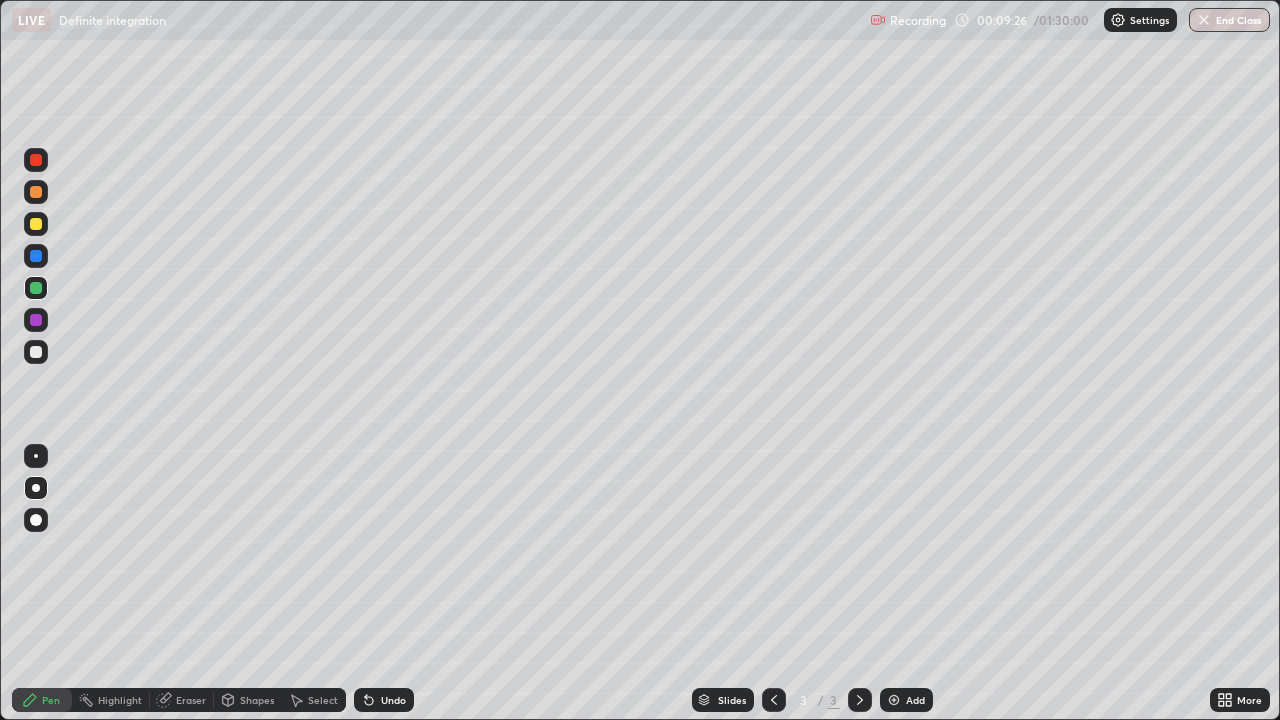 click at bounding box center [36, 256] 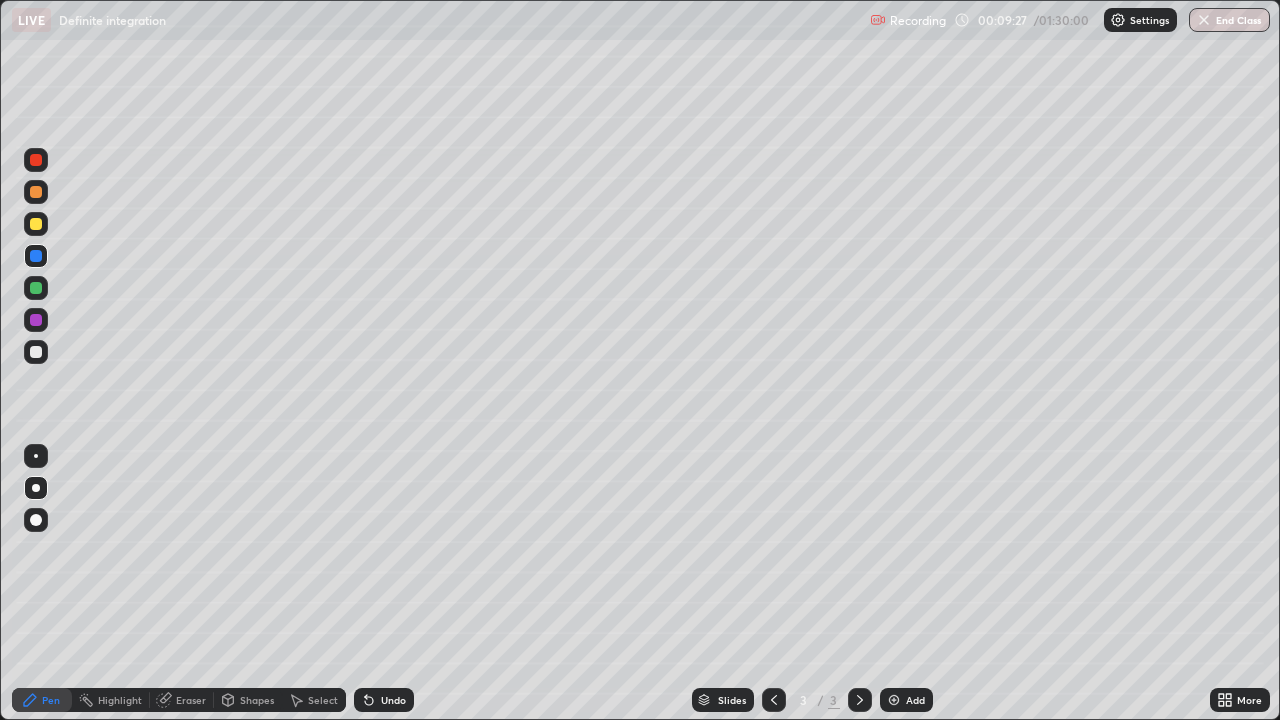 click at bounding box center [36, 192] 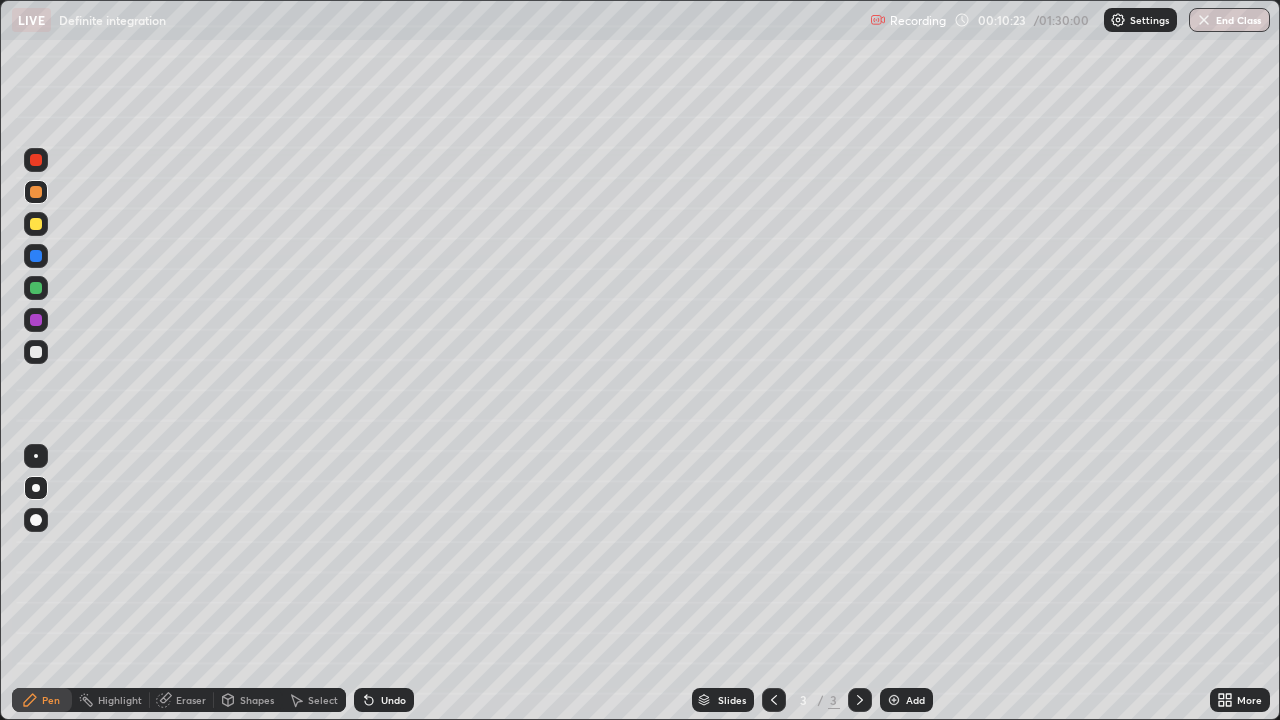 click at bounding box center (36, 288) 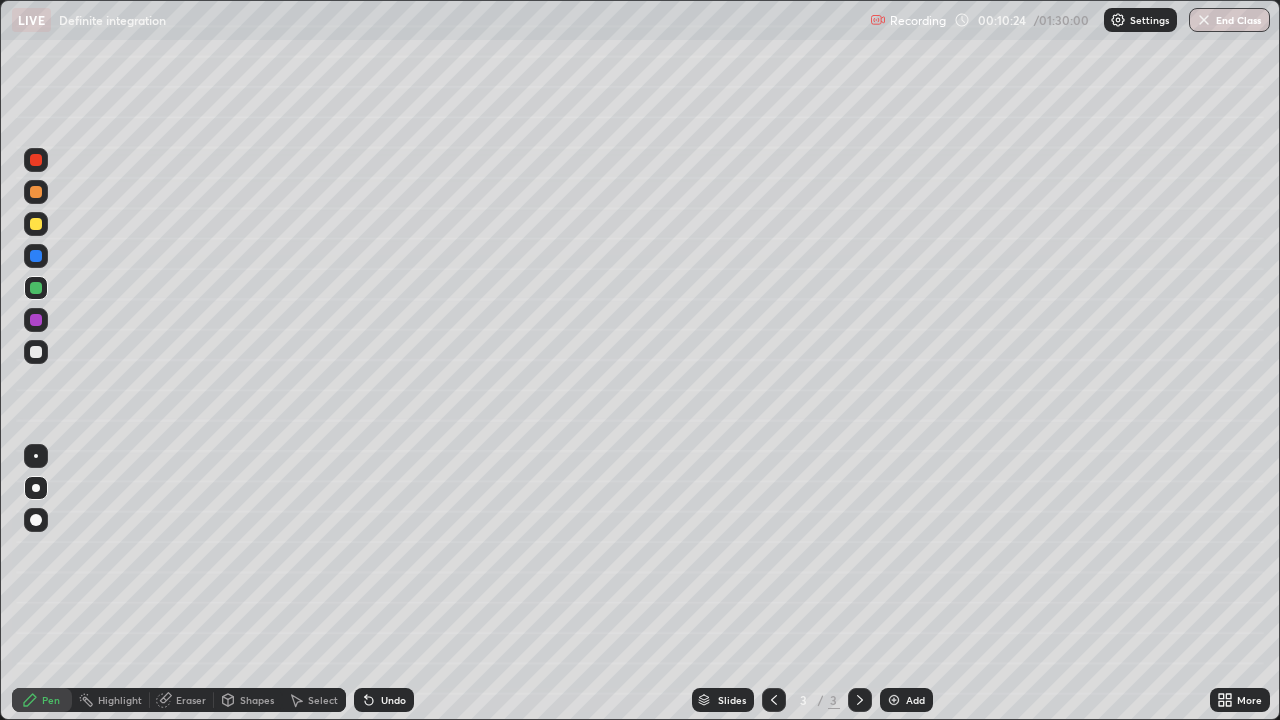 click at bounding box center [36, 256] 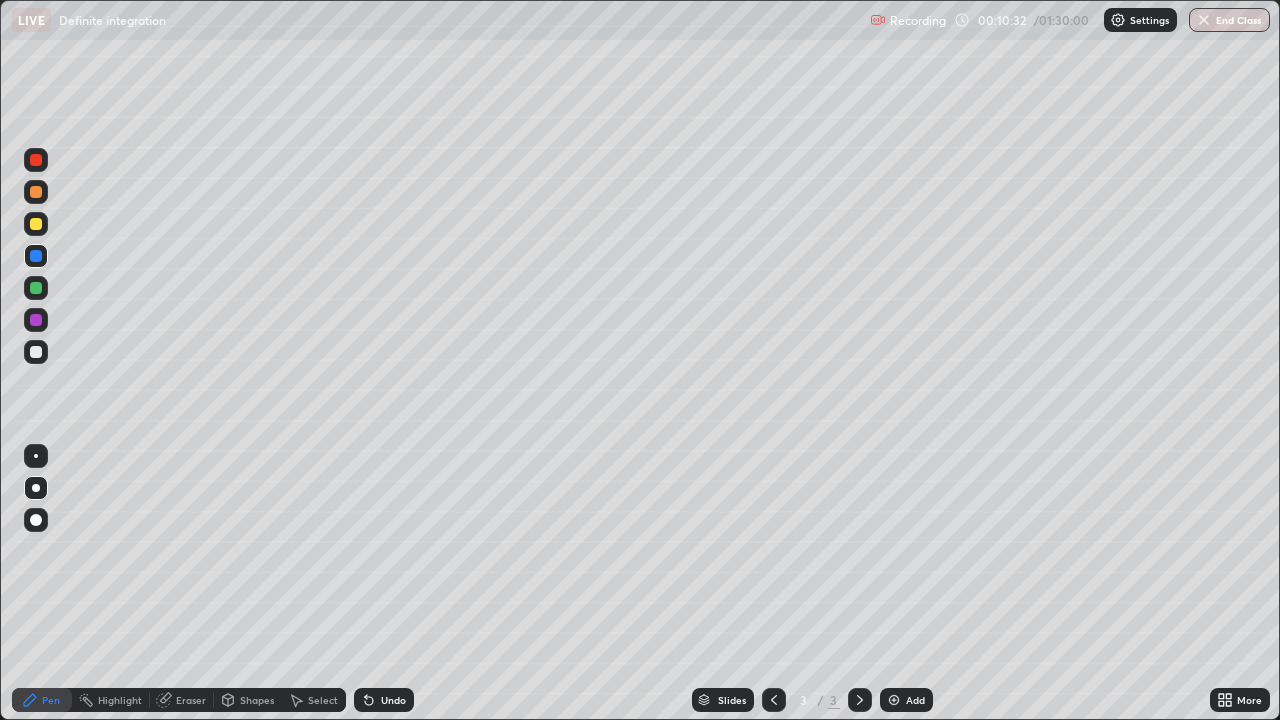 click at bounding box center [36, 352] 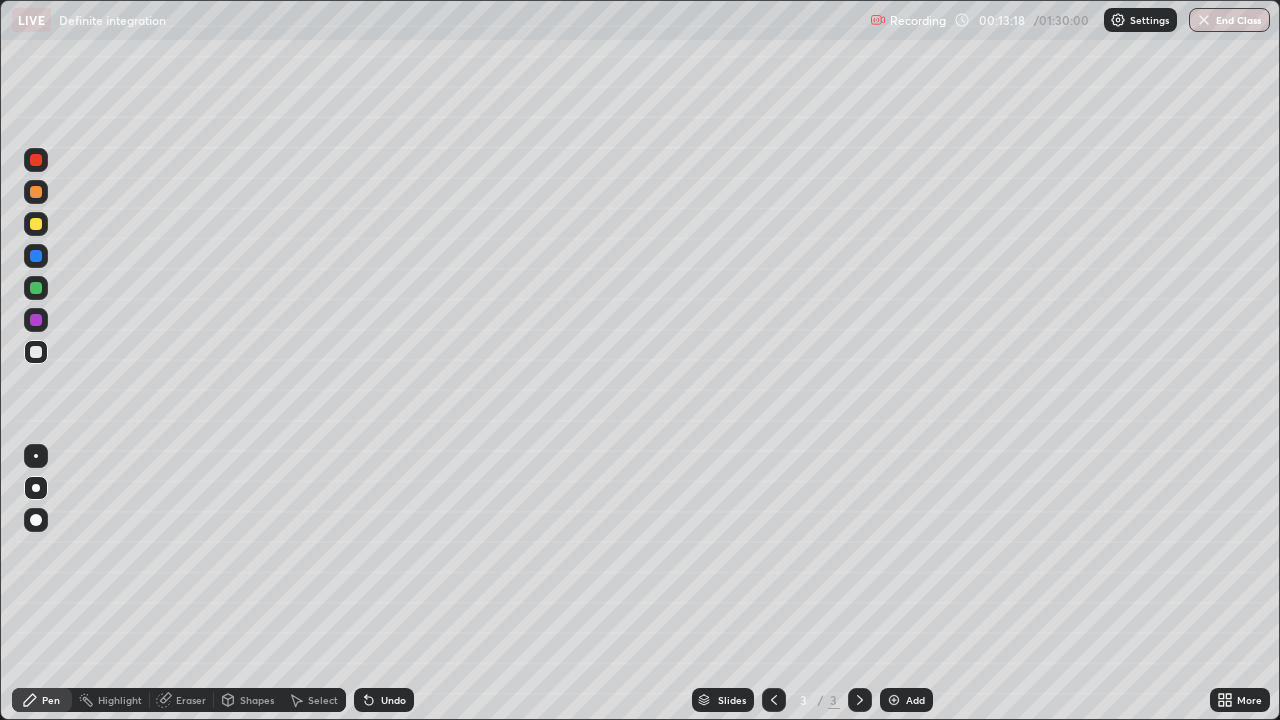 click on "Add" at bounding box center [915, 700] 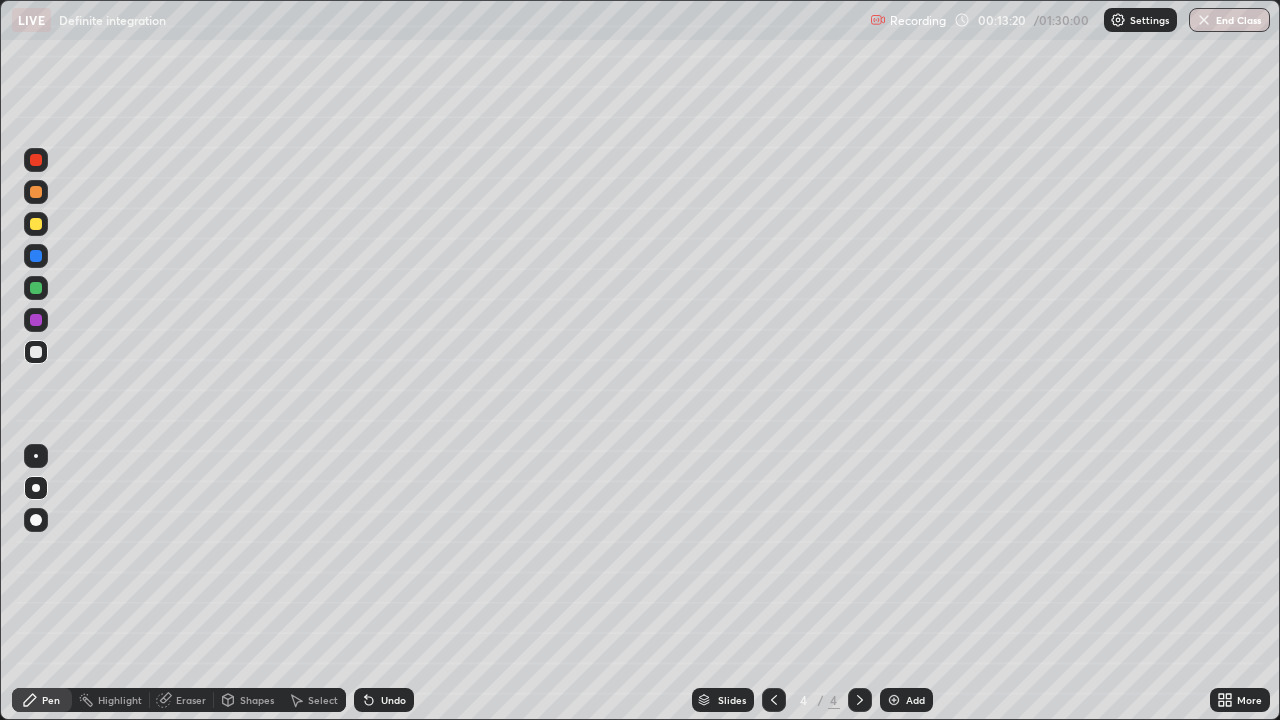 click at bounding box center (36, 288) 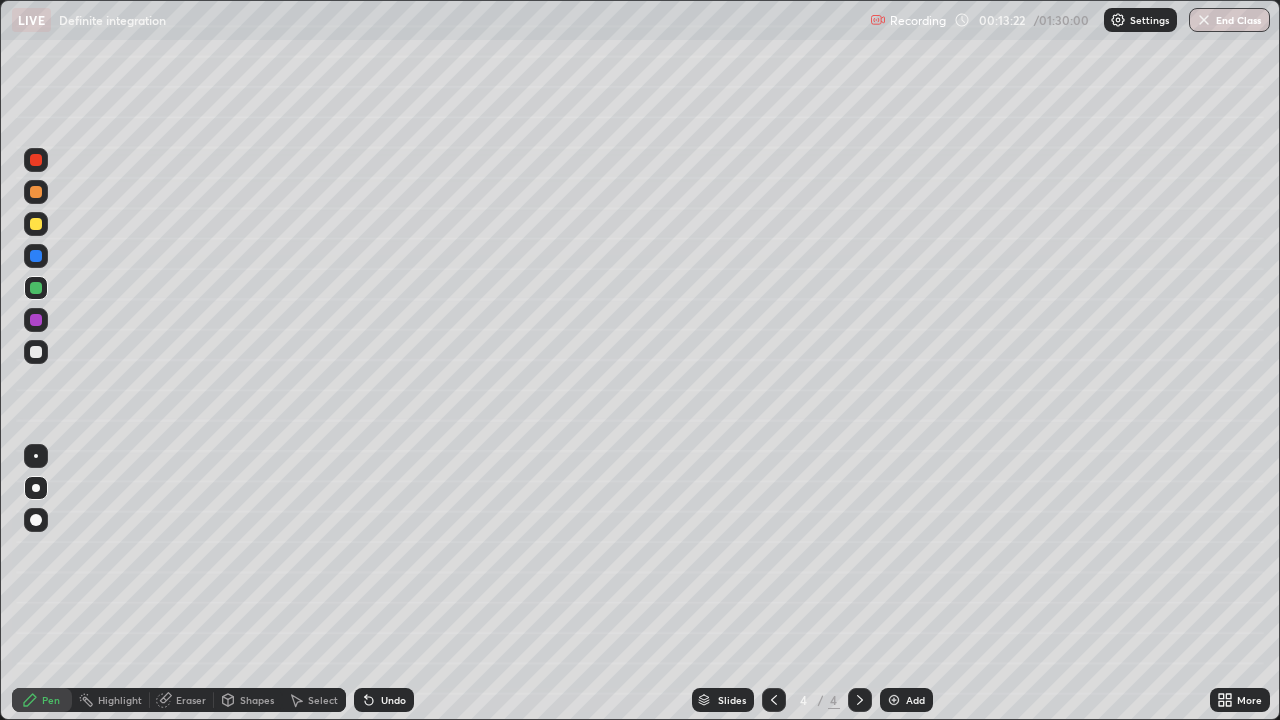 click at bounding box center (36, 224) 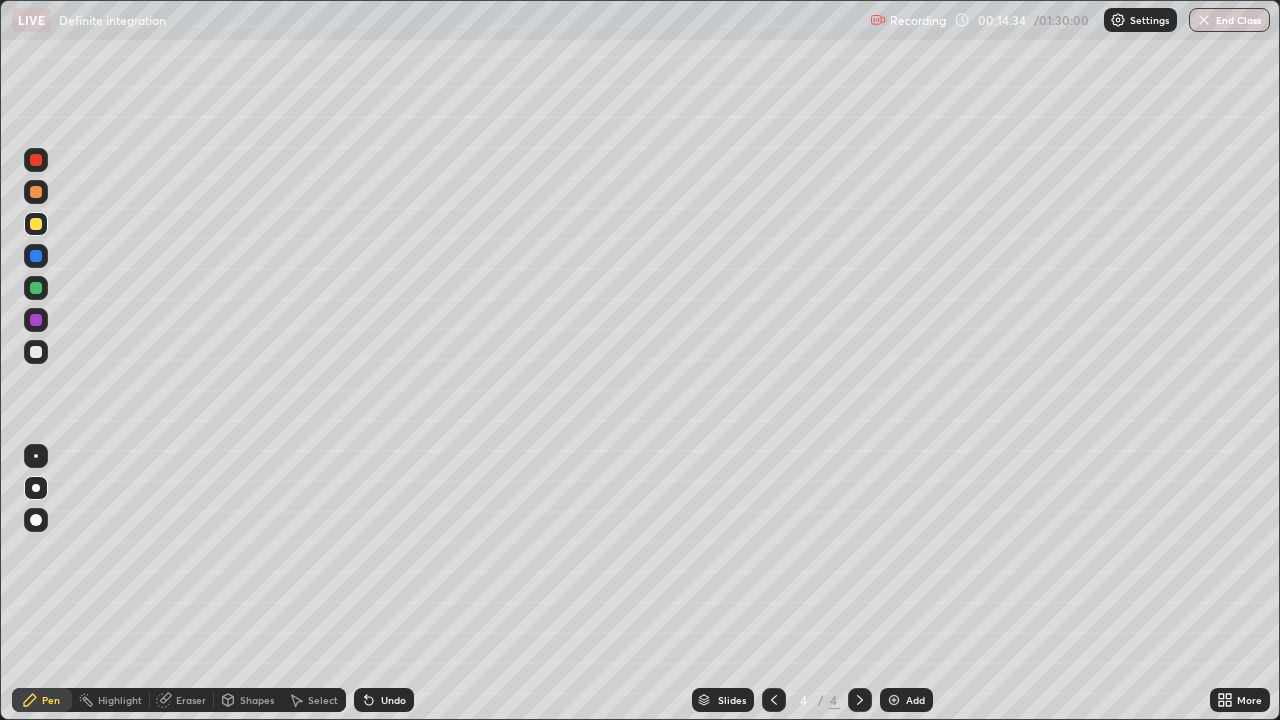 click at bounding box center (36, 352) 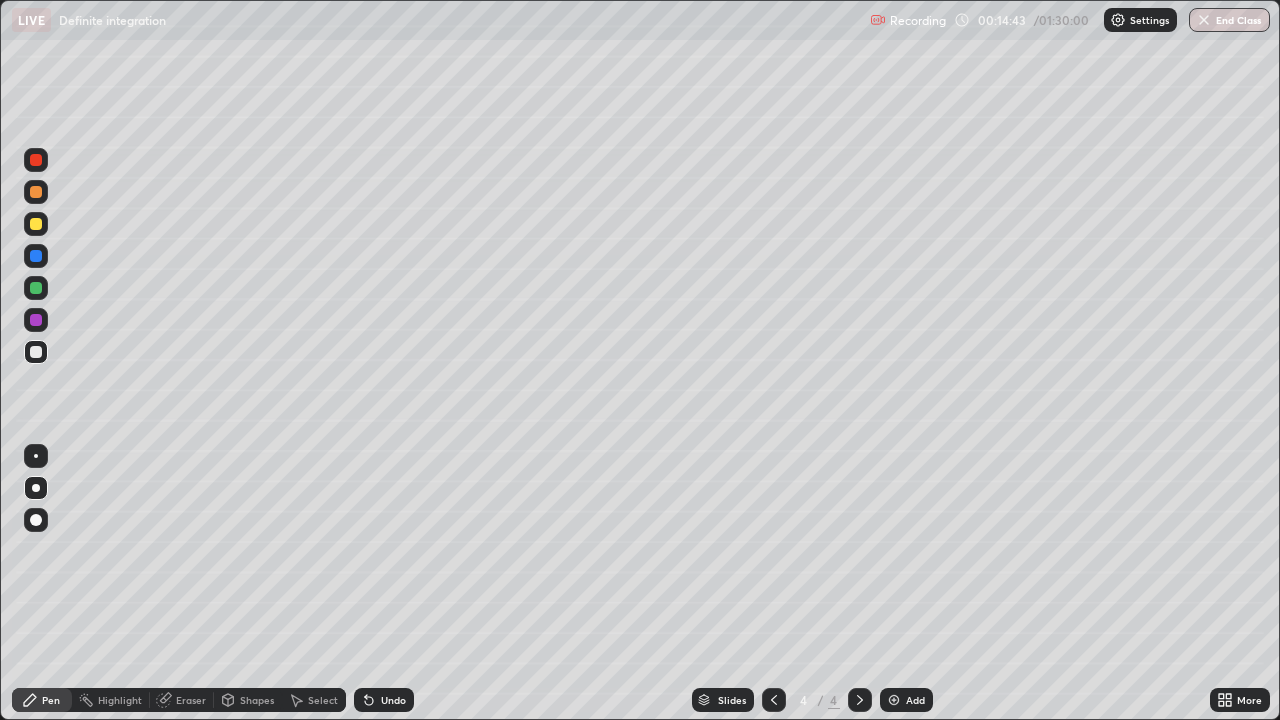 click at bounding box center (36, 192) 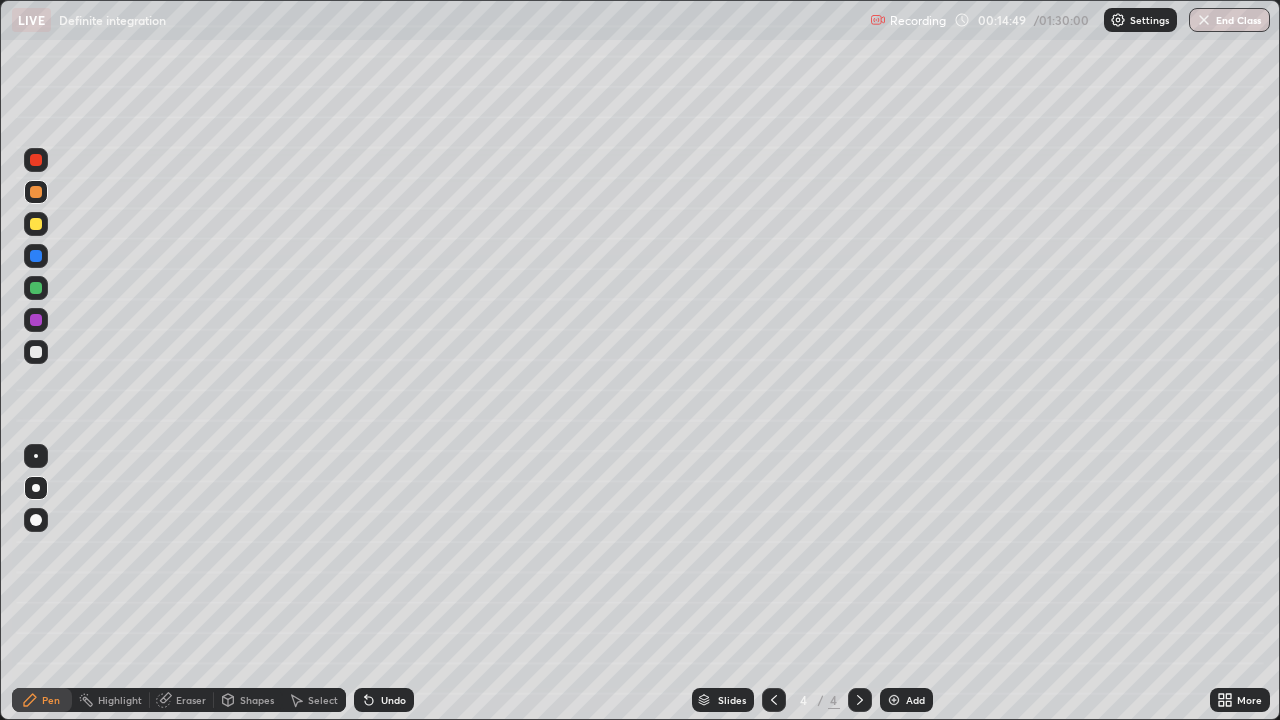 click at bounding box center [36, 320] 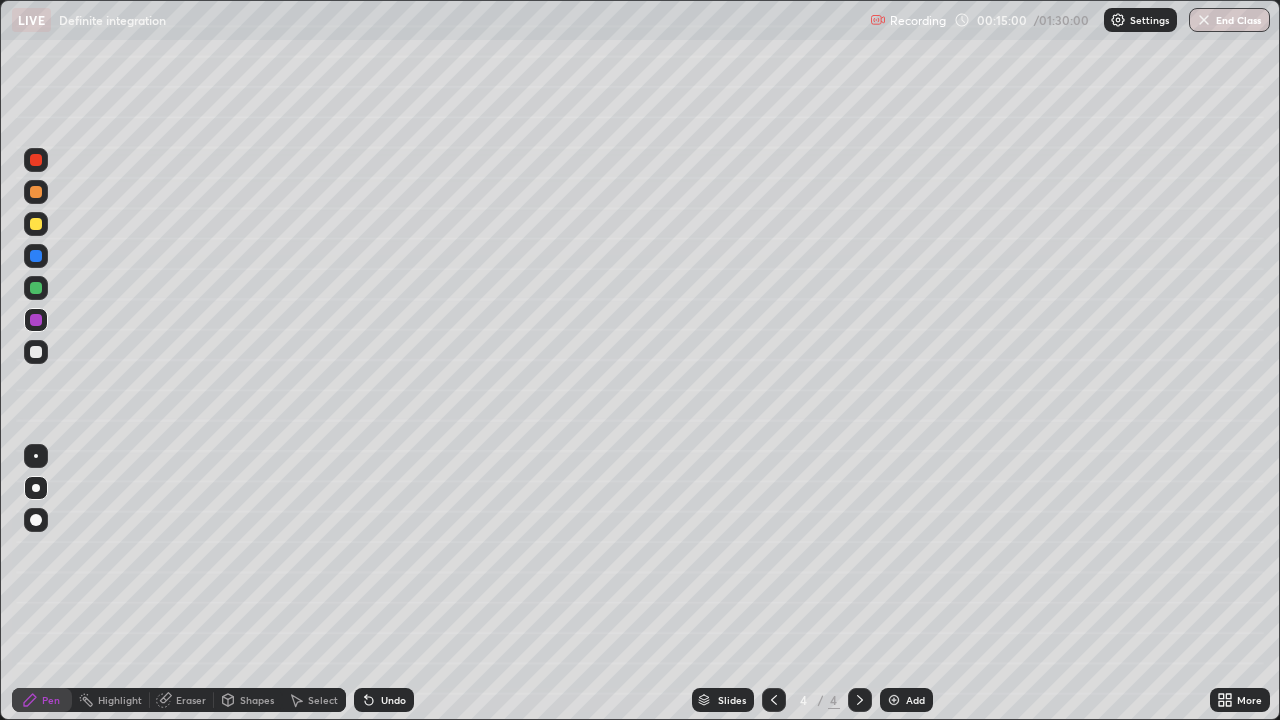 click at bounding box center [36, 352] 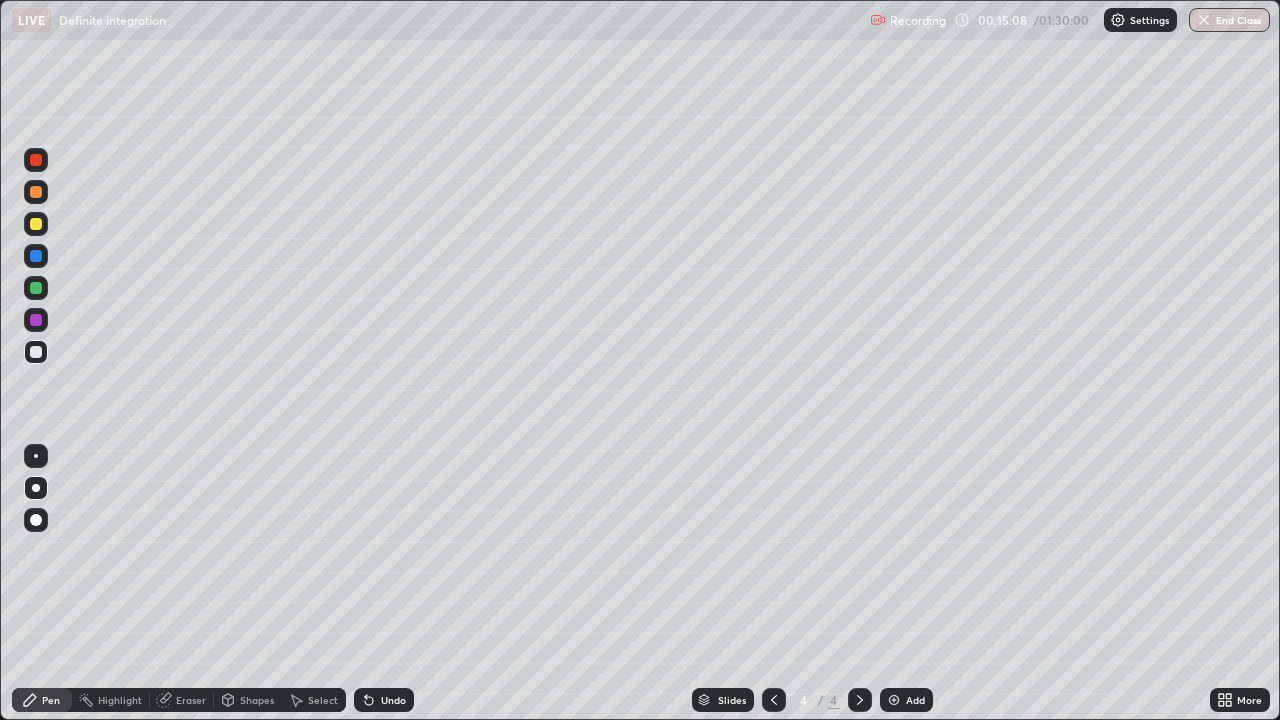 click at bounding box center (36, 288) 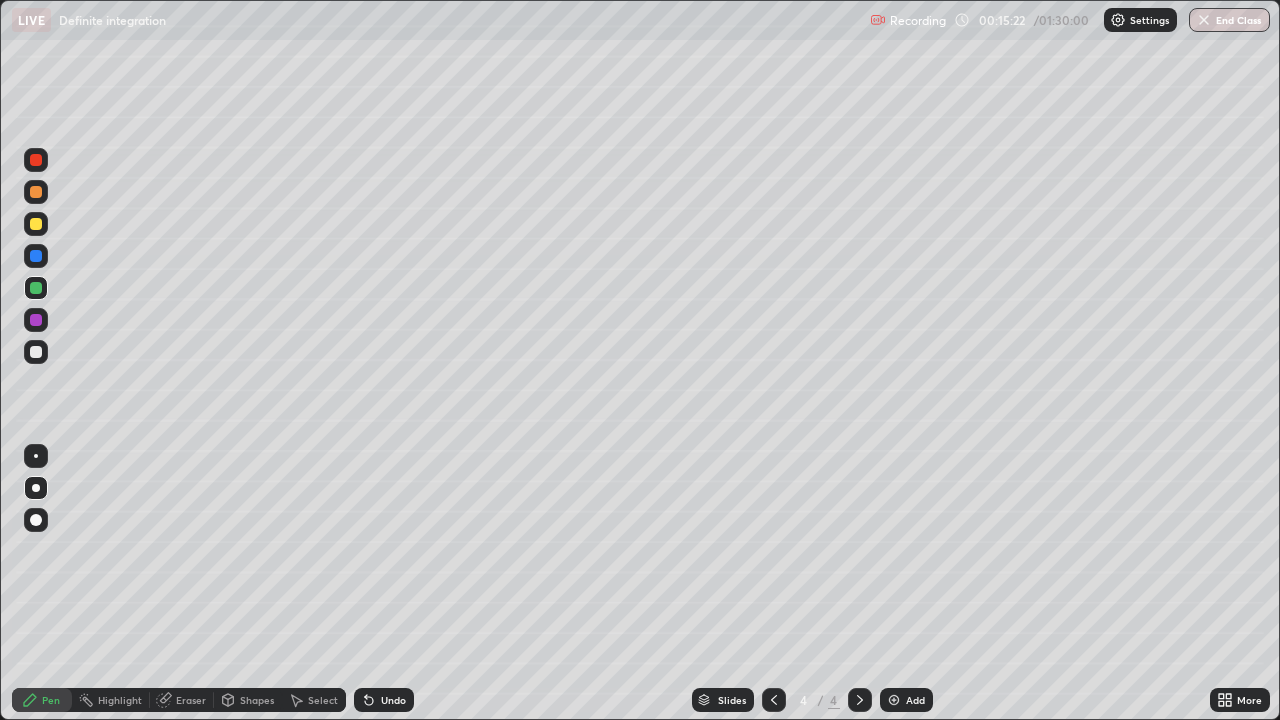 click at bounding box center (36, 352) 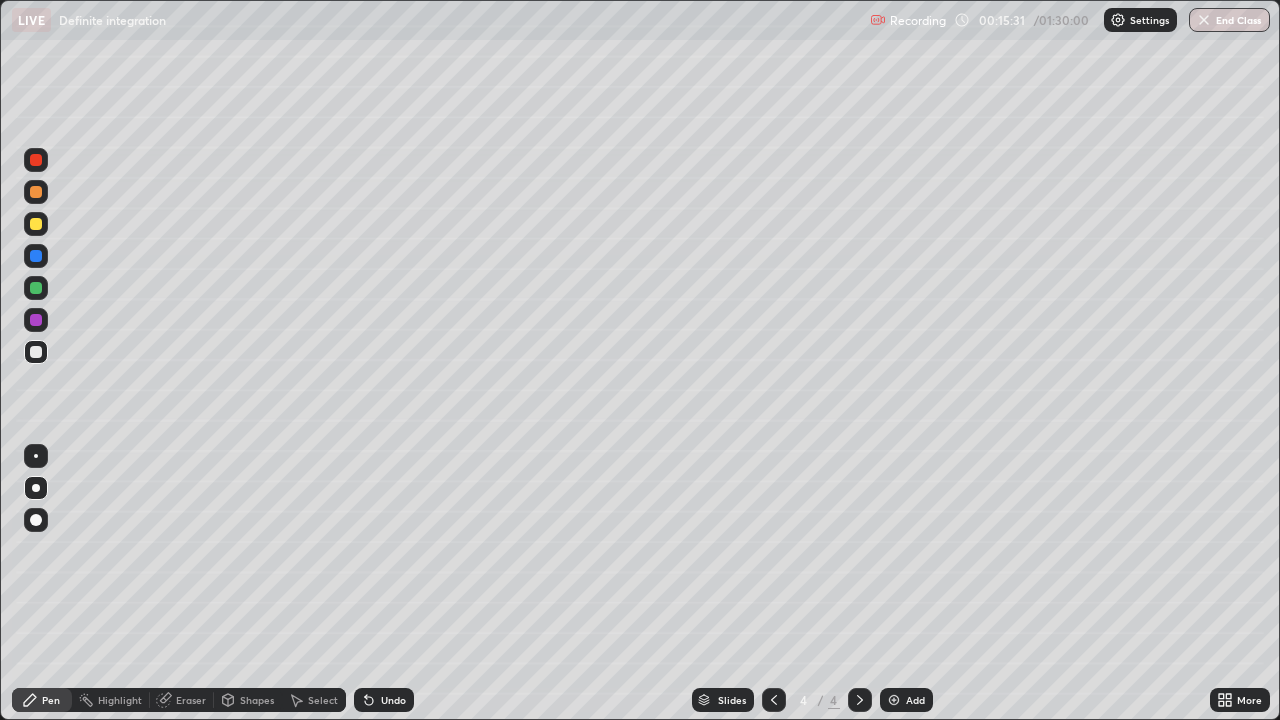 click at bounding box center (36, 256) 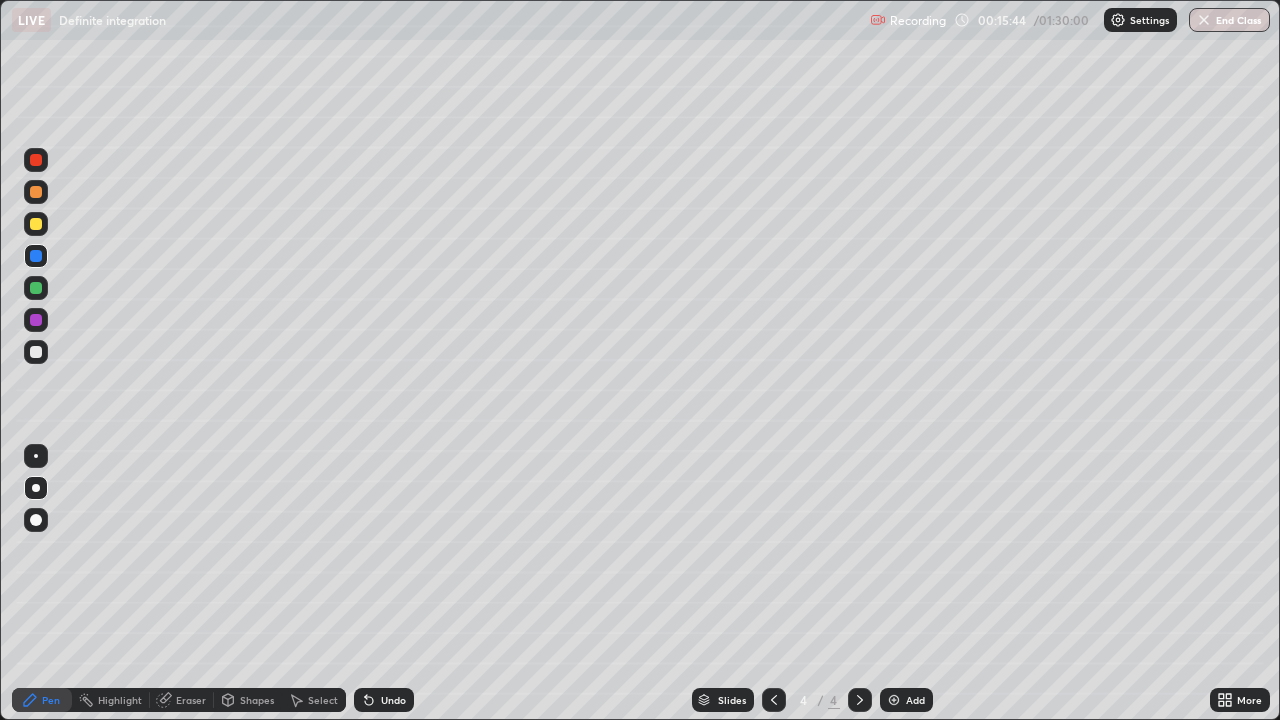 click at bounding box center [36, 352] 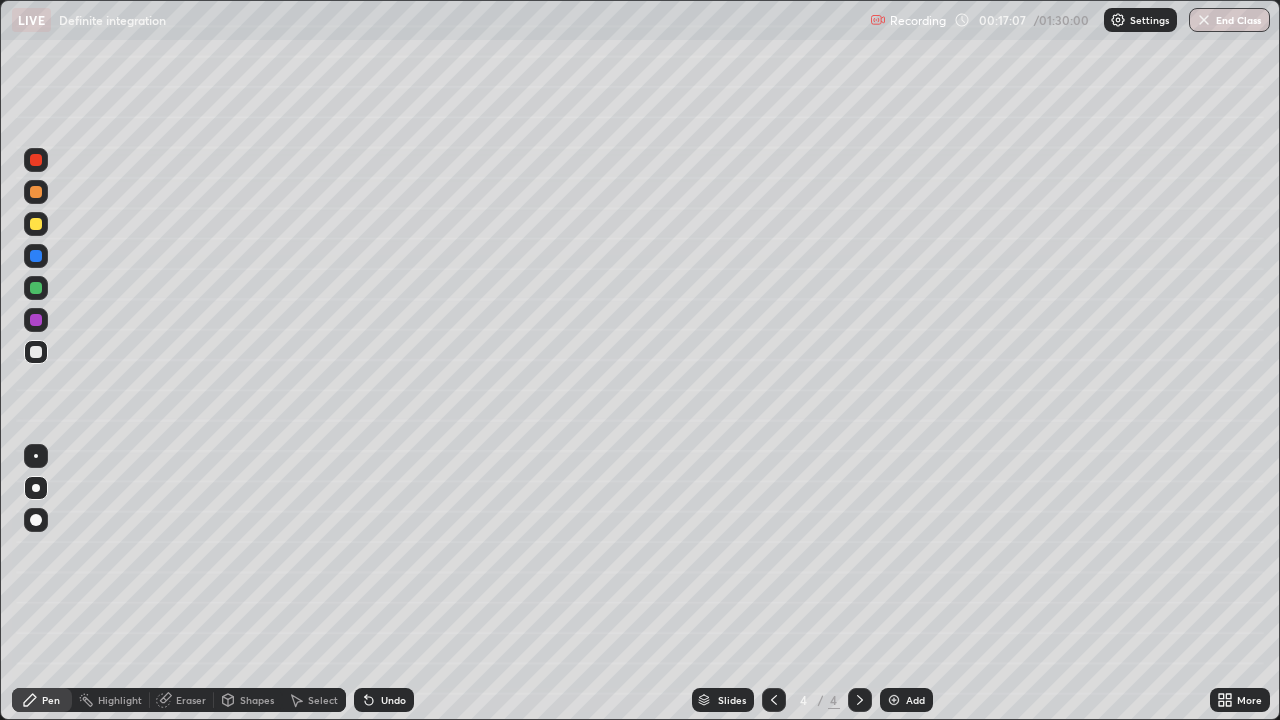 click at bounding box center [36, 288] 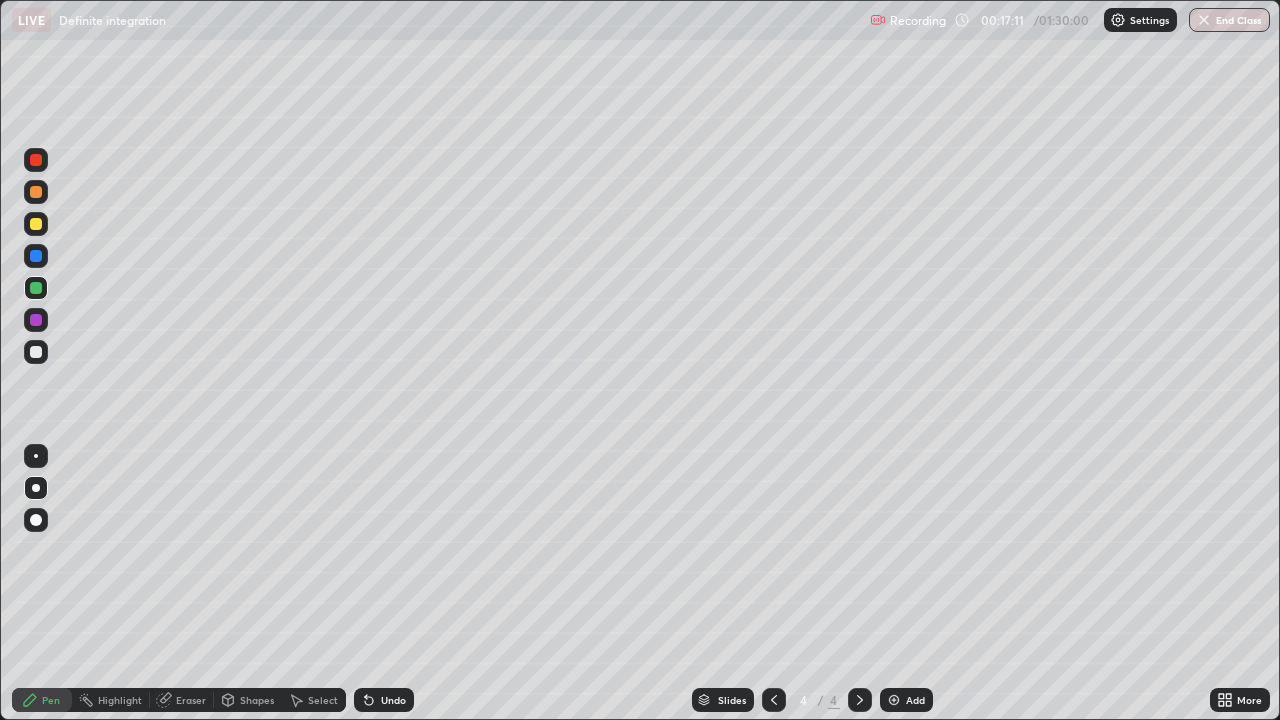 click at bounding box center [36, 352] 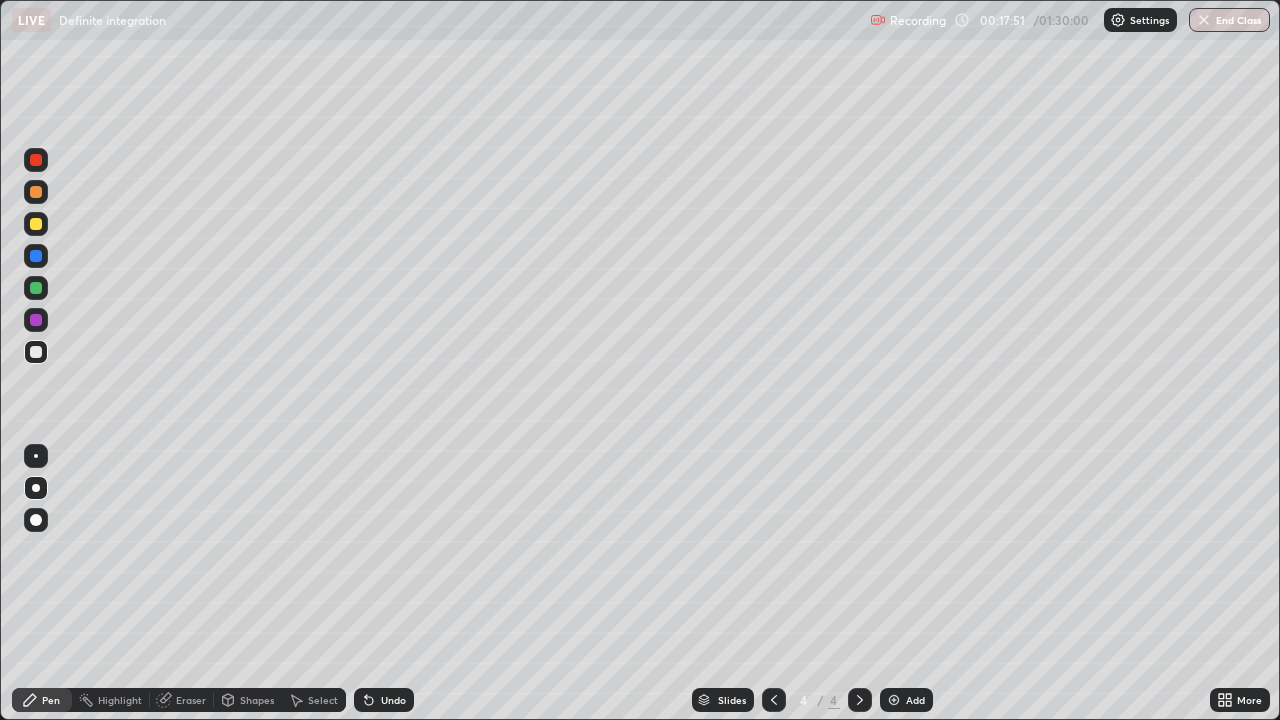 click on "Undo" at bounding box center [393, 700] 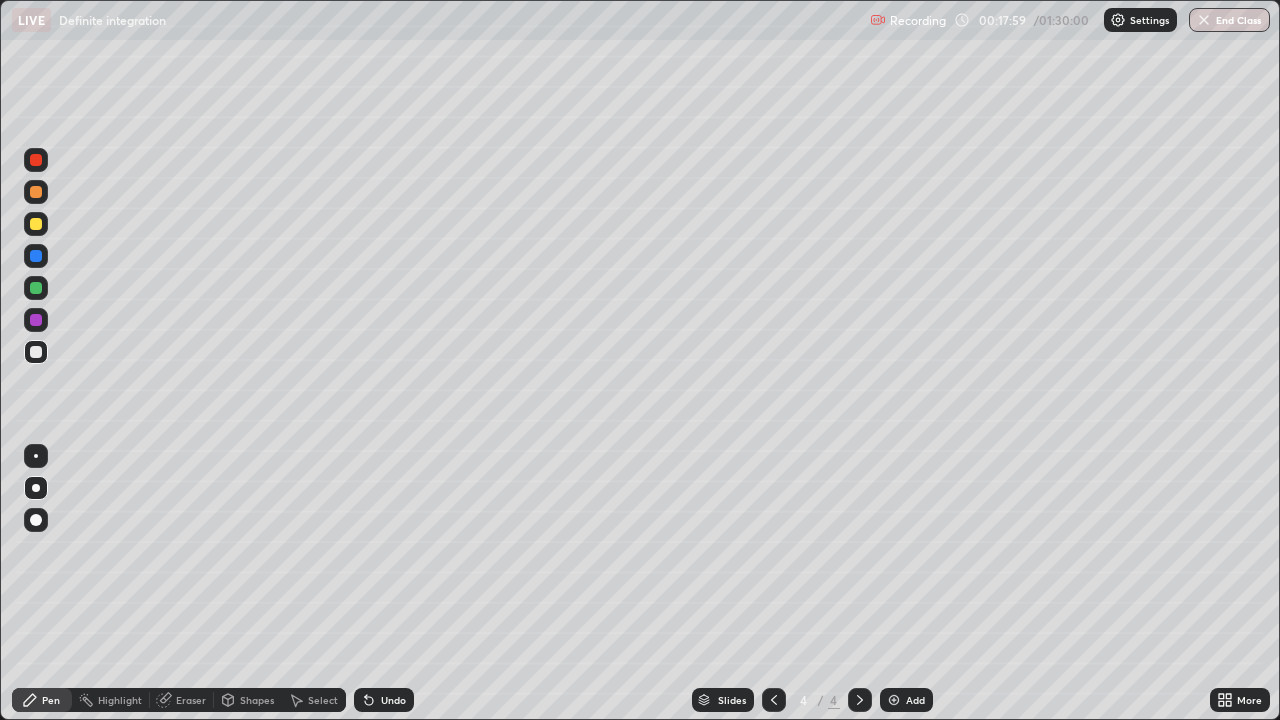click at bounding box center (36, 288) 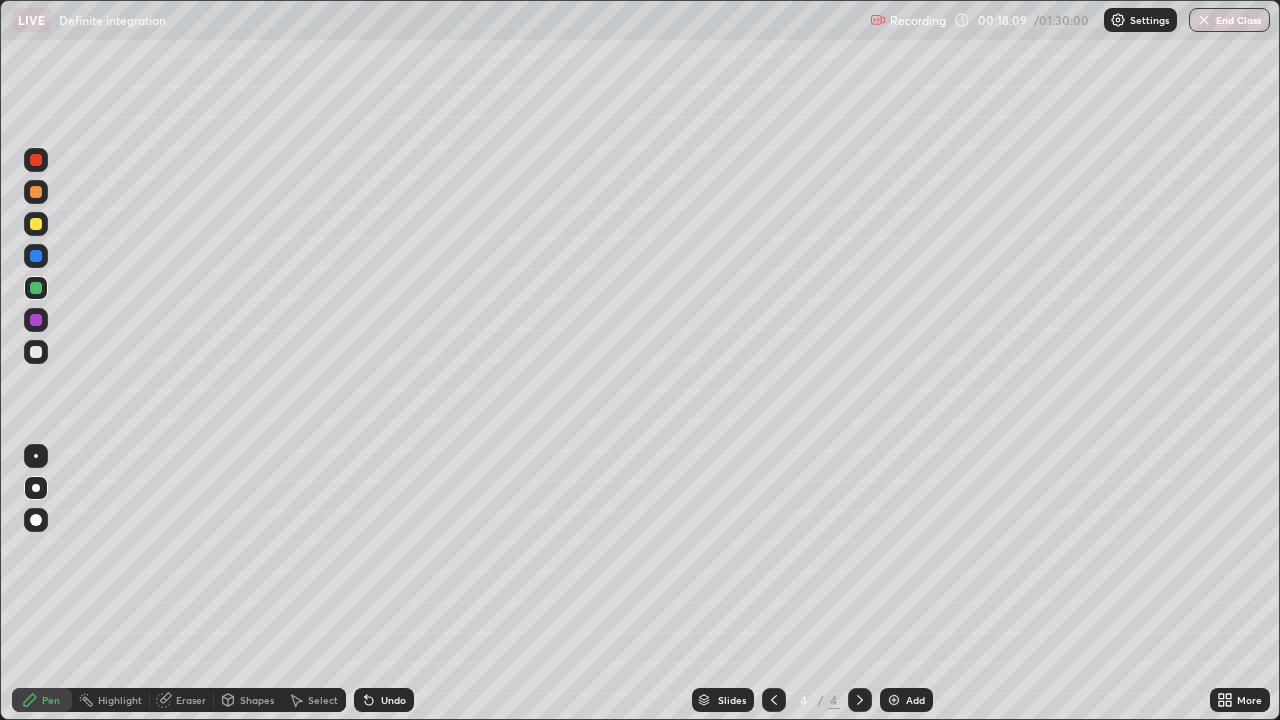 click at bounding box center (36, 224) 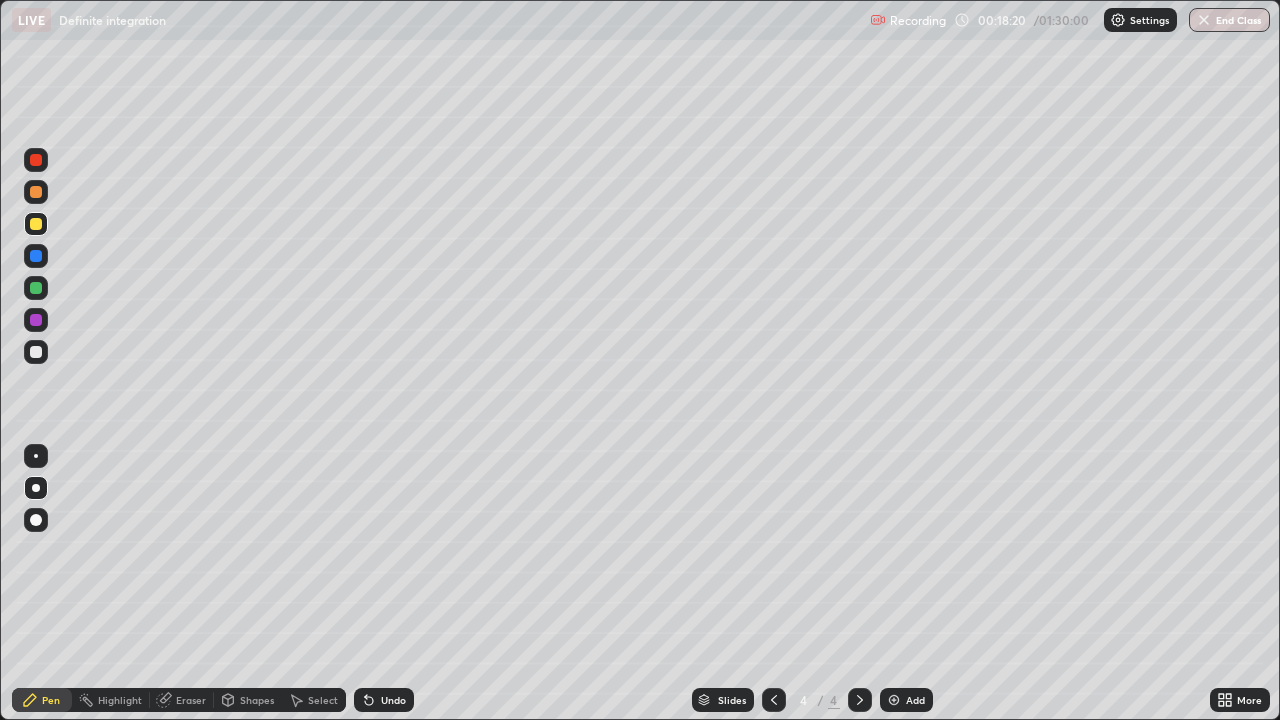 click at bounding box center (36, 320) 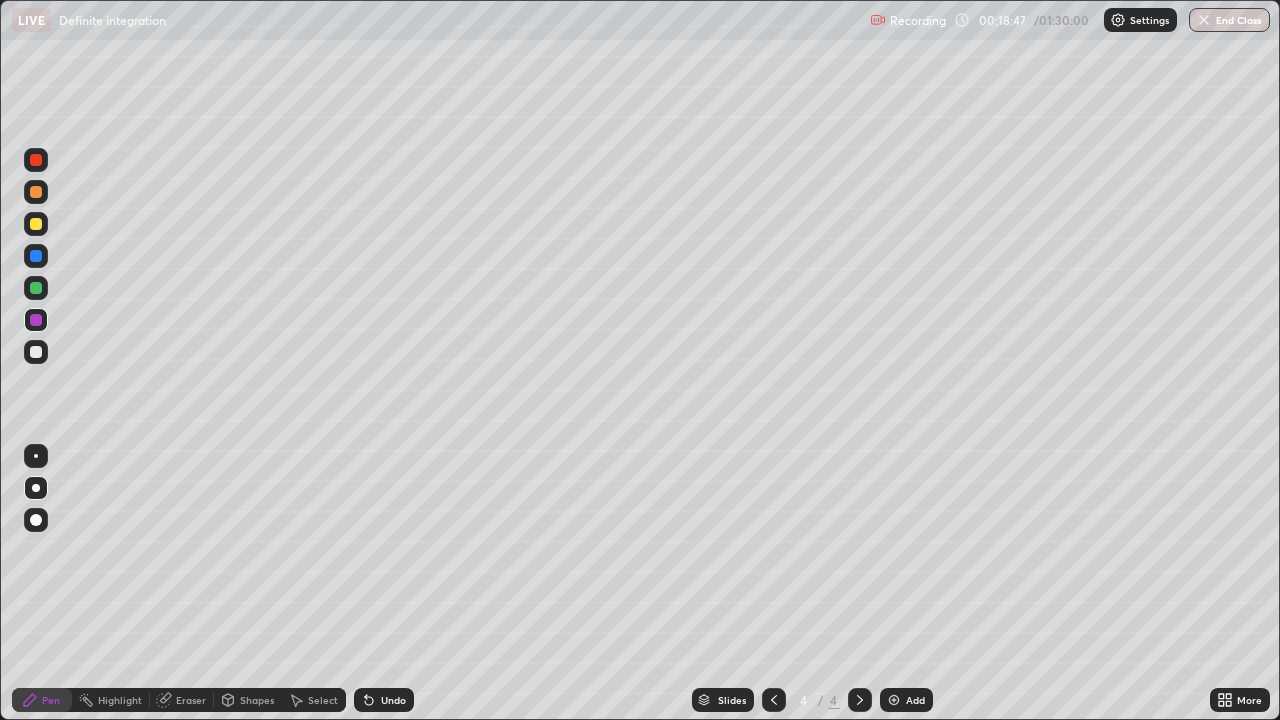 click at bounding box center (36, 352) 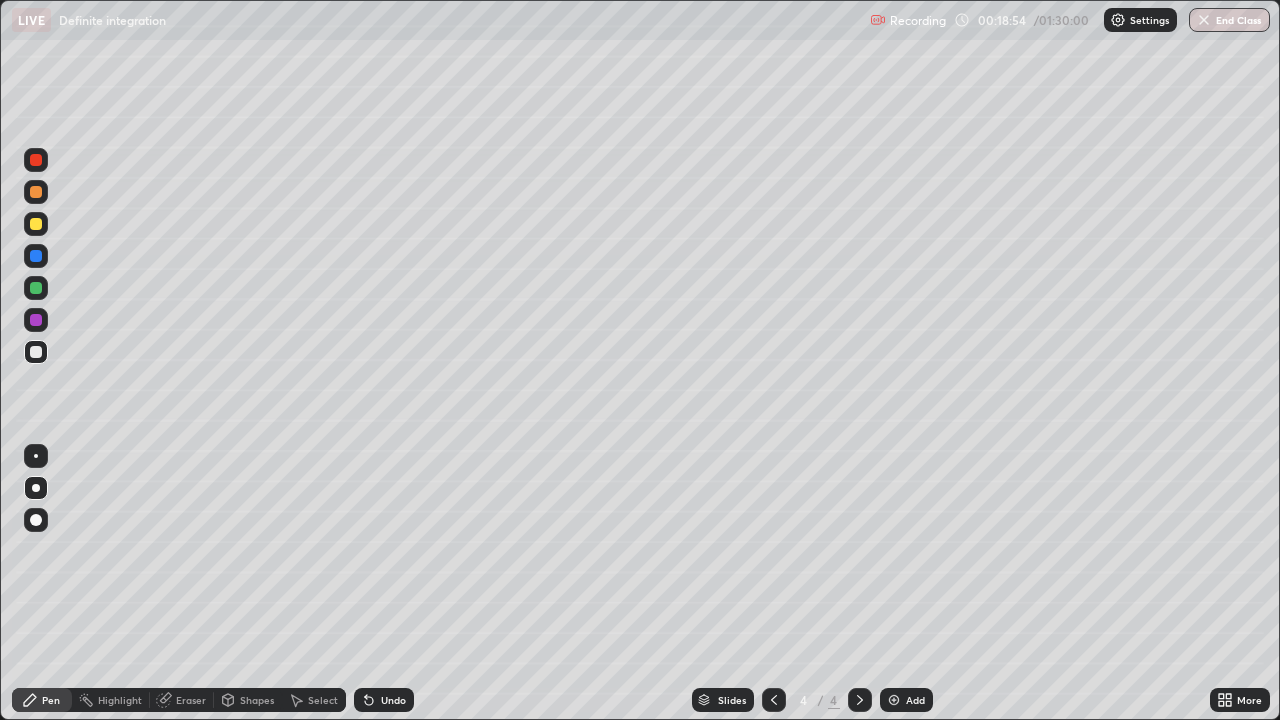 click at bounding box center [36, 256] 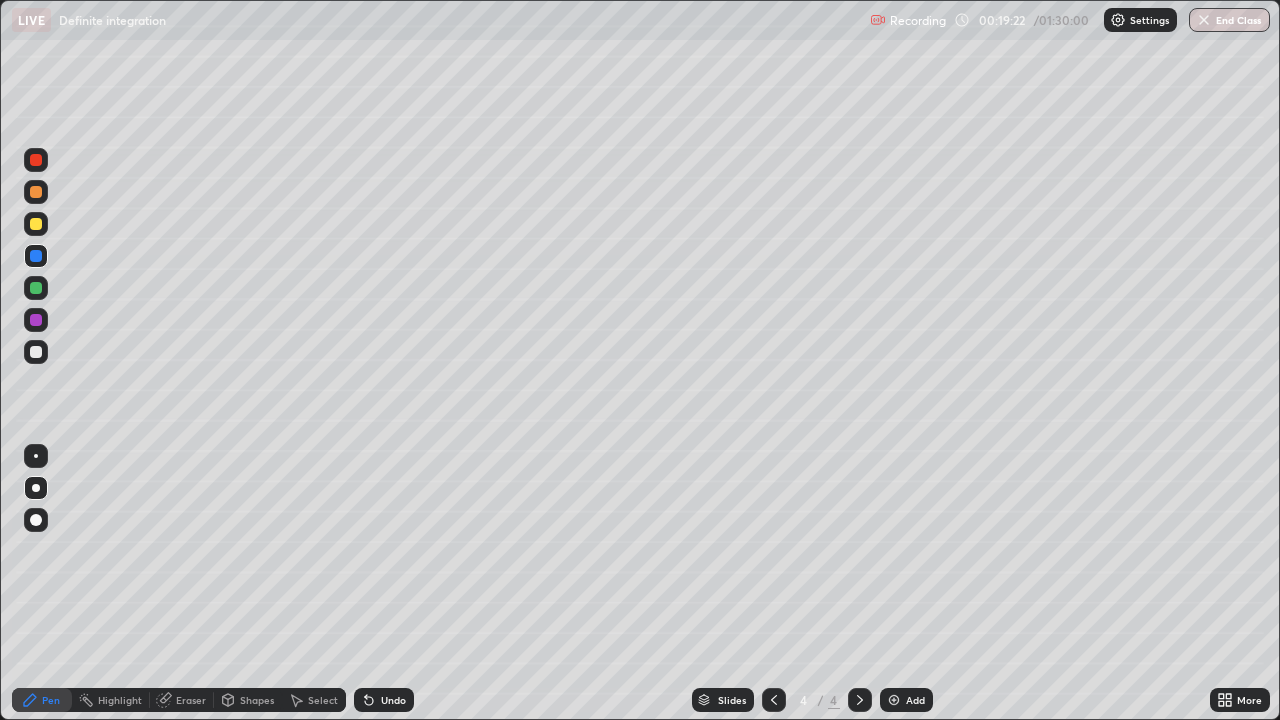click at bounding box center [36, 352] 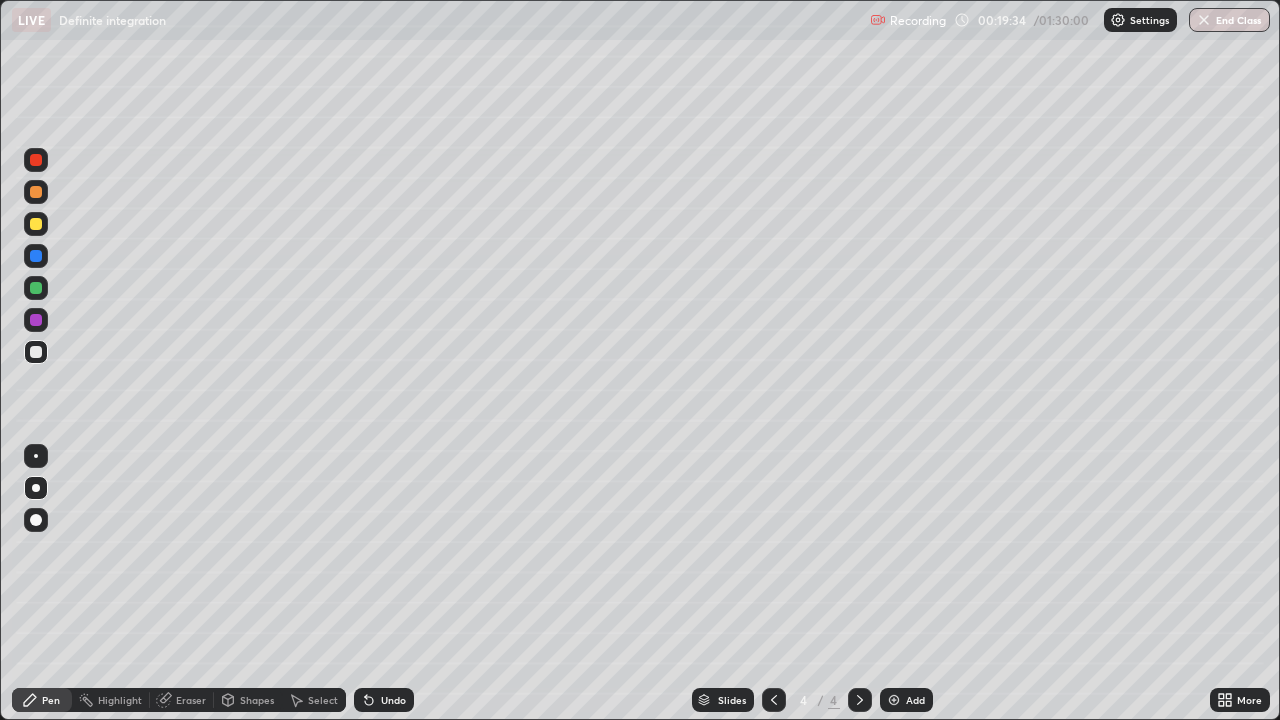 click on "Undo" at bounding box center (393, 700) 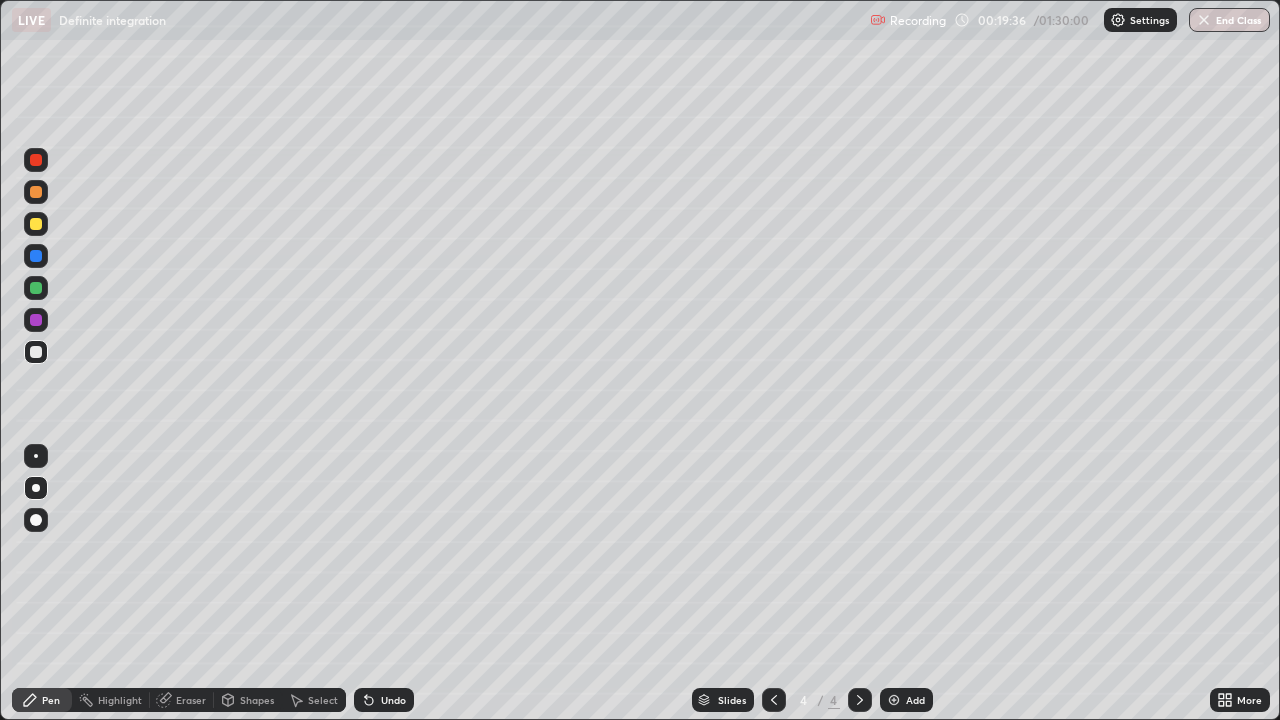 click 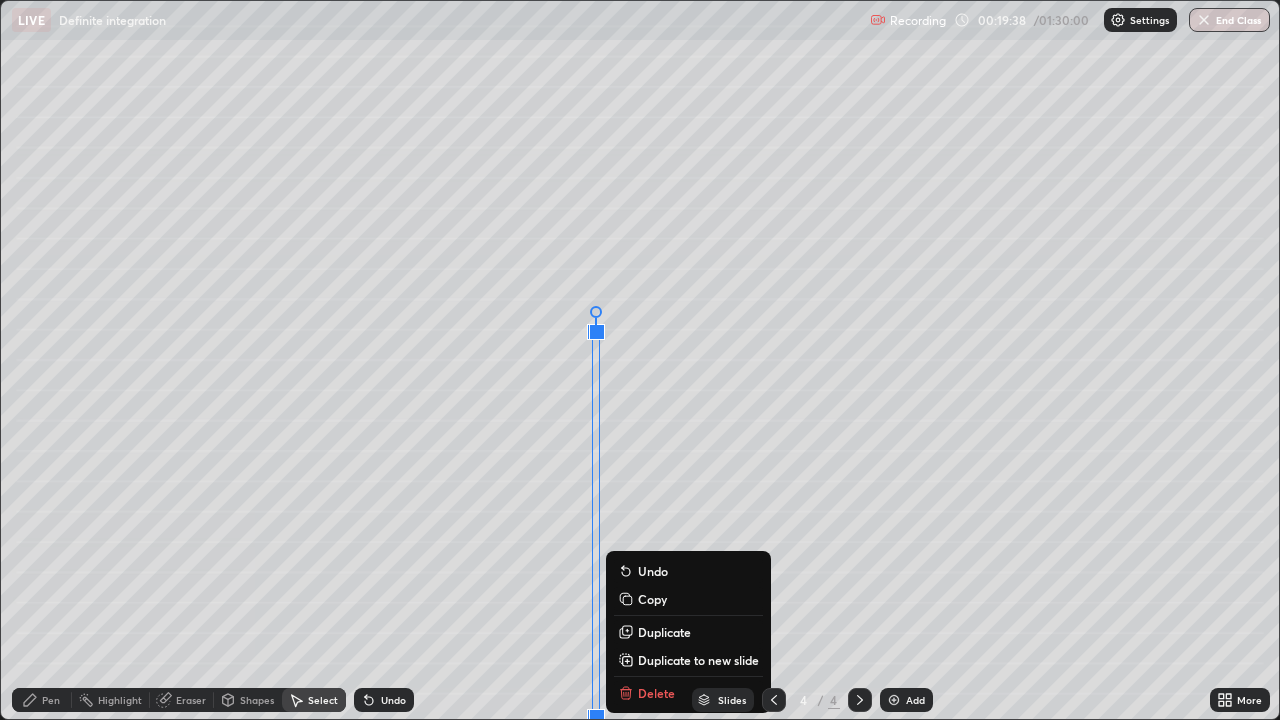 click on "Slides 4 / 4 Add" at bounding box center [812, 700] 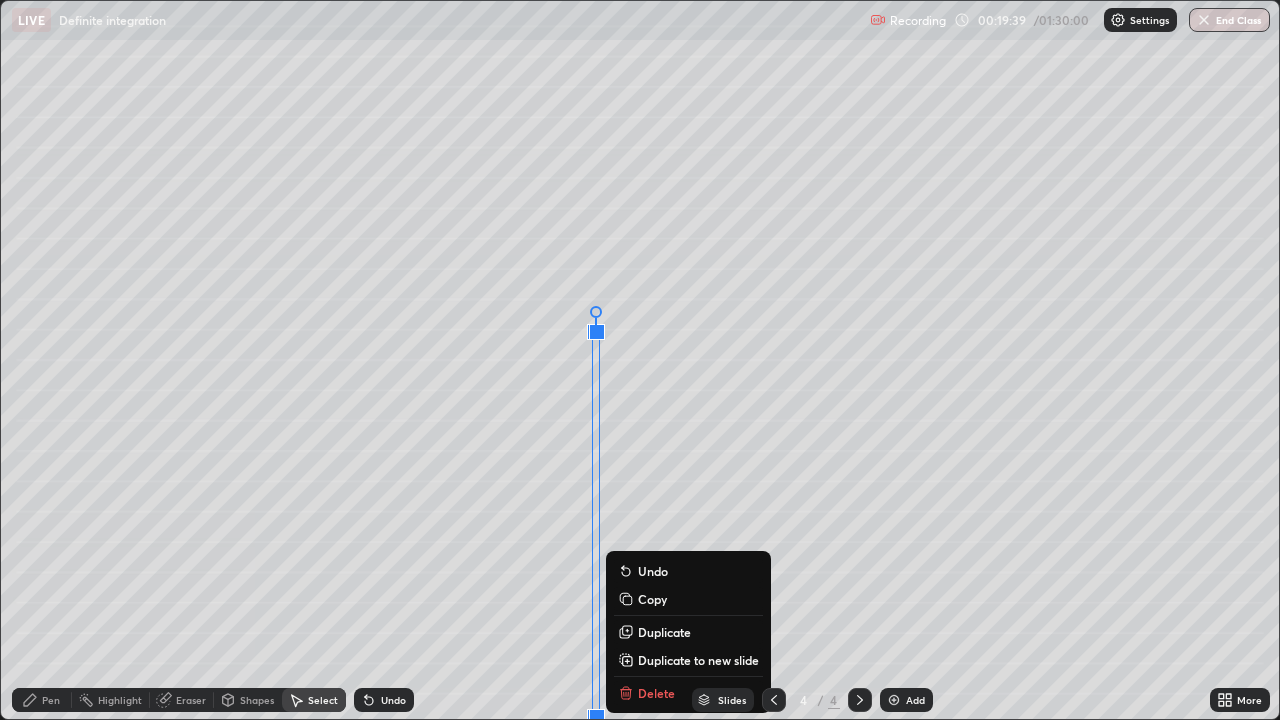 click on "Slides 4 / 4 Add" at bounding box center (812, 700) 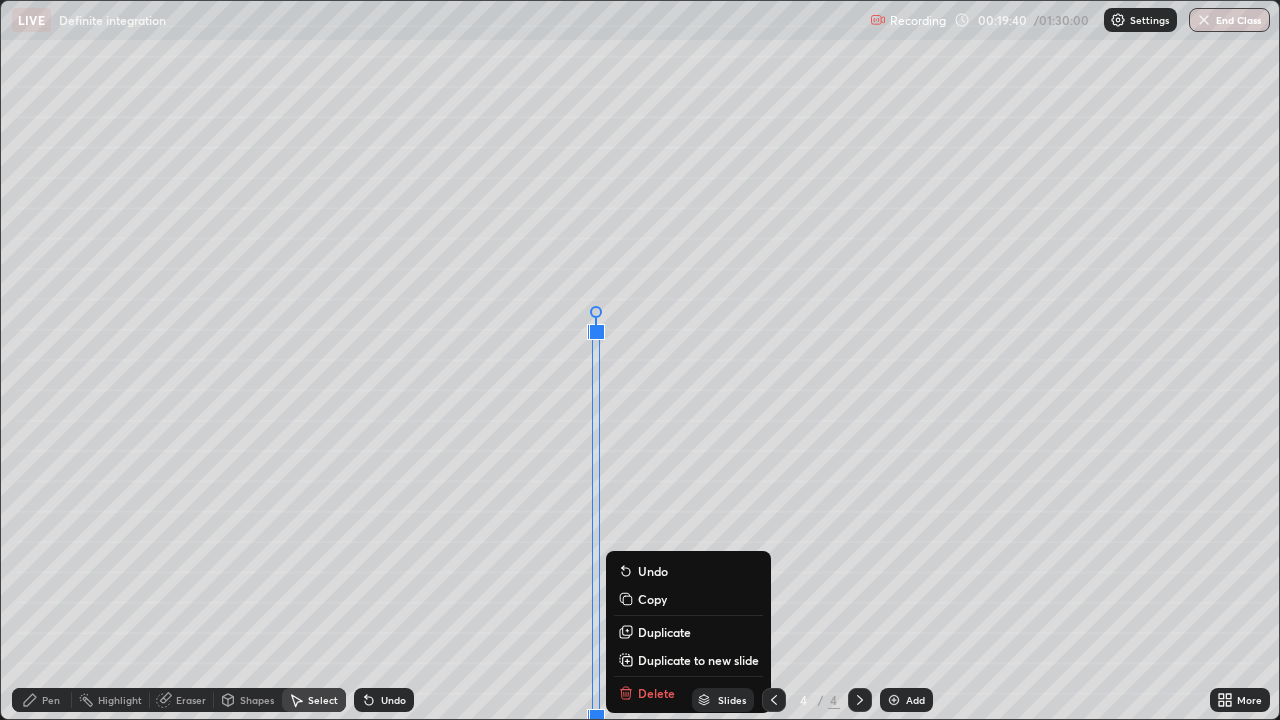 click on "Slides 4 / 4 Add" at bounding box center [812, 700] 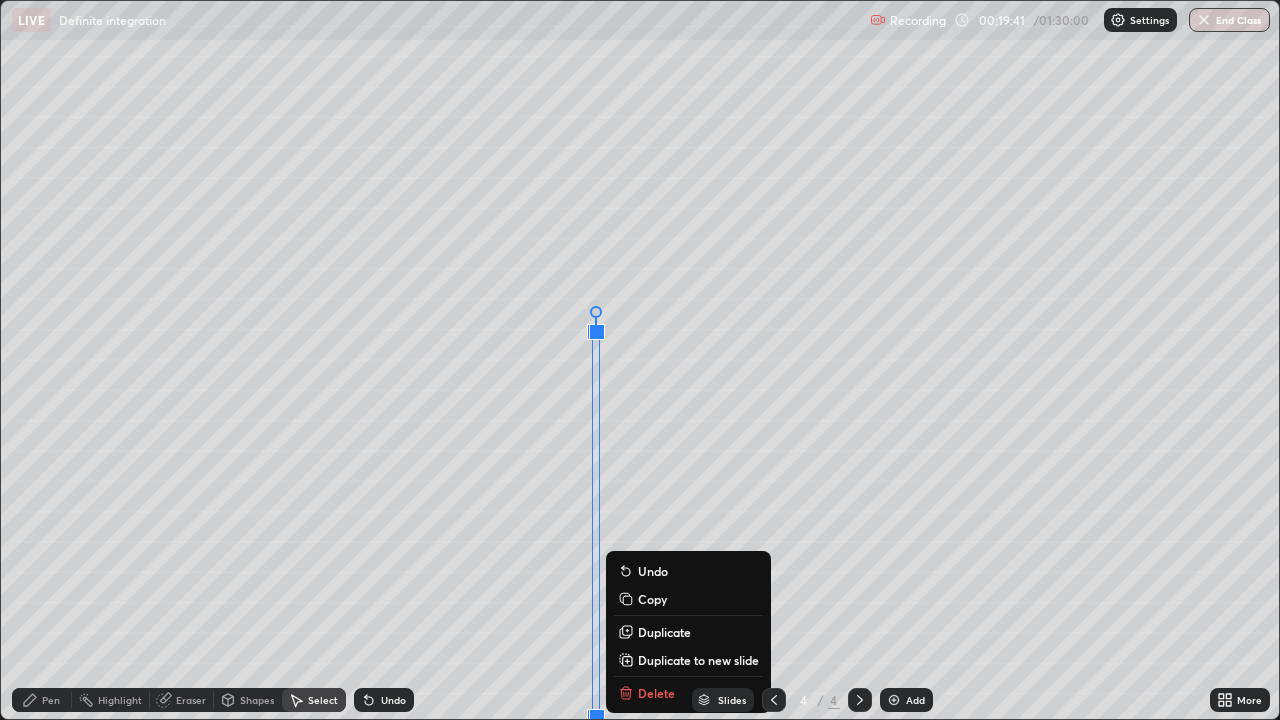 click on "0 ° Undo Copy Duplicate Duplicate to new slide Delete" at bounding box center (640, 360) 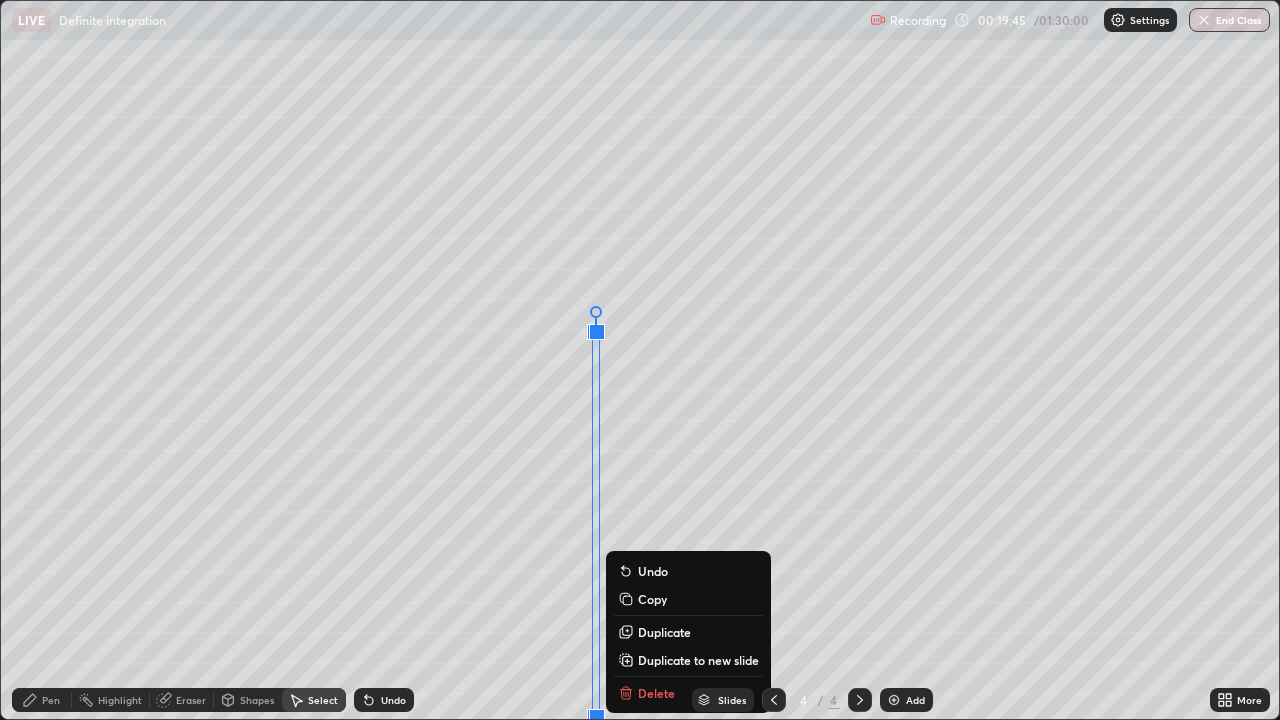 click on "Slides 4 / 4 Add" at bounding box center [812, 700] 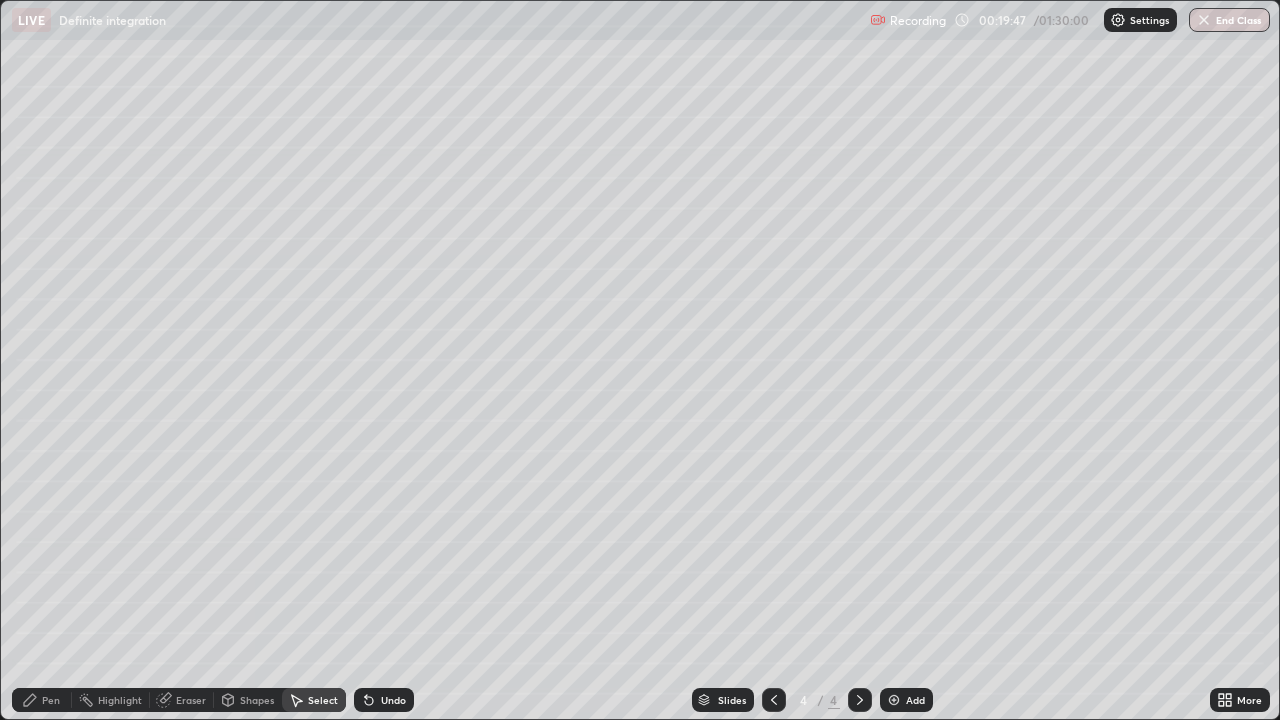 click on "Eraser" at bounding box center (191, 700) 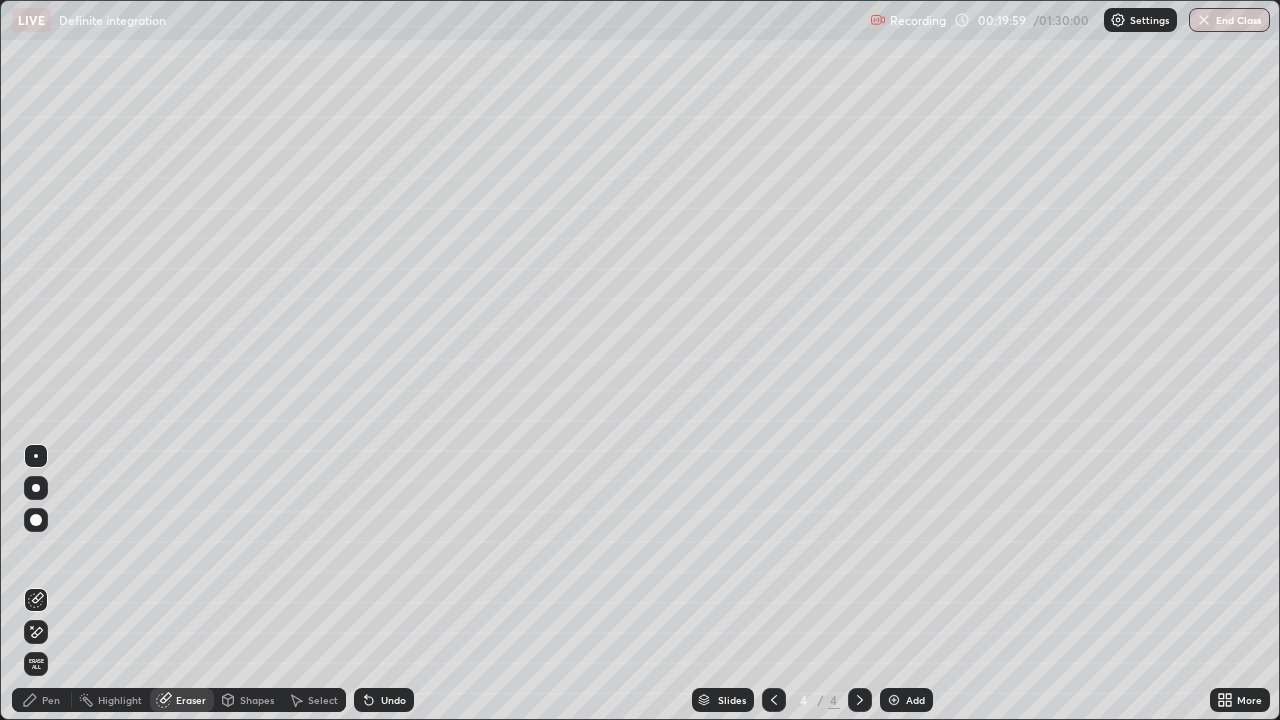 click on "Pen" at bounding box center (51, 700) 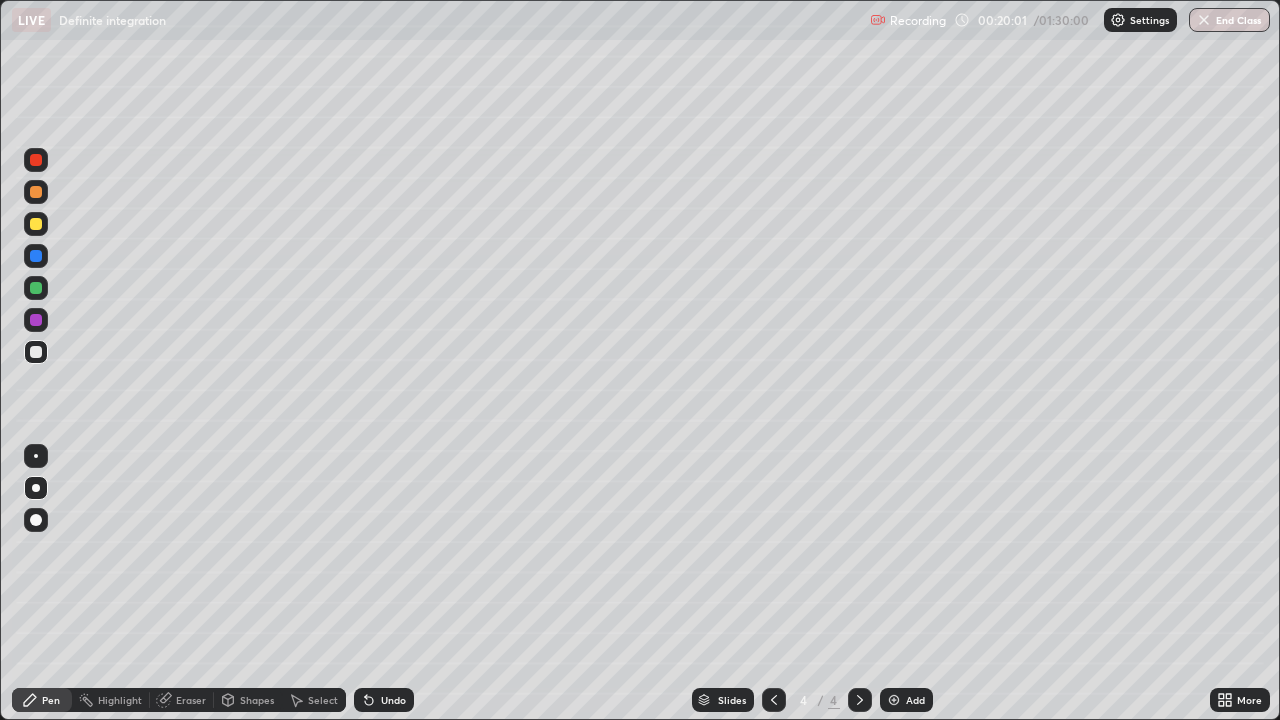 click on "Select" at bounding box center (323, 700) 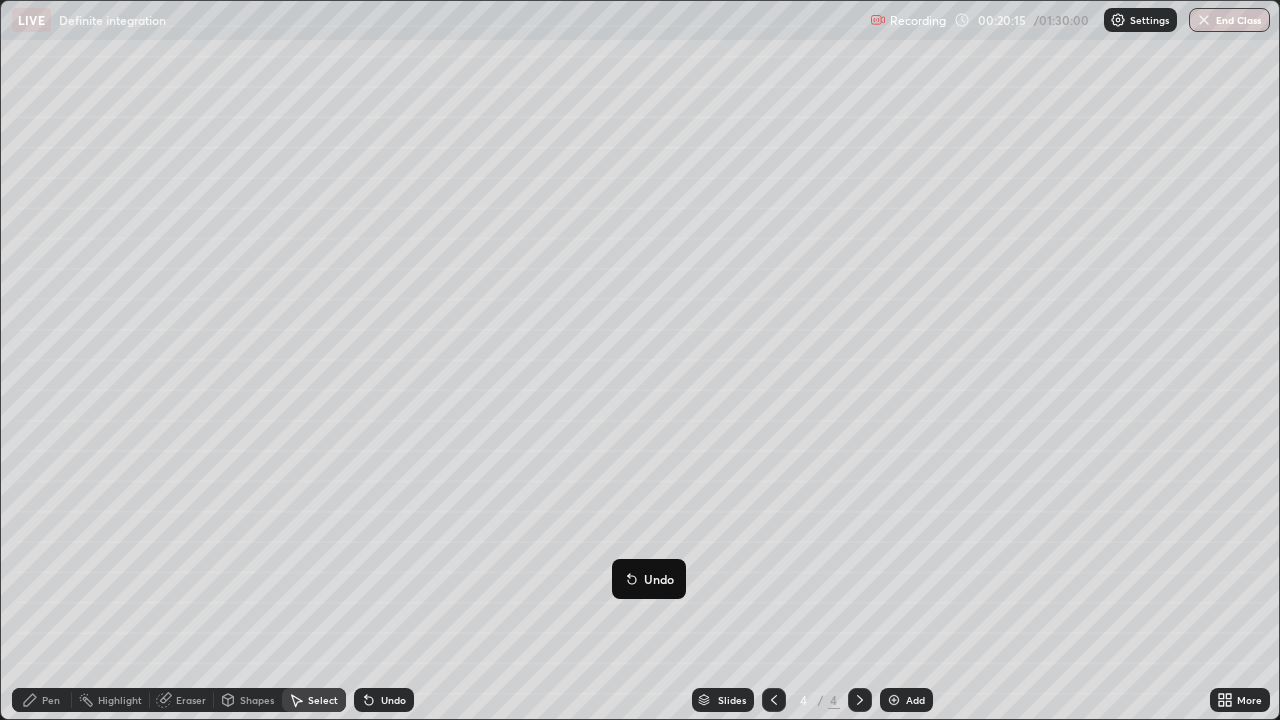 click on "Pen" at bounding box center (42, 700) 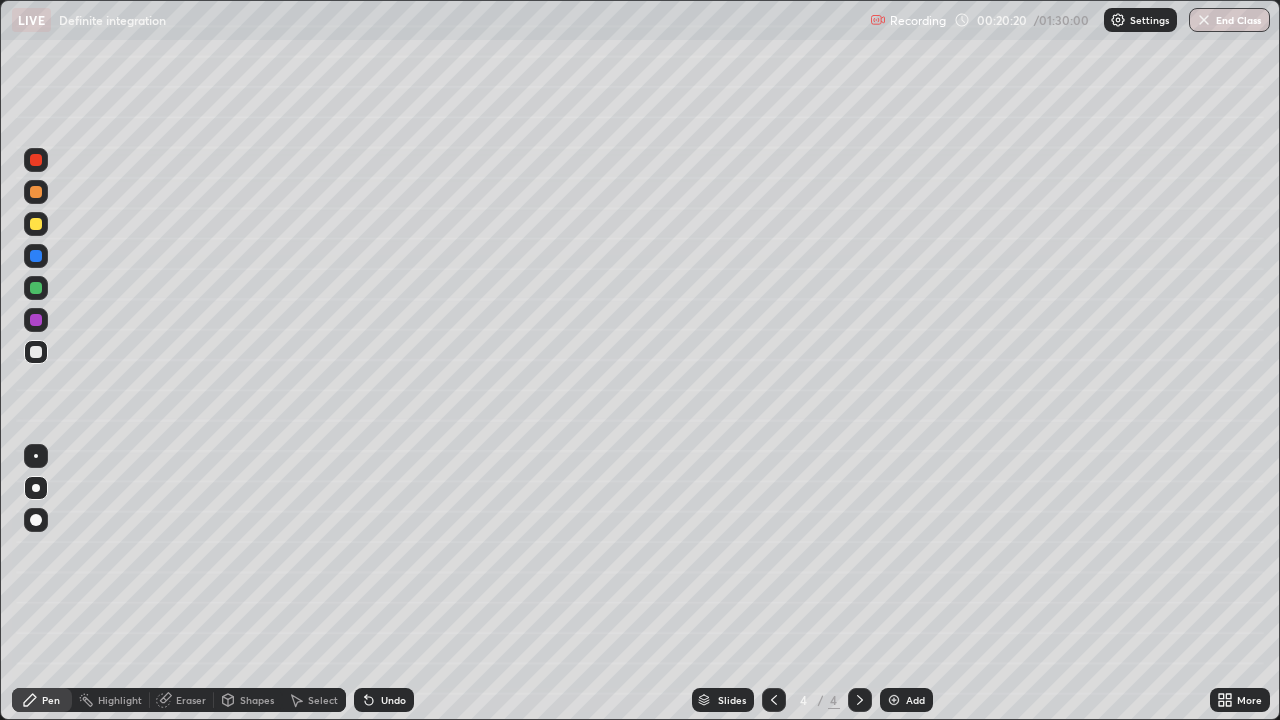 click 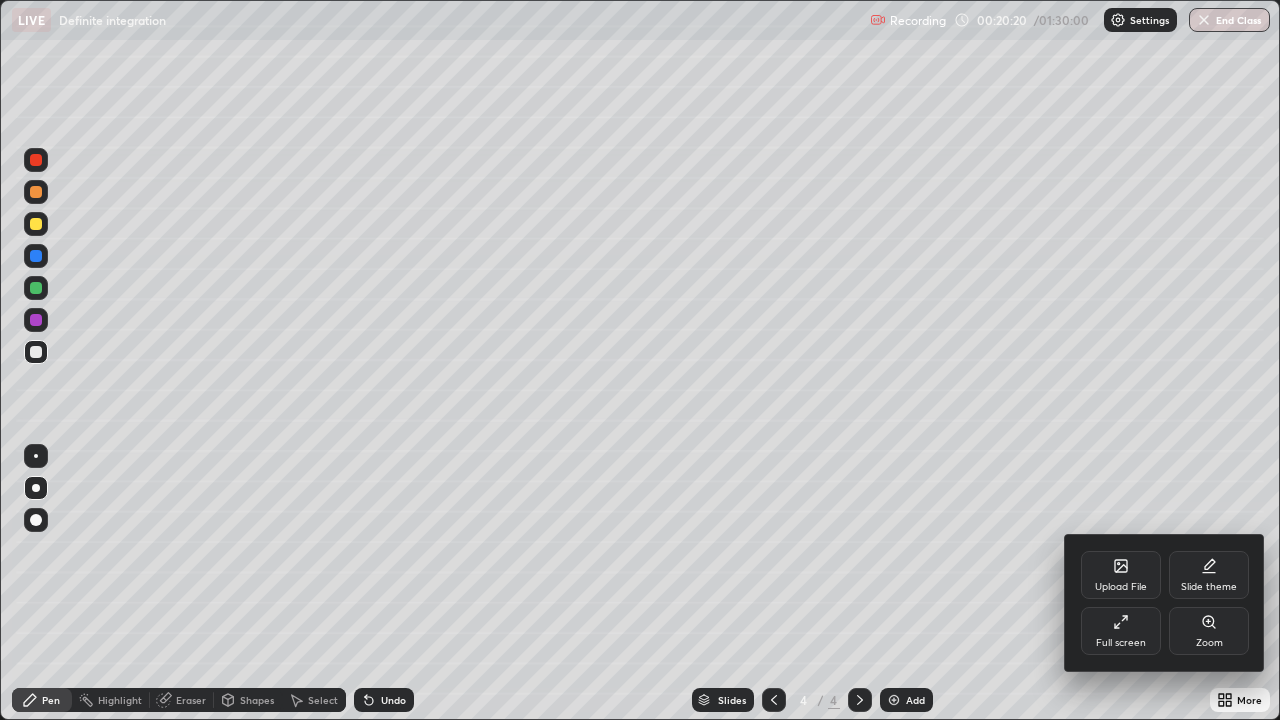 click on "Full screen" at bounding box center [1121, 643] 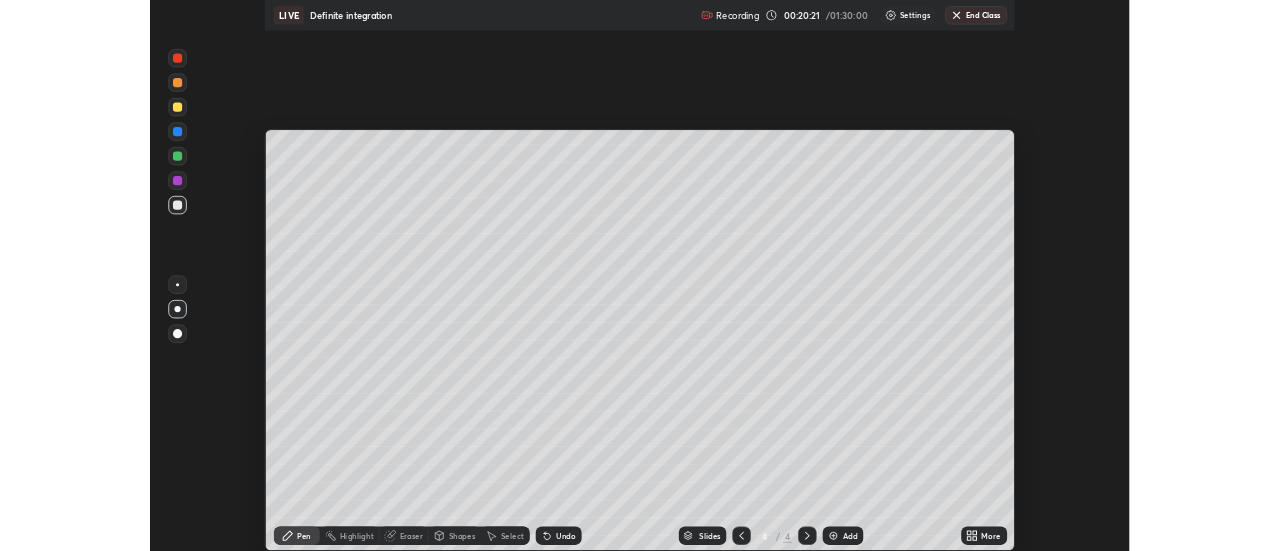 scroll, scrollTop: 551, scrollLeft: 1280, axis: both 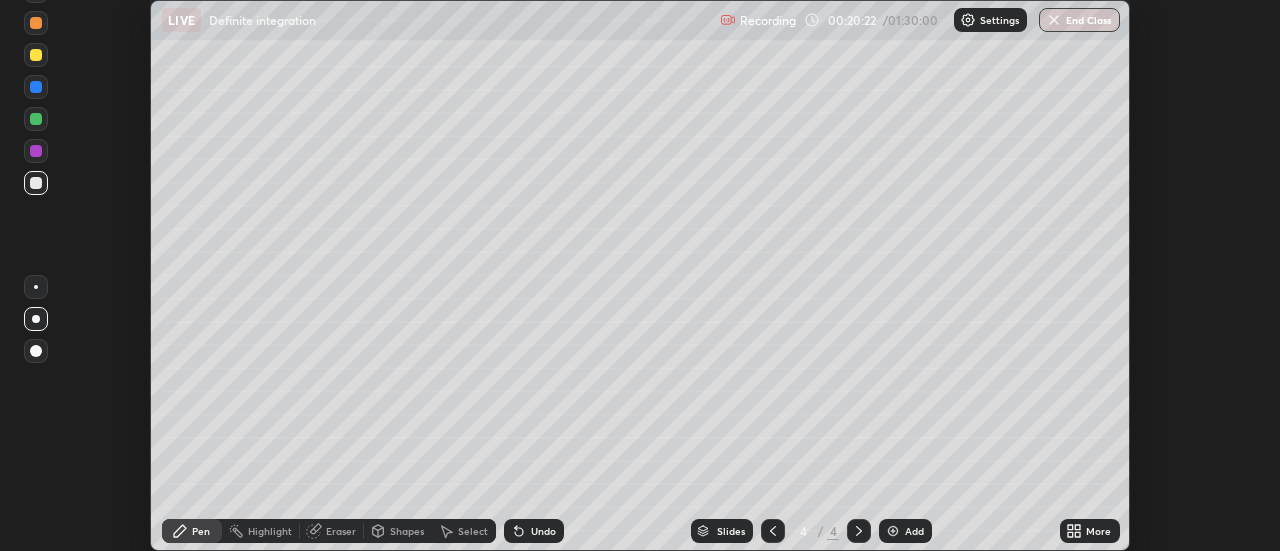 click on "More" at bounding box center (1098, 531) 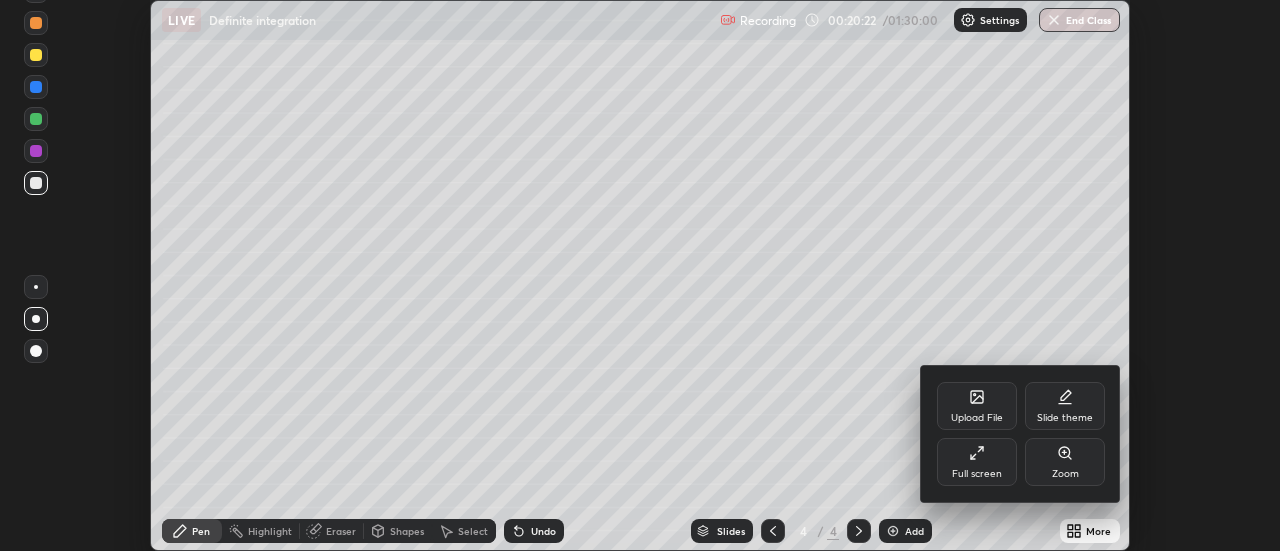 click on "Full screen" at bounding box center (977, 474) 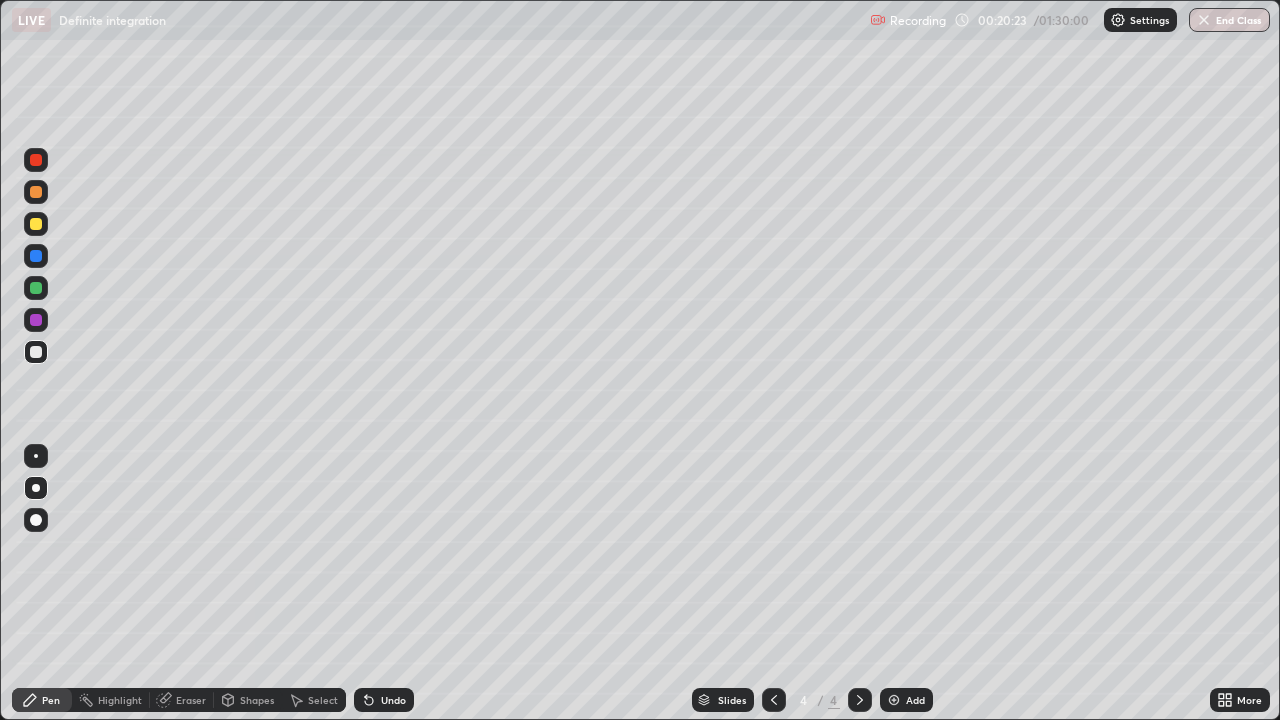 scroll, scrollTop: 99280, scrollLeft: 98720, axis: both 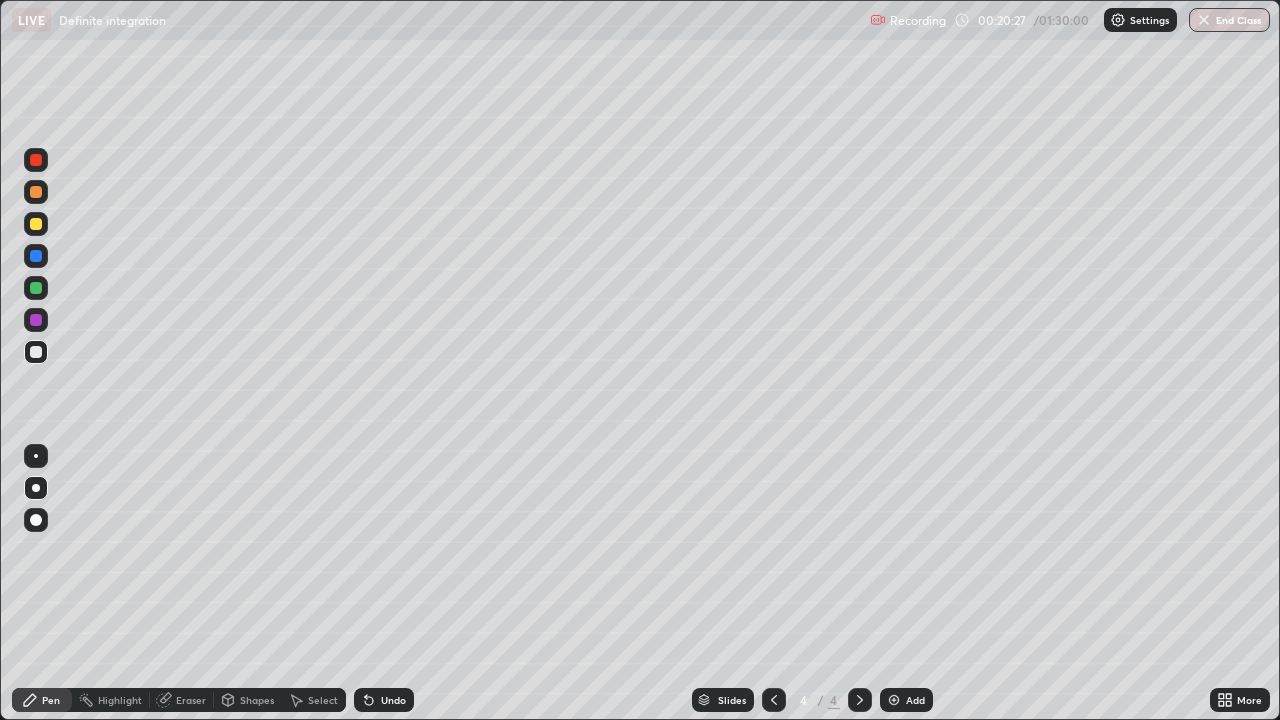 click at bounding box center (36, 256) 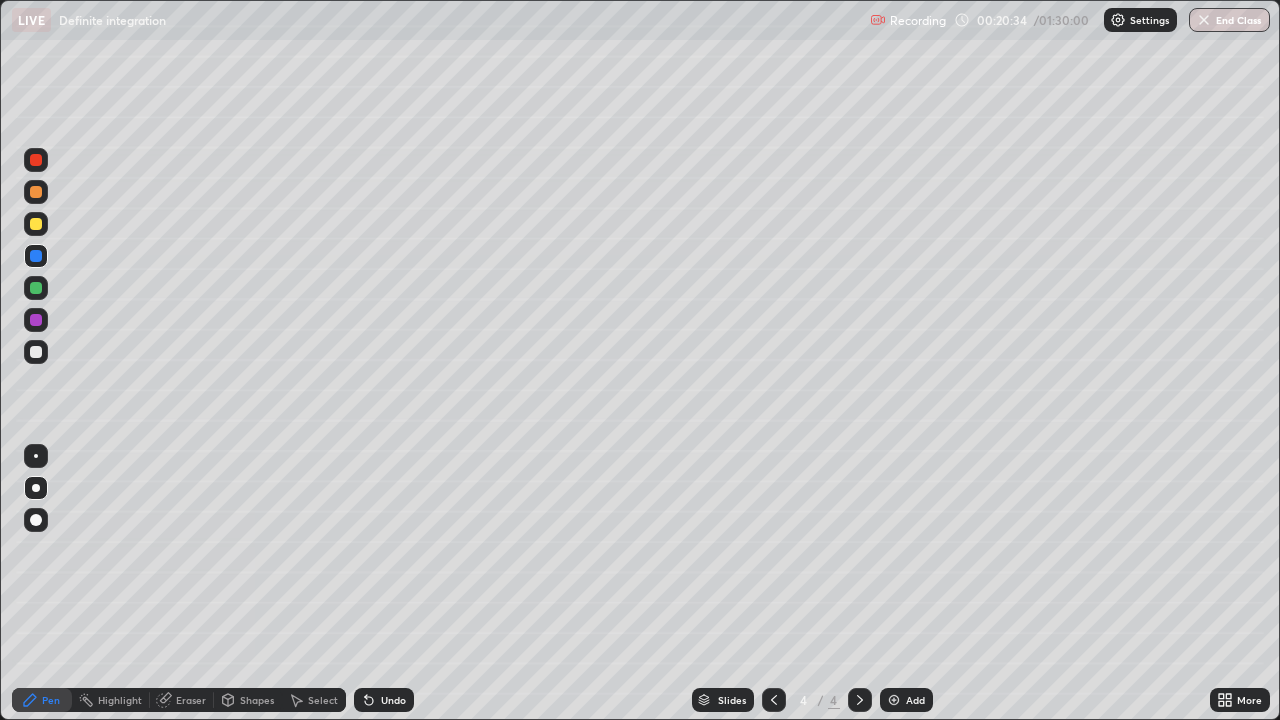 click on "Eraser" at bounding box center [191, 700] 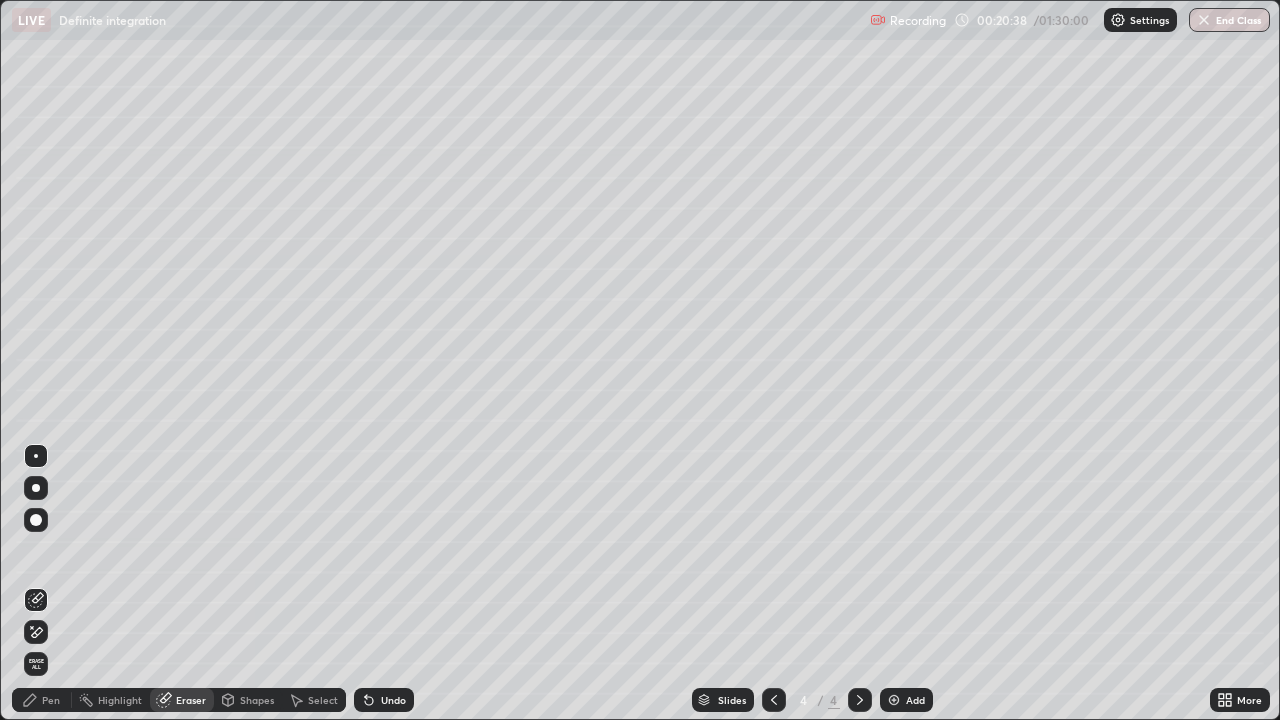 click on "Pen" at bounding box center (51, 700) 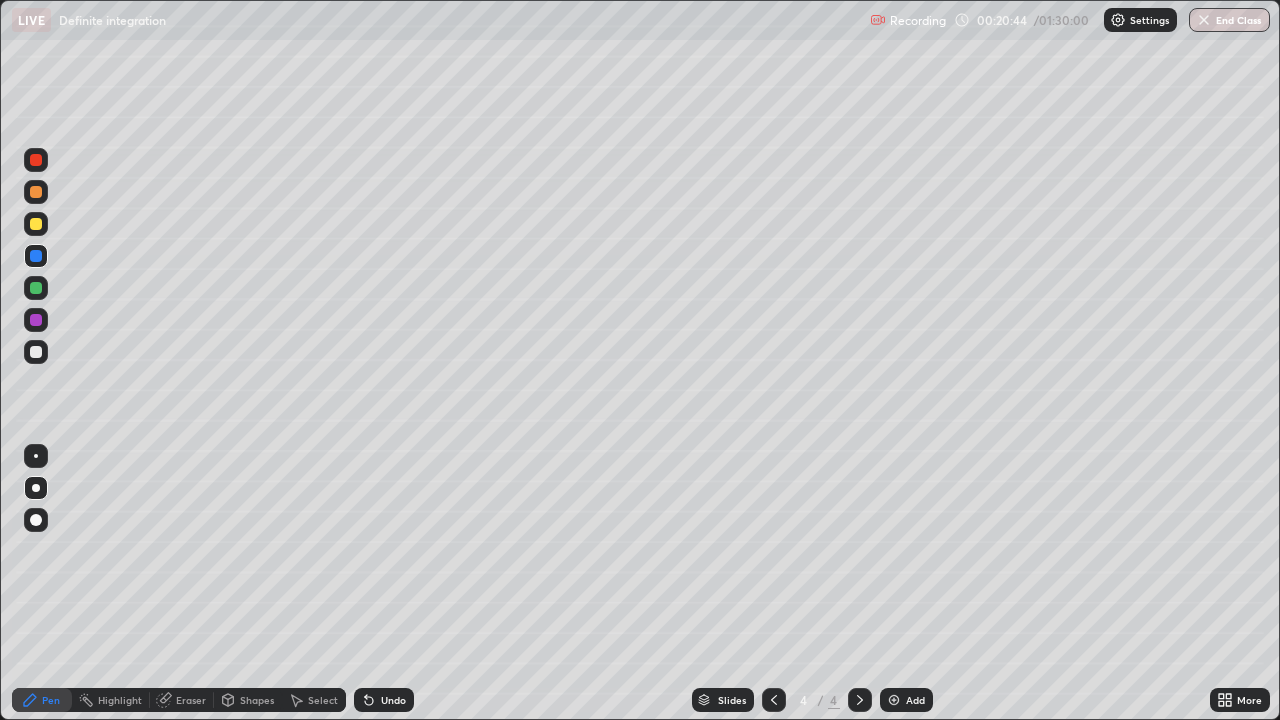 click on "Eraser" at bounding box center (191, 700) 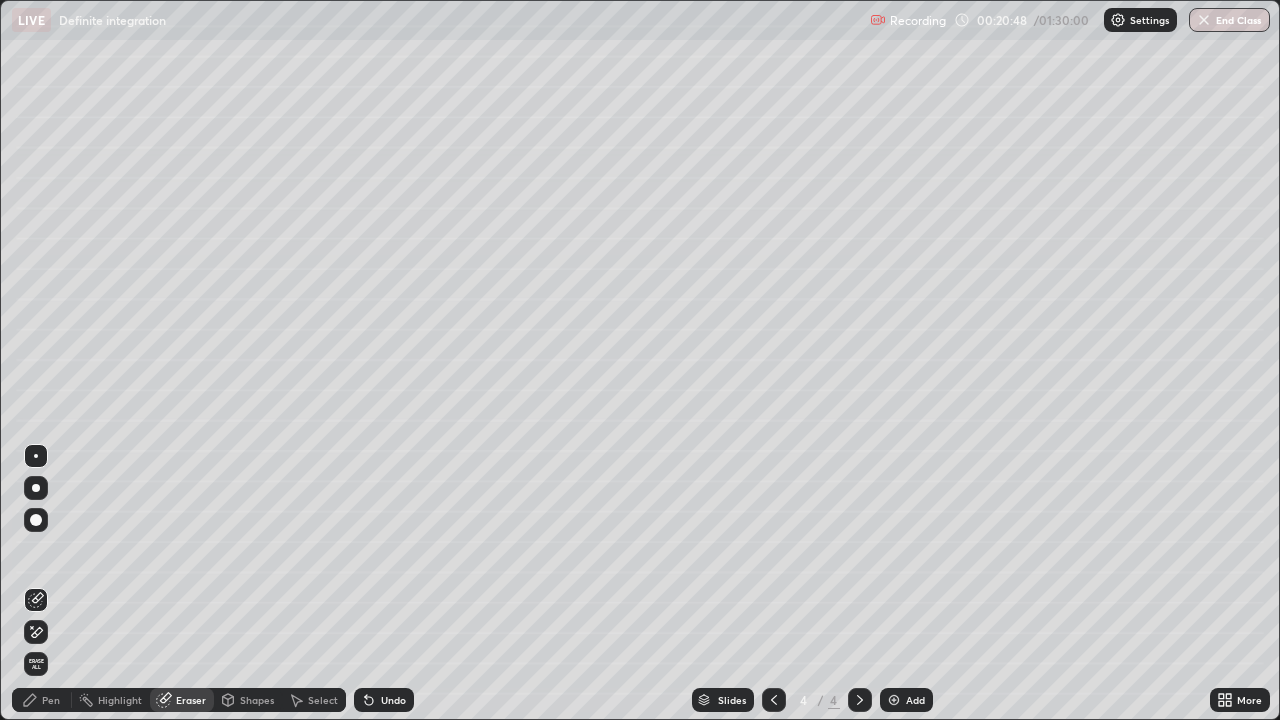 click 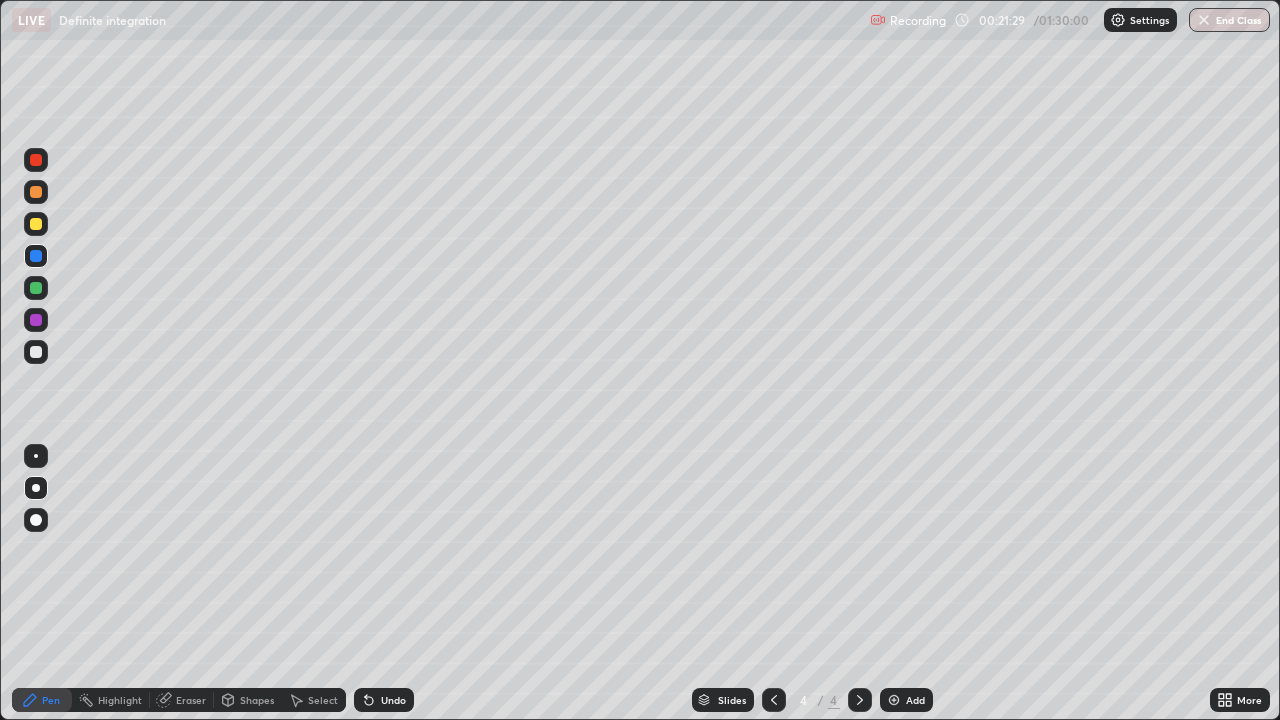 click at bounding box center (36, 352) 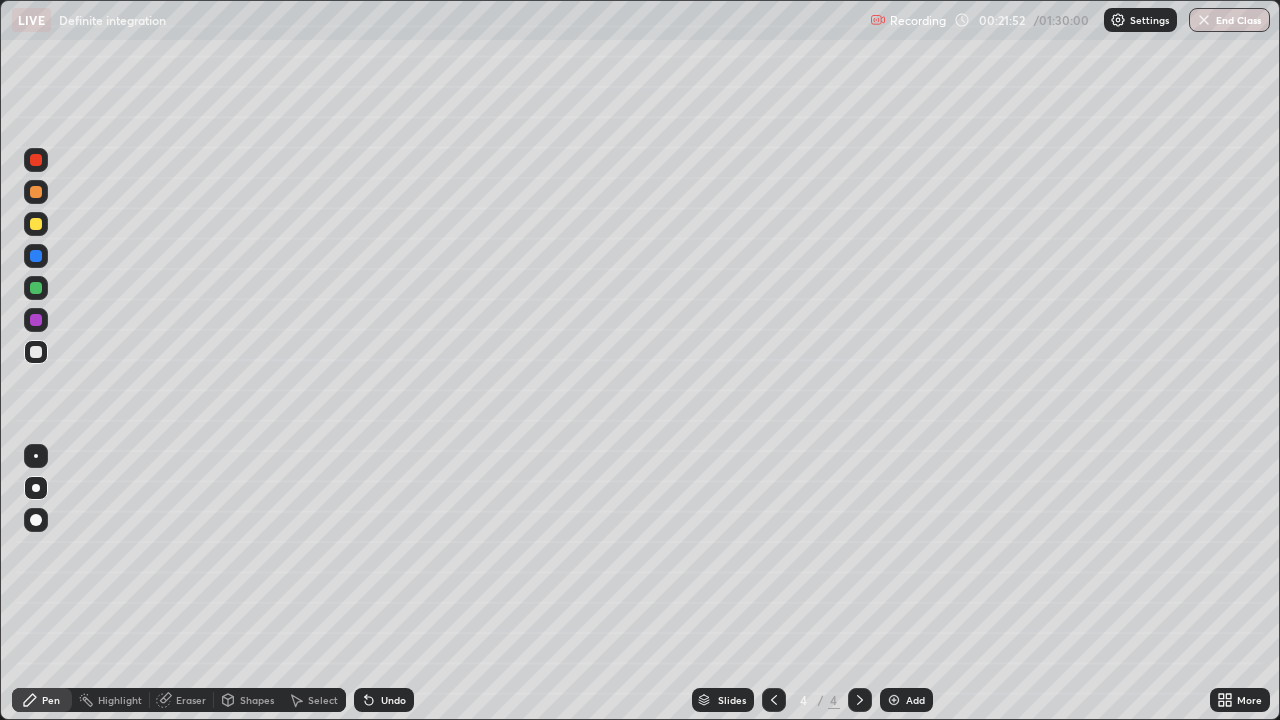 click at bounding box center [36, 192] 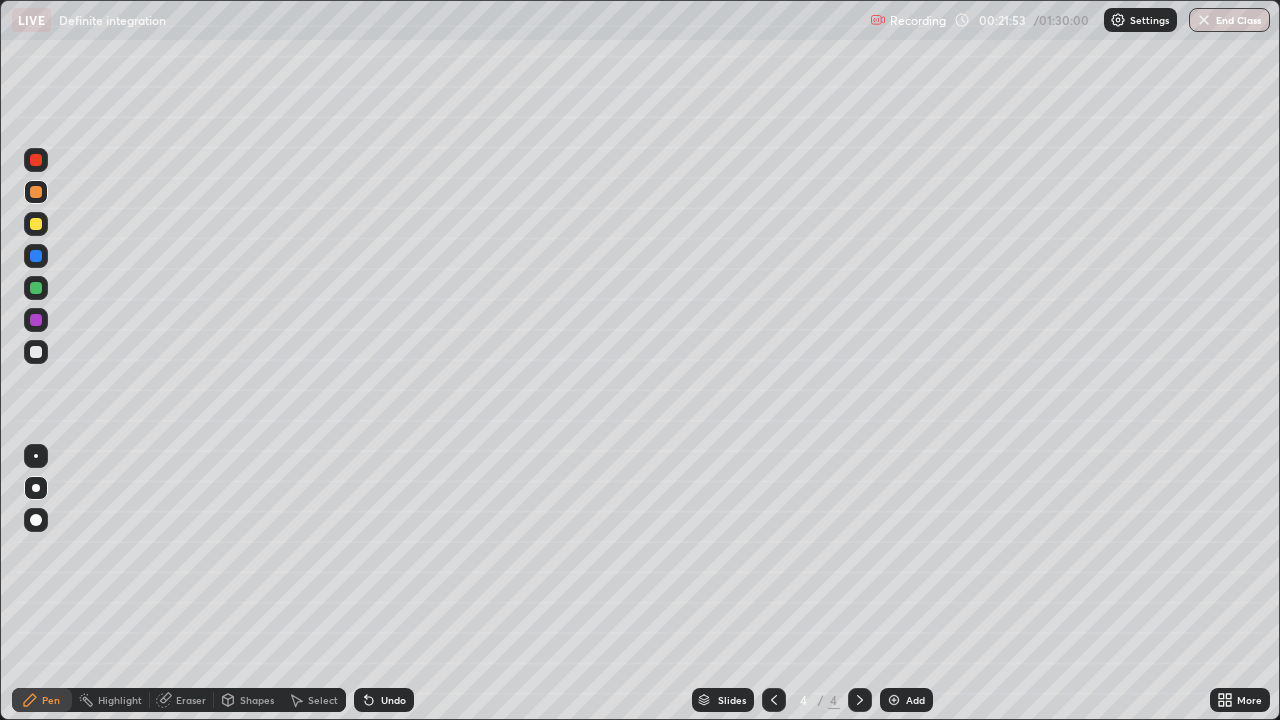 click at bounding box center (36, 160) 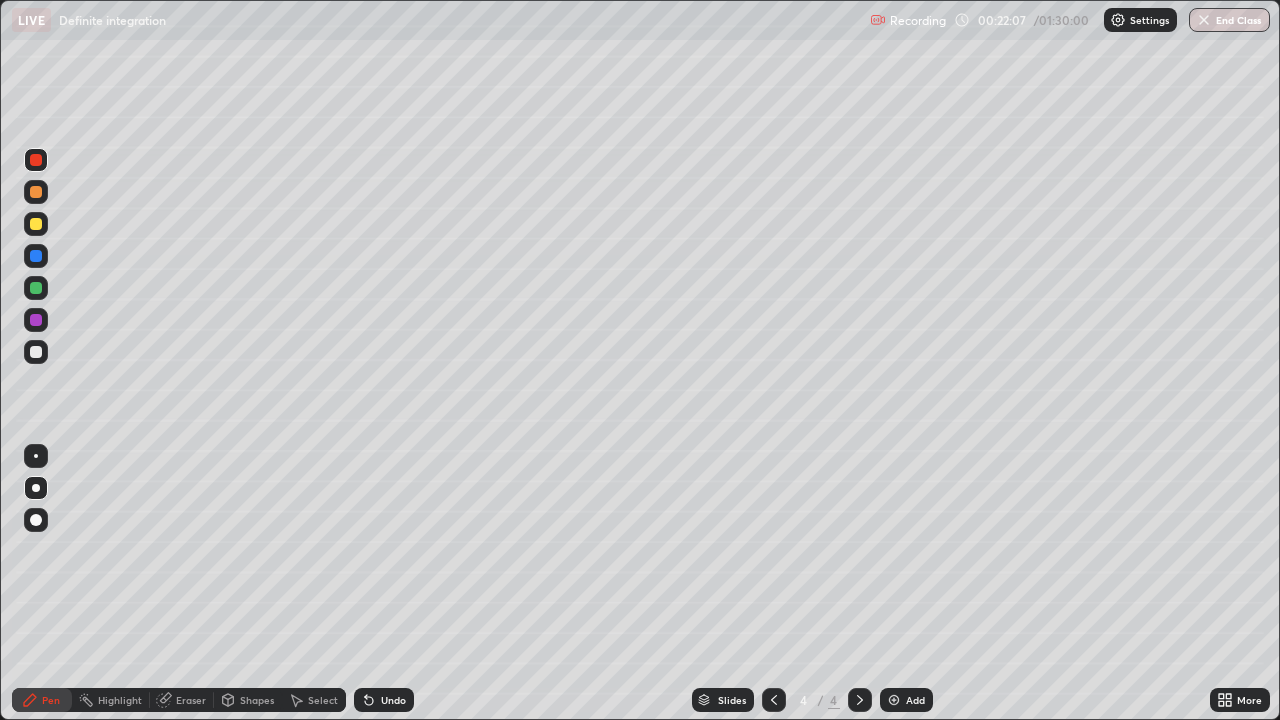 click at bounding box center (36, 352) 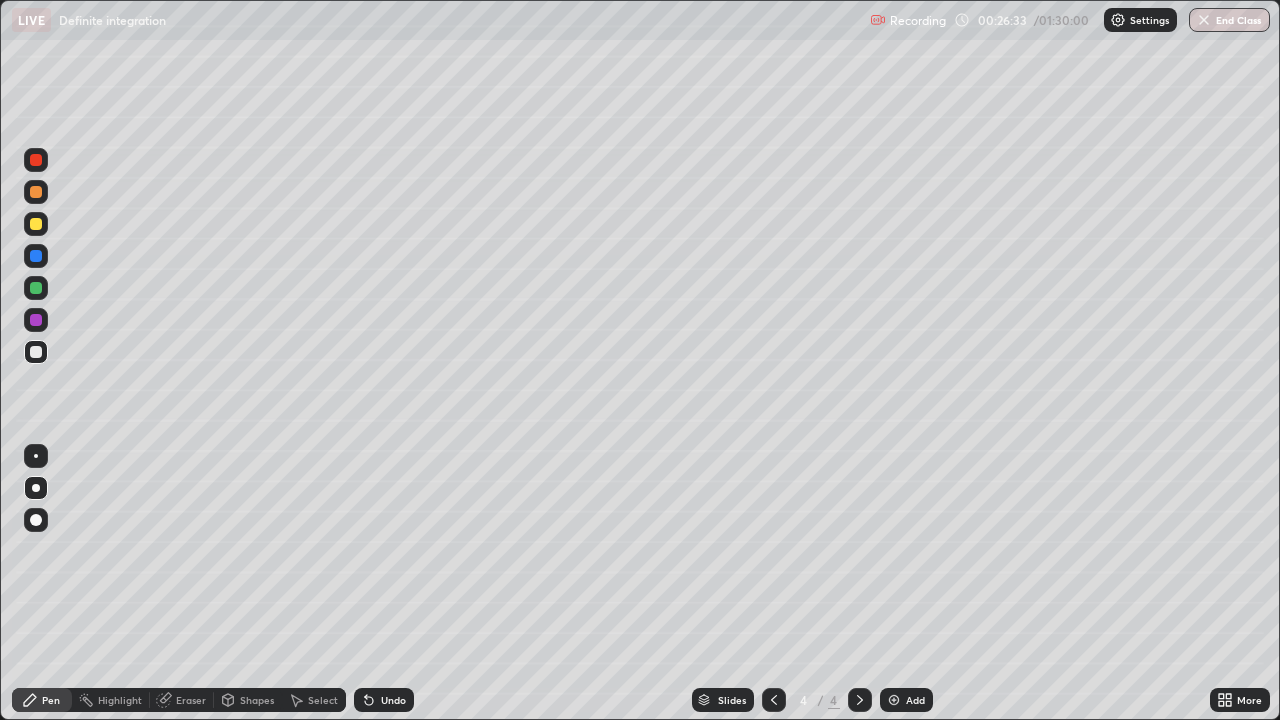 click on "Add" at bounding box center [915, 700] 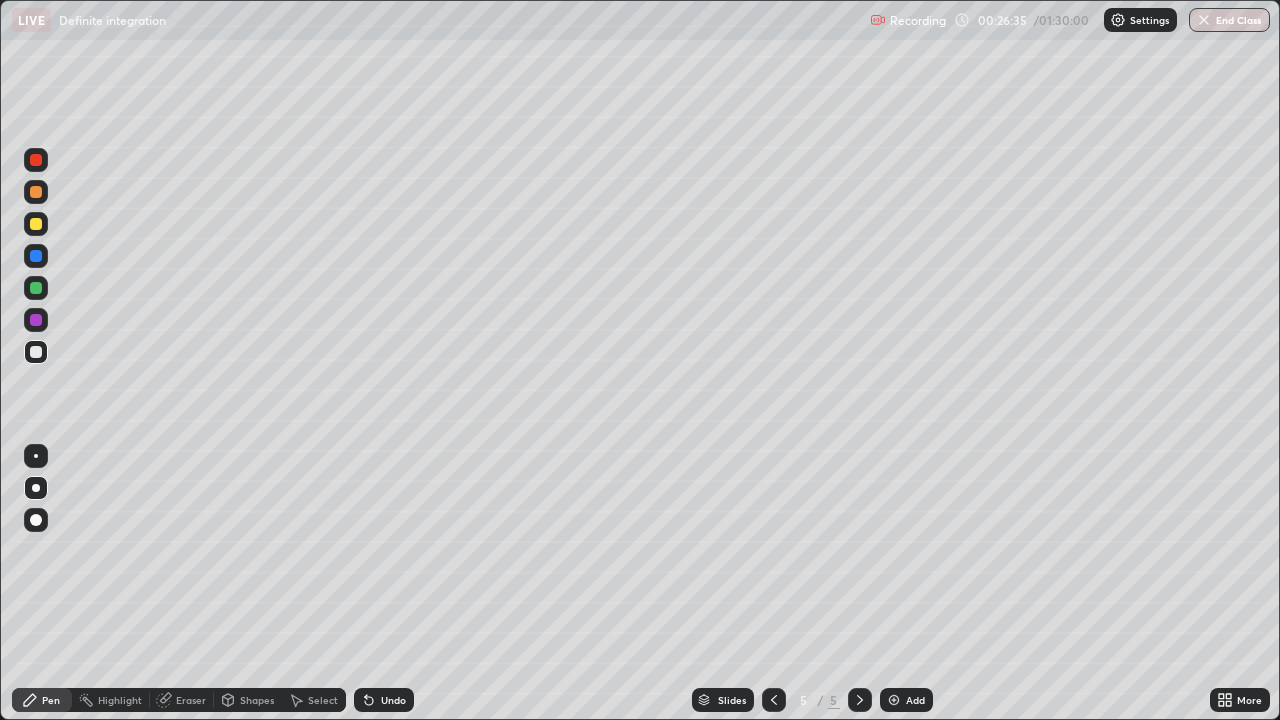 click at bounding box center [36, 192] 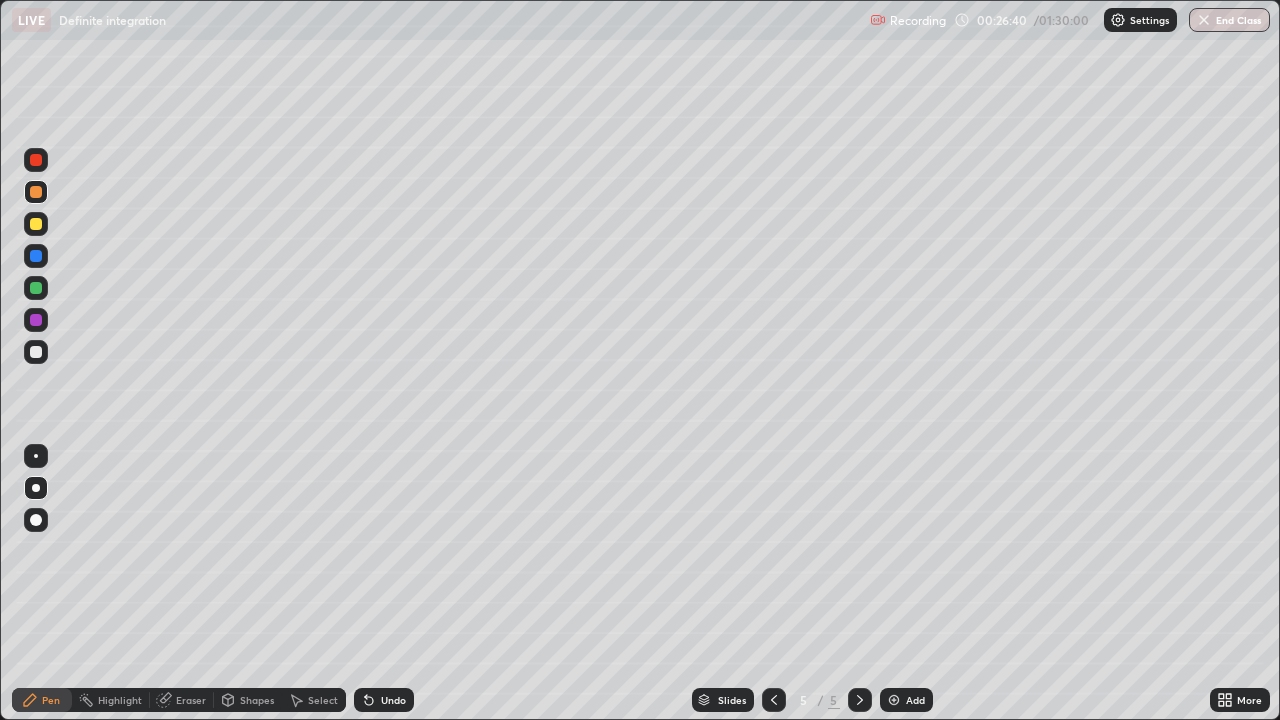 click 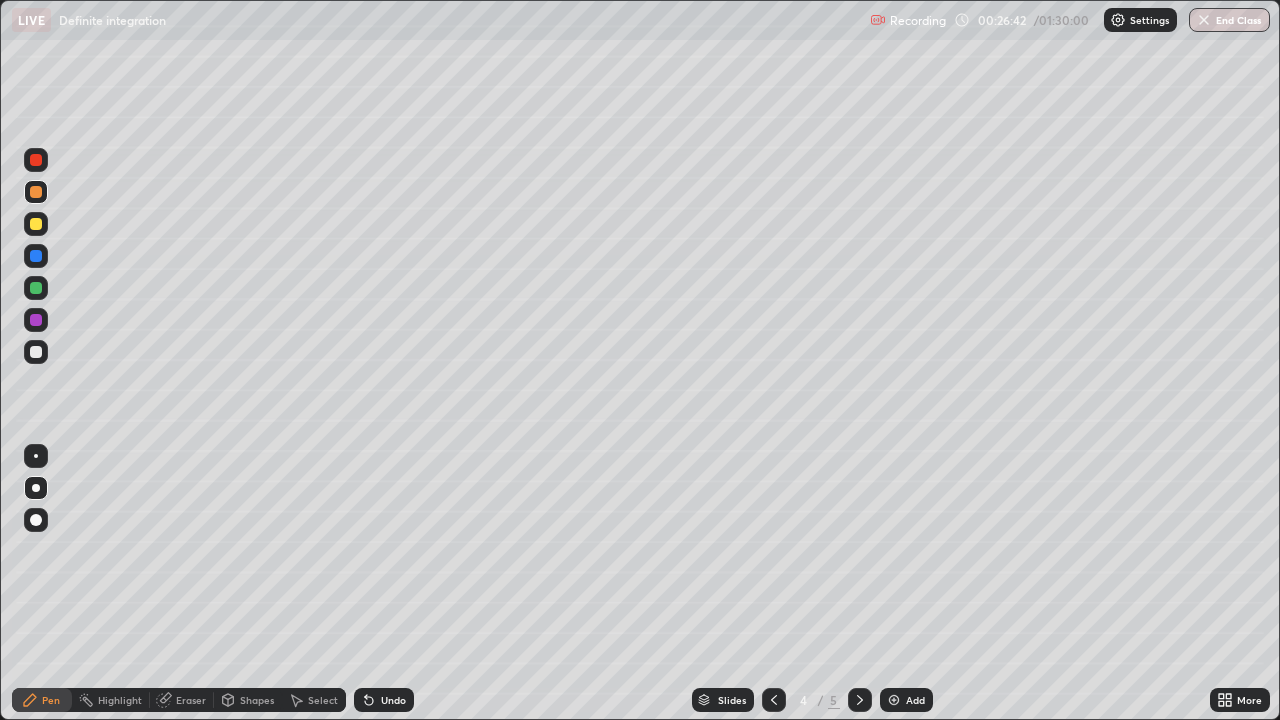 click 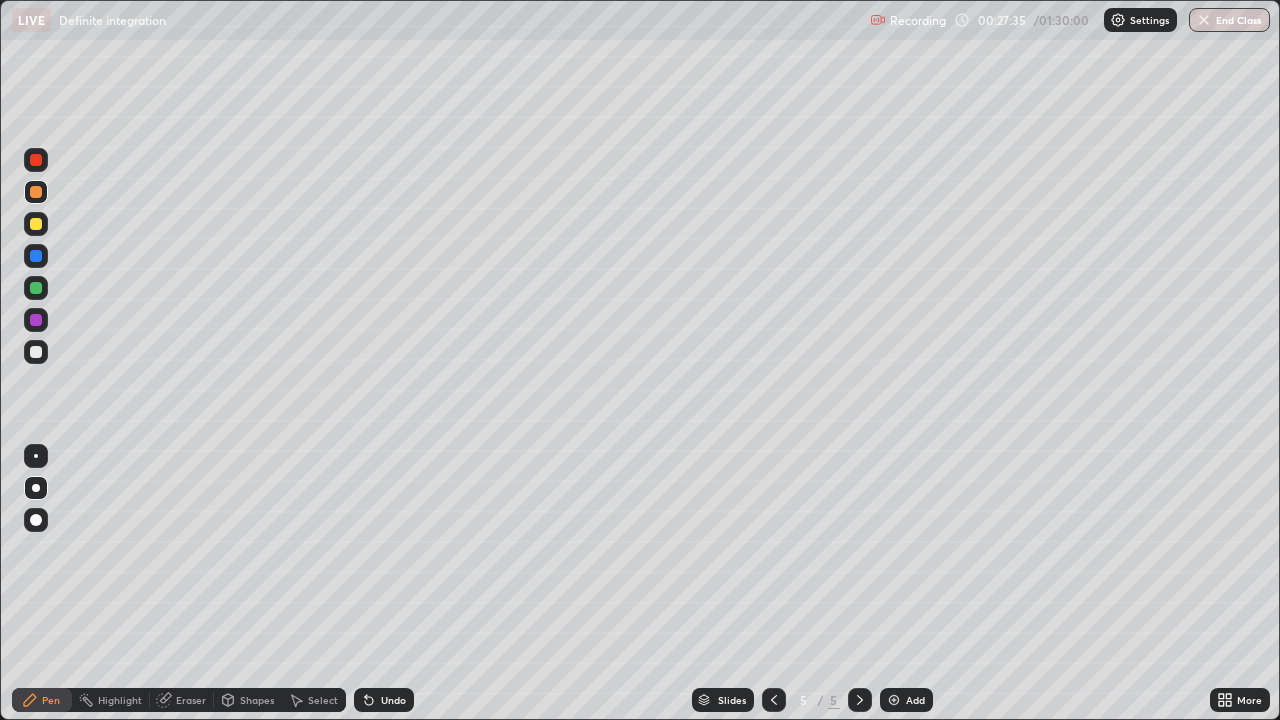 click at bounding box center [36, 352] 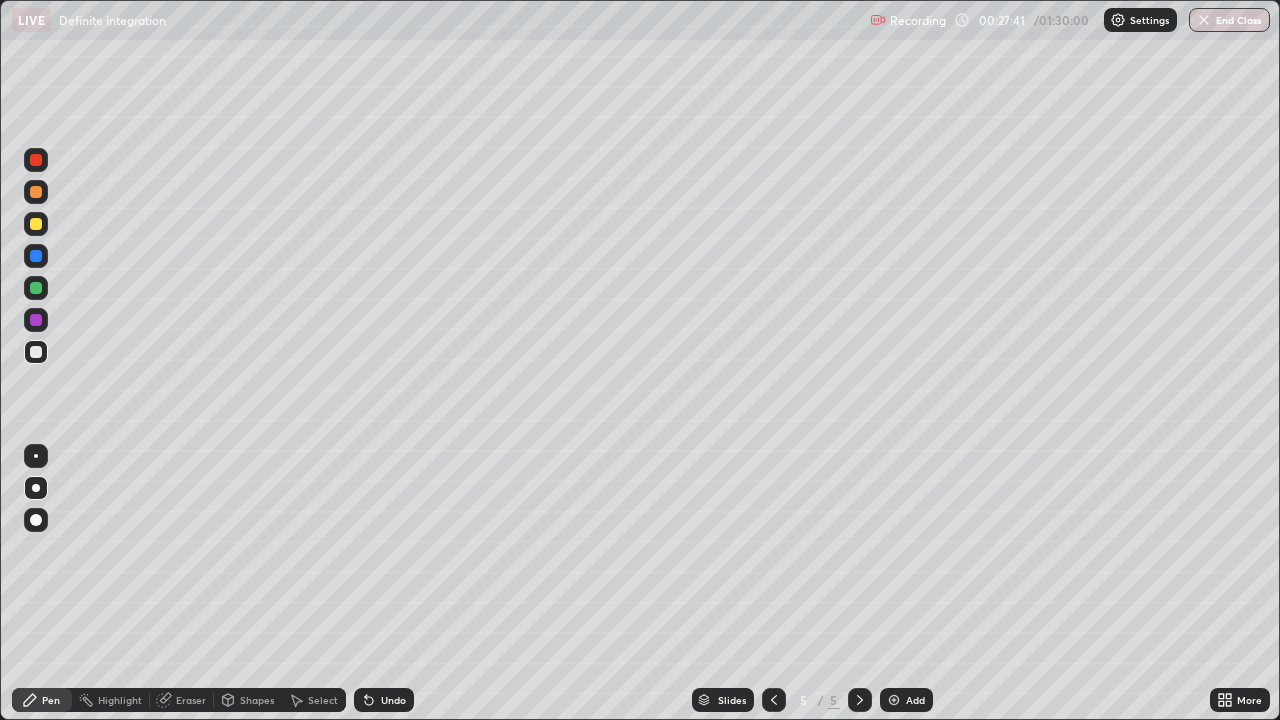 click on "Undo" at bounding box center (393, 700) 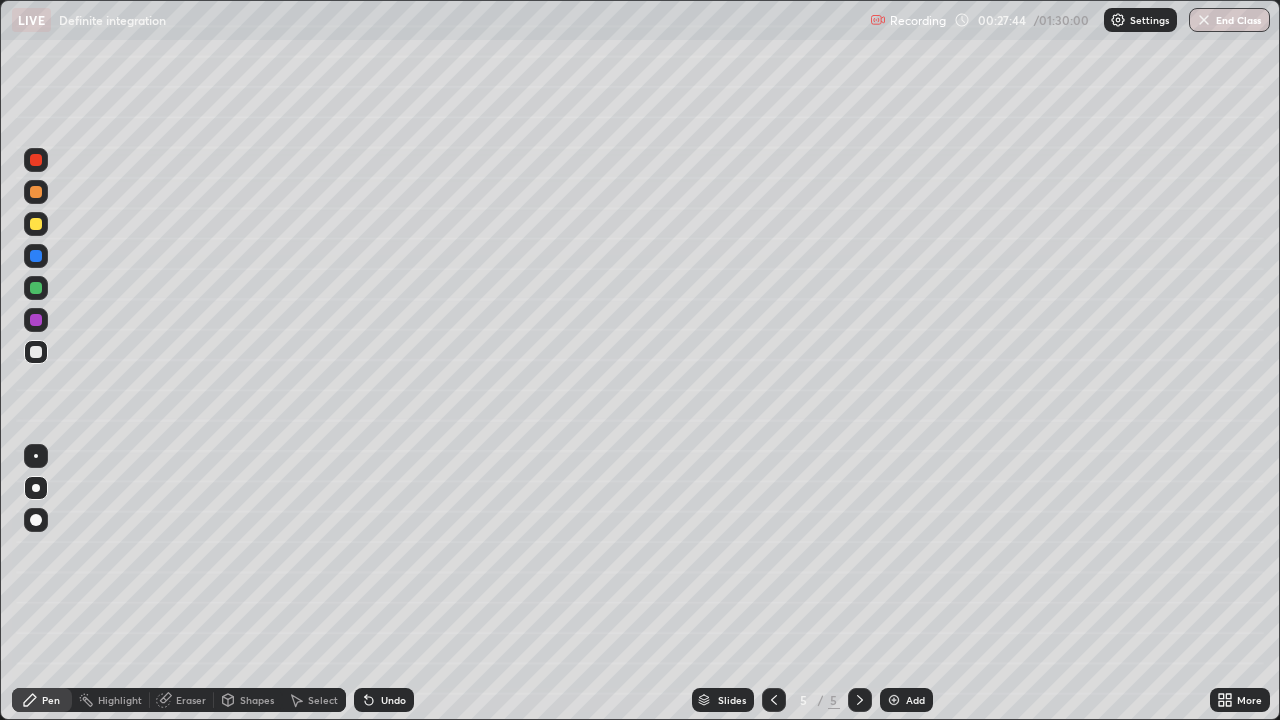 click on "Undo" at bounding box center (393, 700) 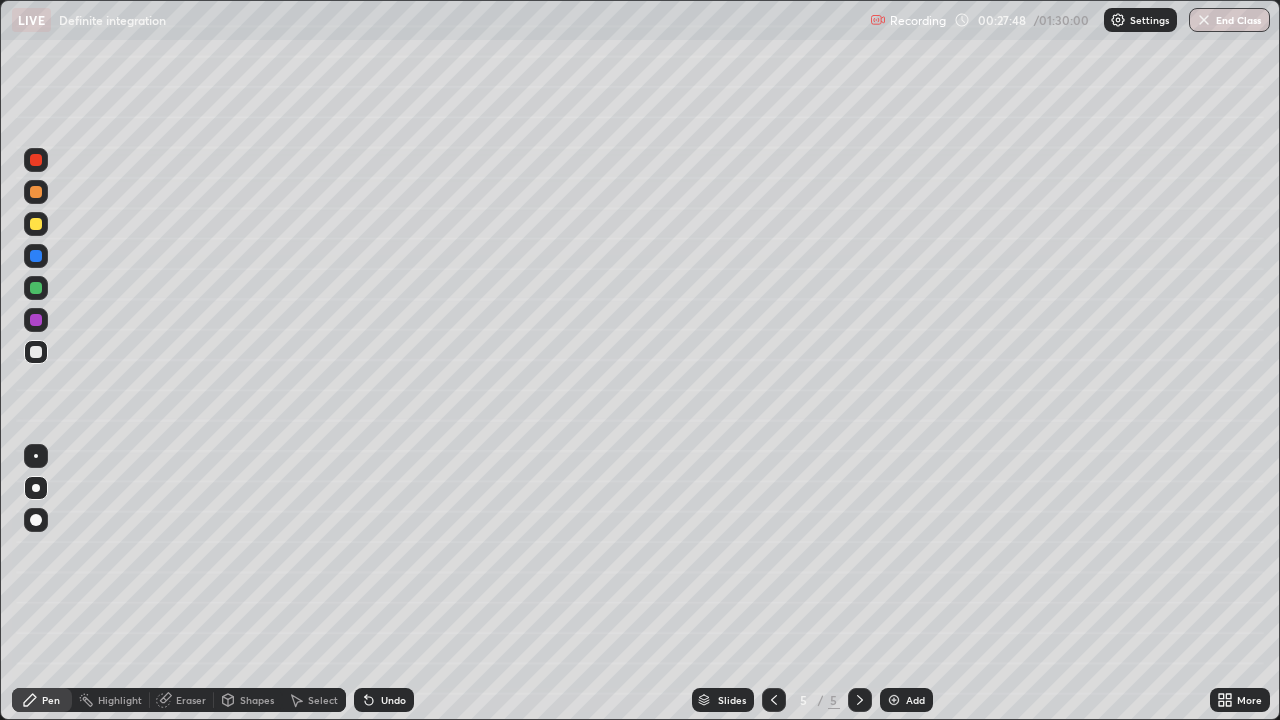 click at bounding box center (36, 288) 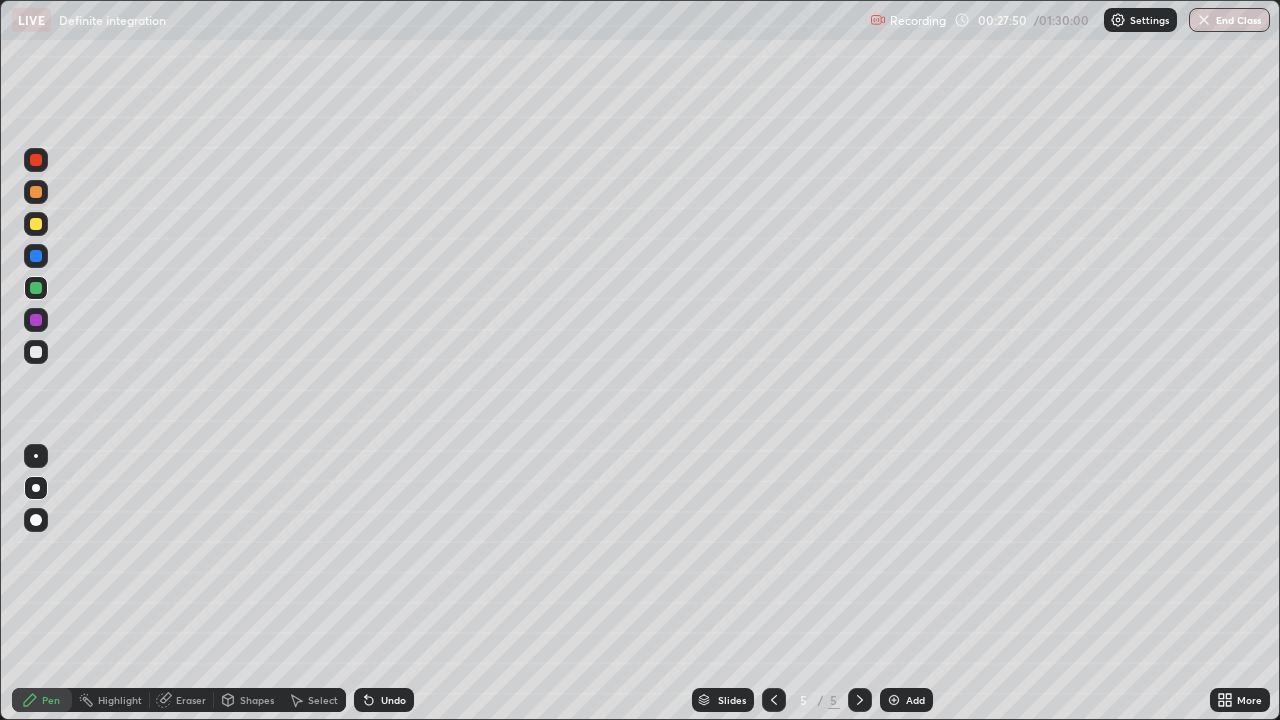 click at bounding box center (36, 352) 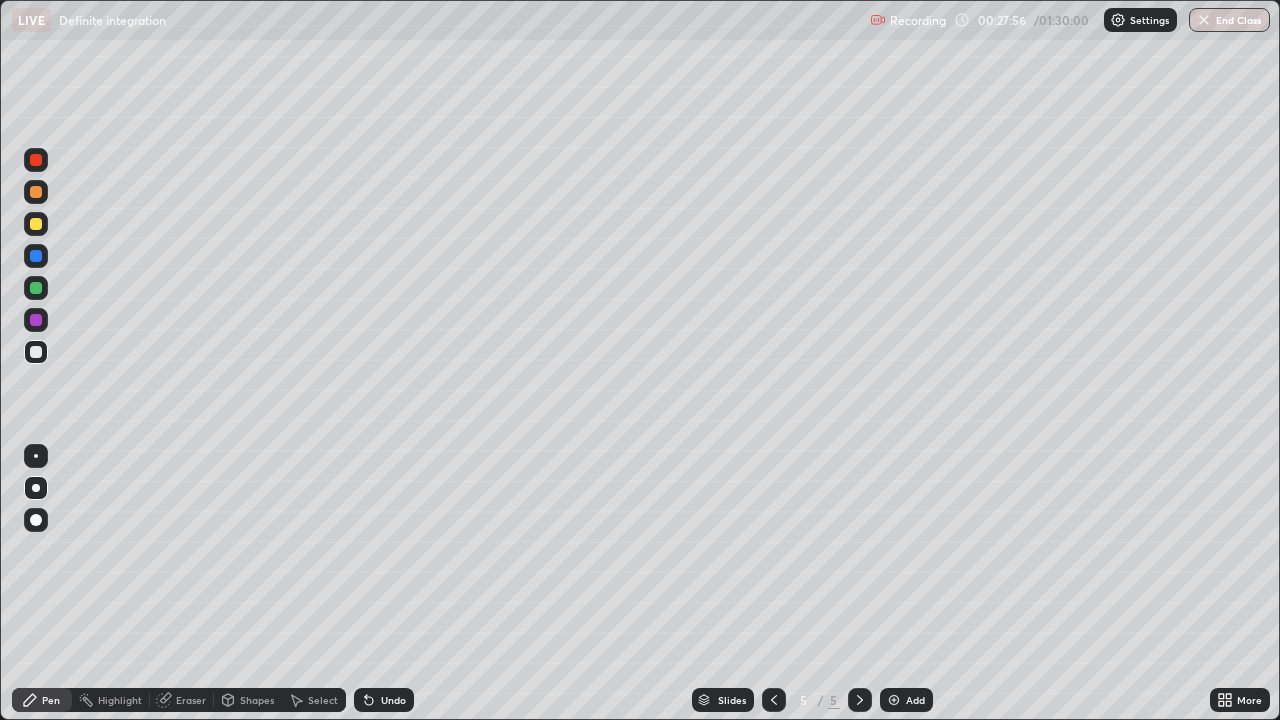 click at bounding box center [36, 288] 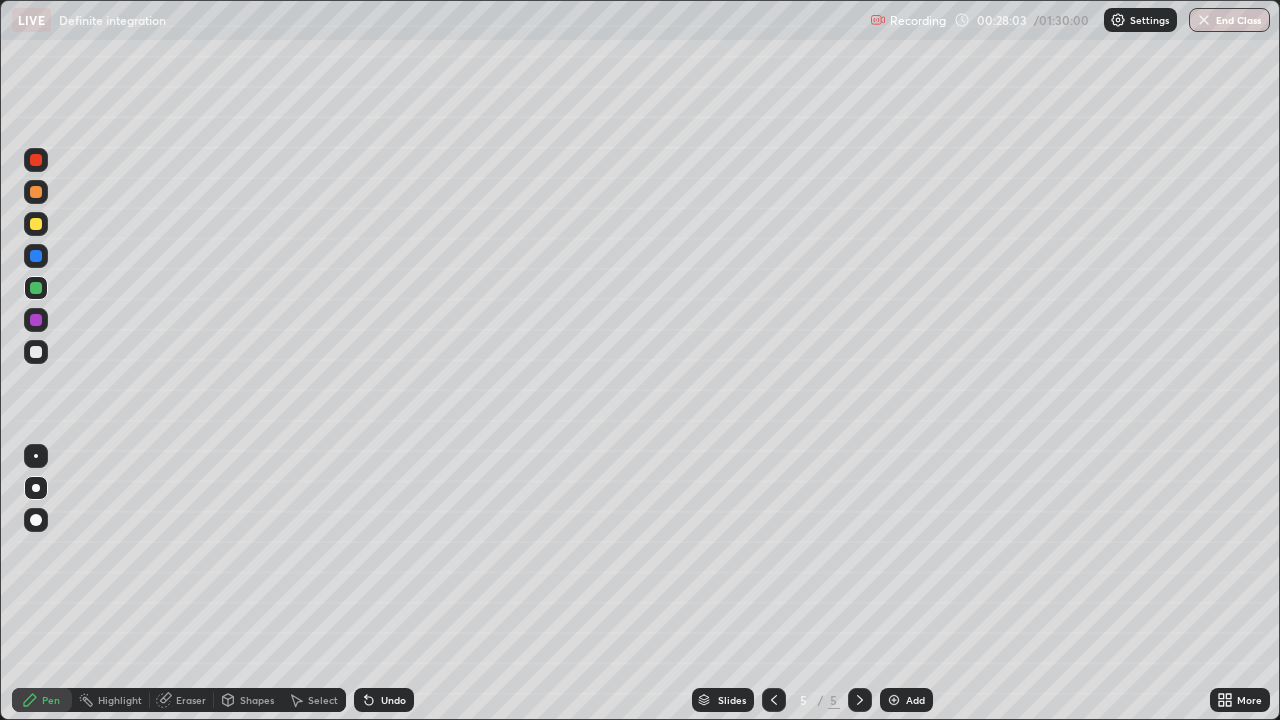 click at bounding box center [36, 320] 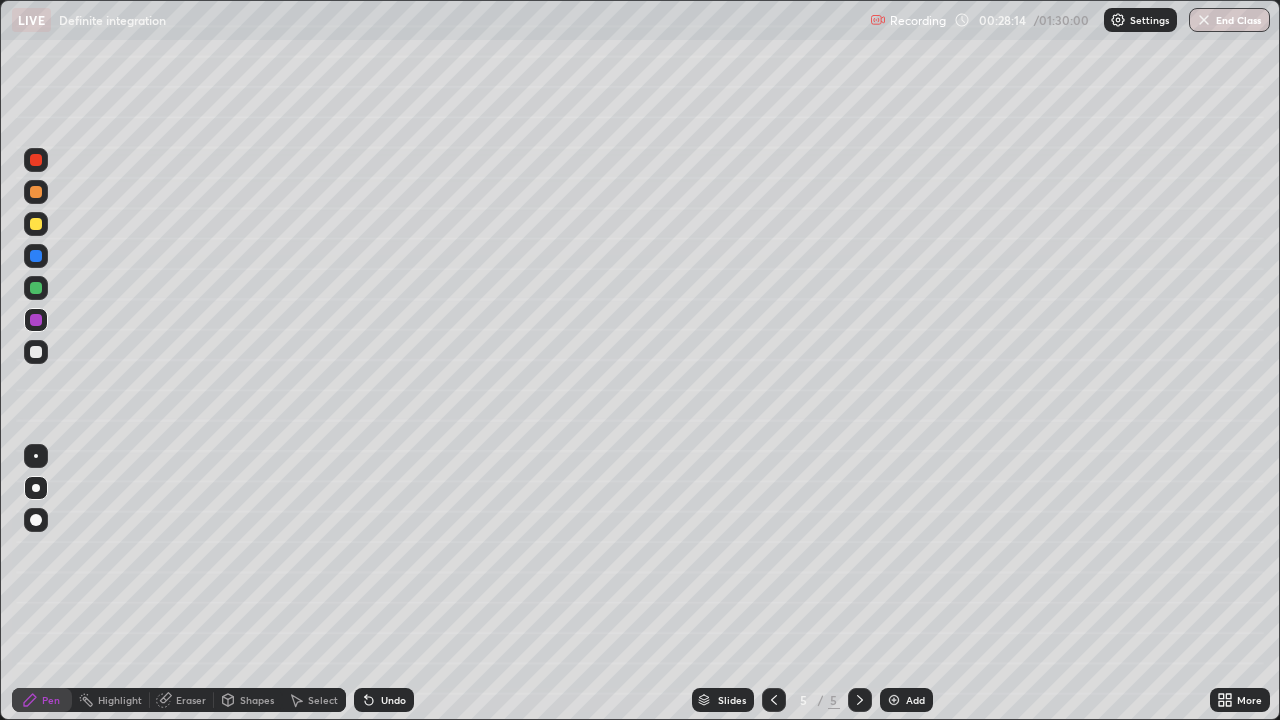 click at bounding box center (36, 224) 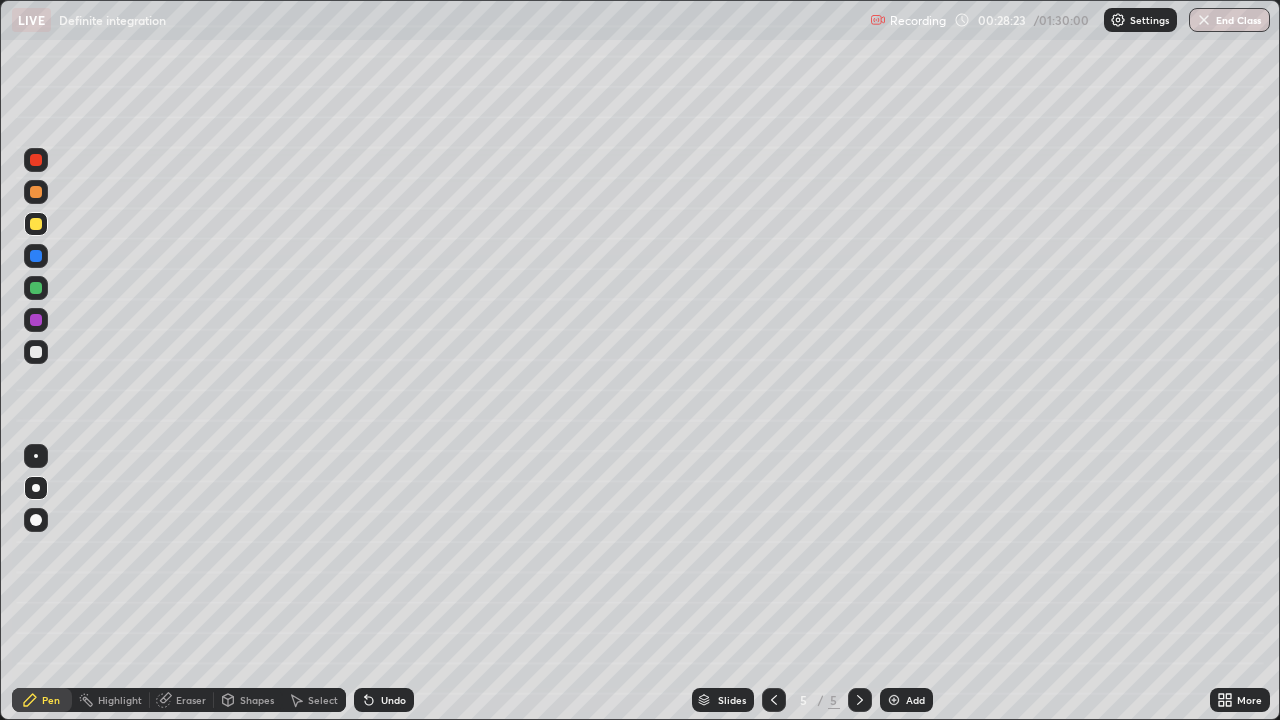 click at bounding box center [36, 256] 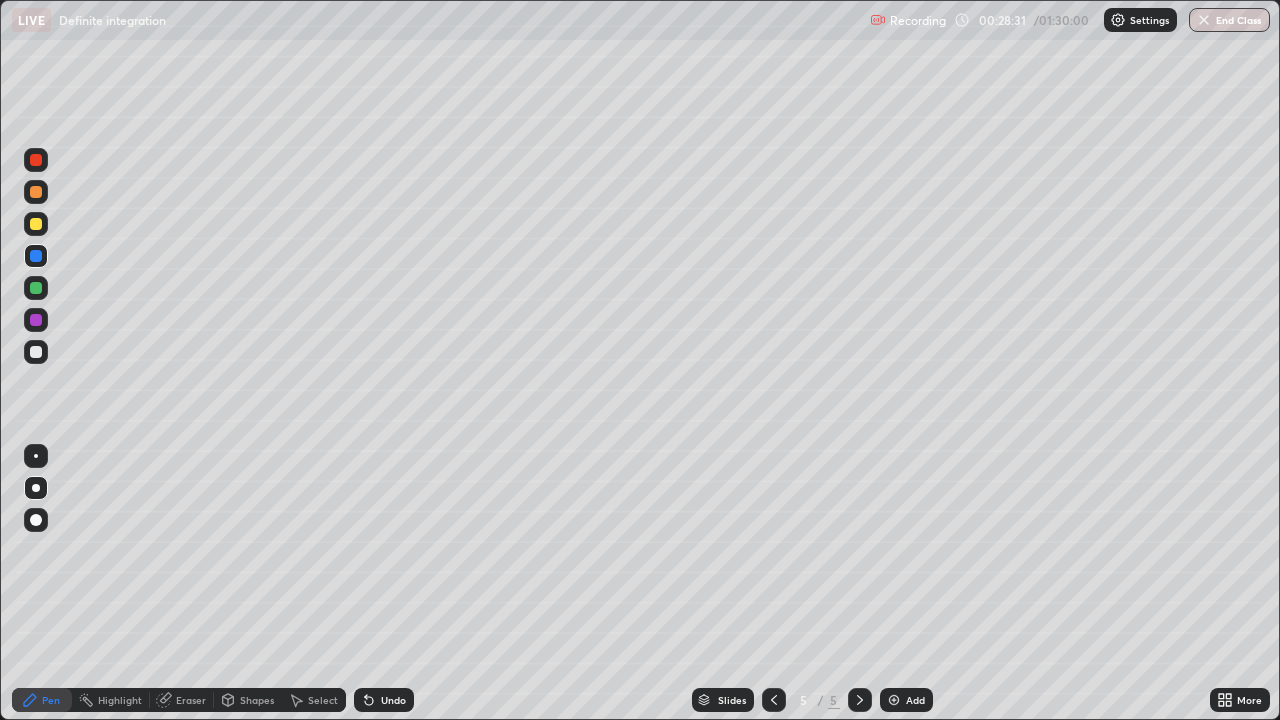 click at bounding box center (36, 352) 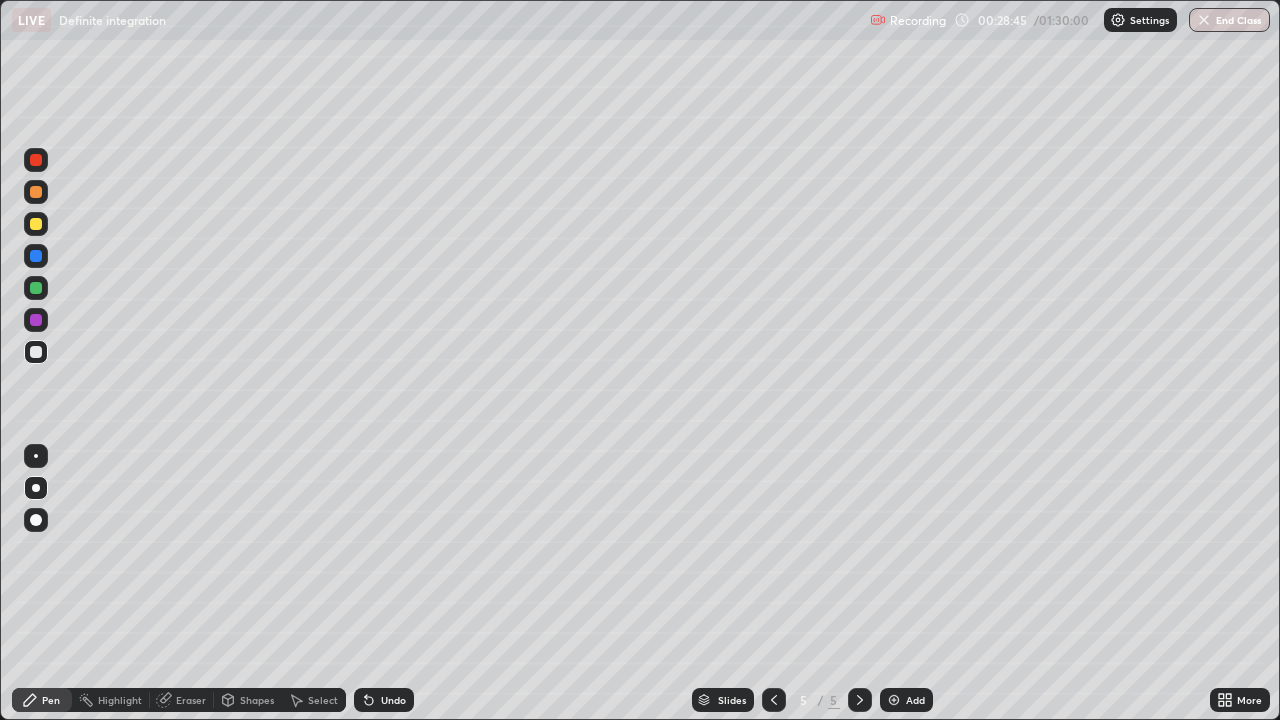 click at bounding box center [36, 160] 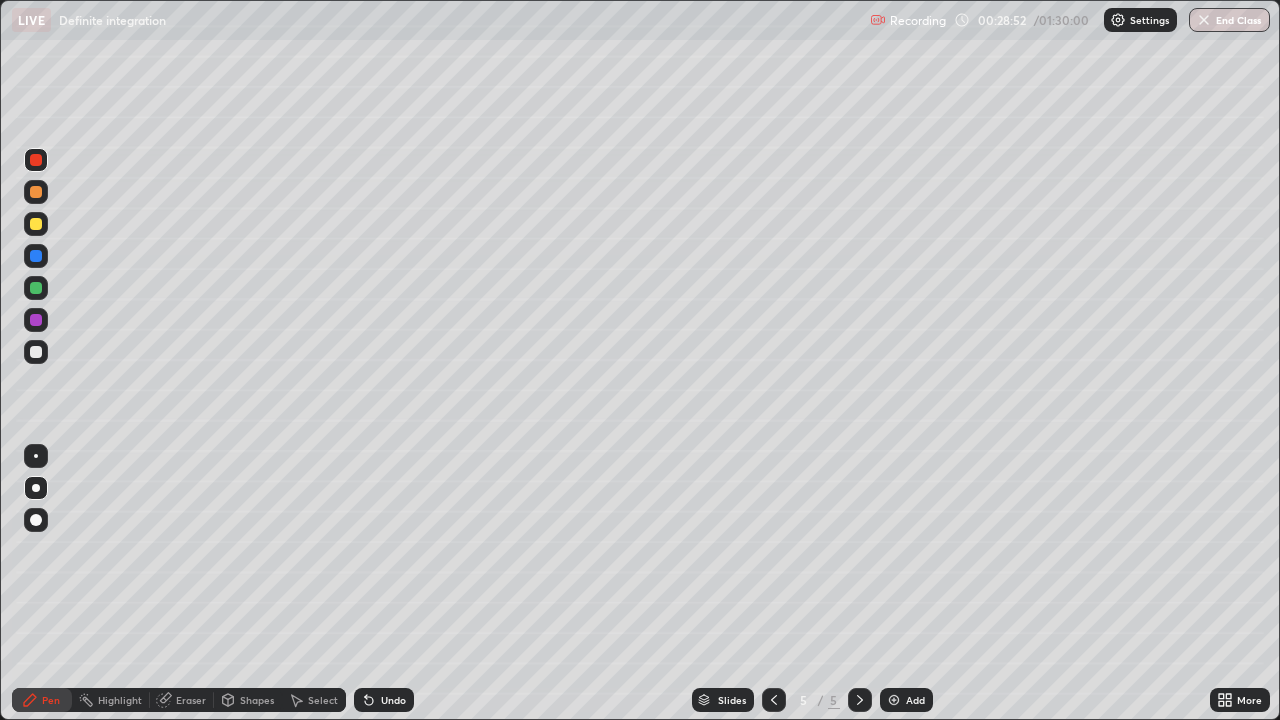 click at bounding box center [36, 352] 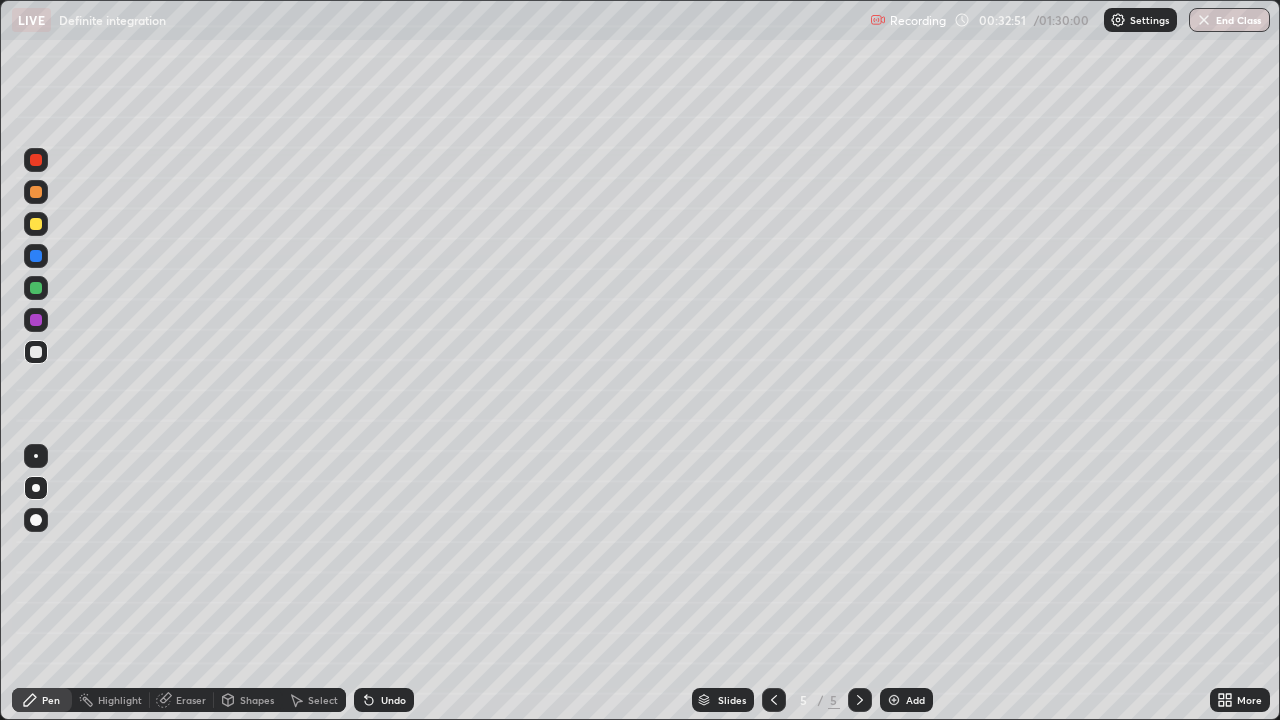 click on "Add" at bounding box center [915, 700] 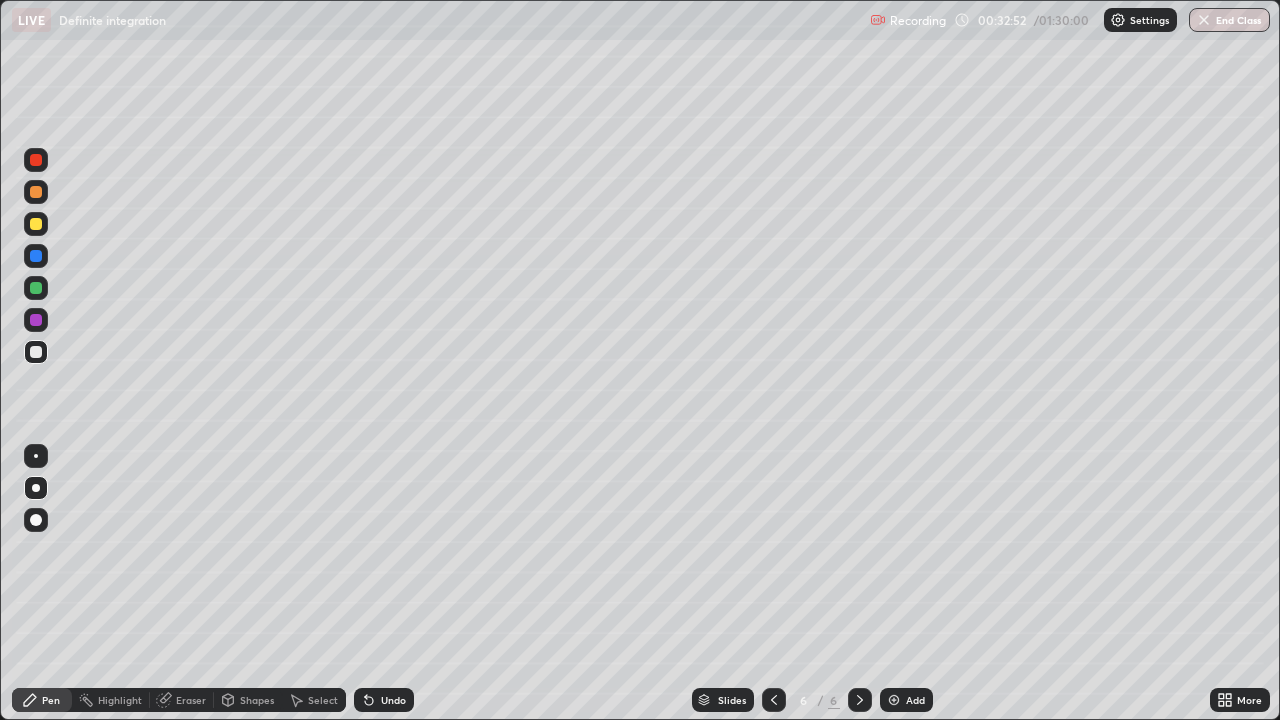 click at bounding box center [36, 224] 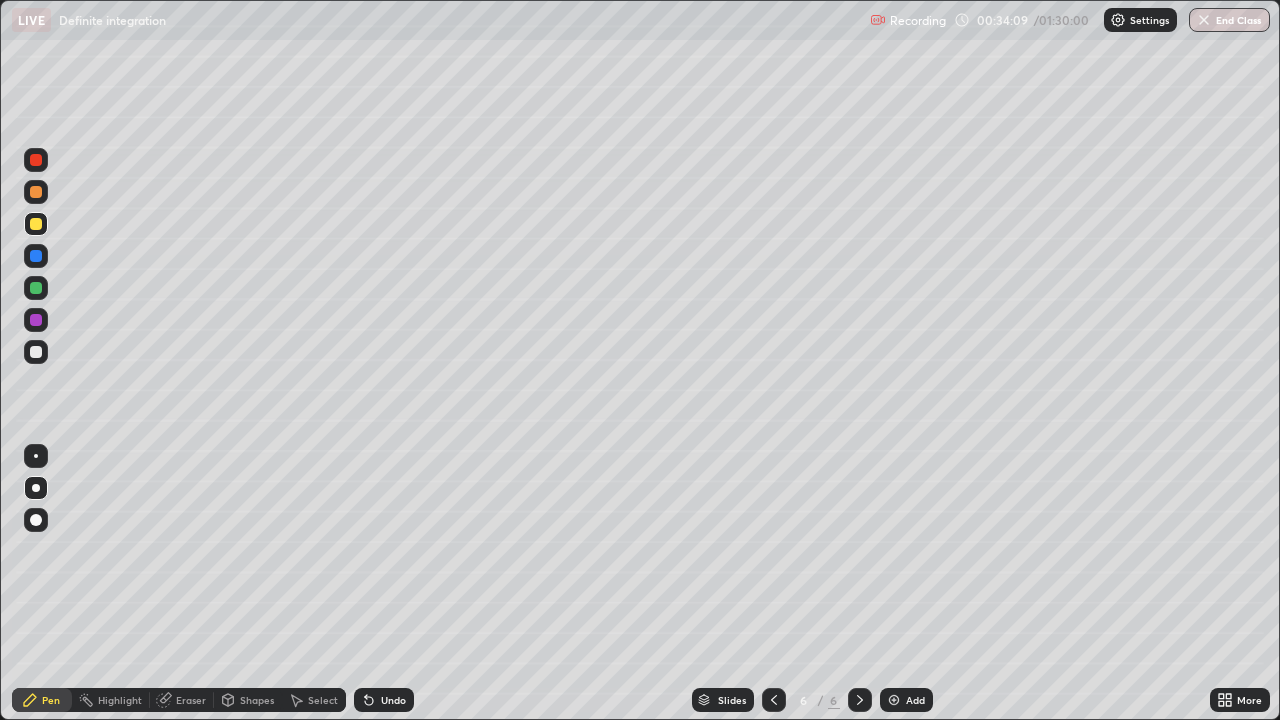 click at bounding box center [36, 352] 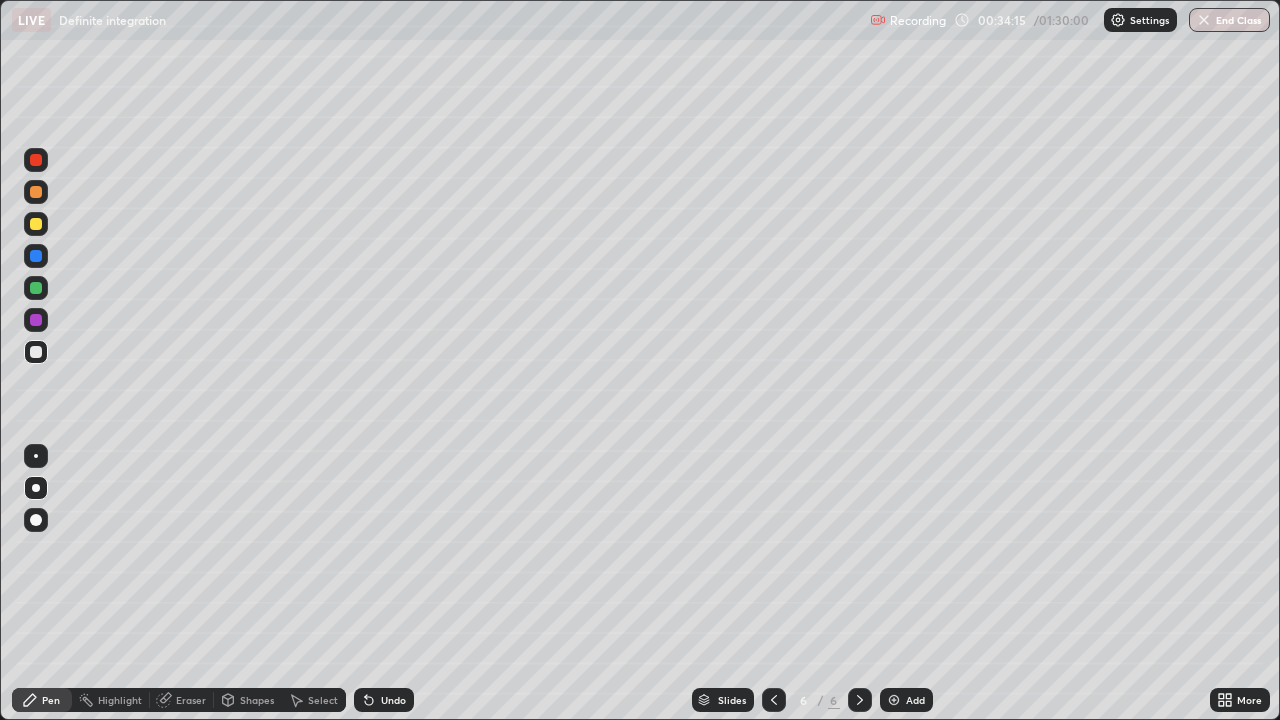click at bounding box center (36, 224) 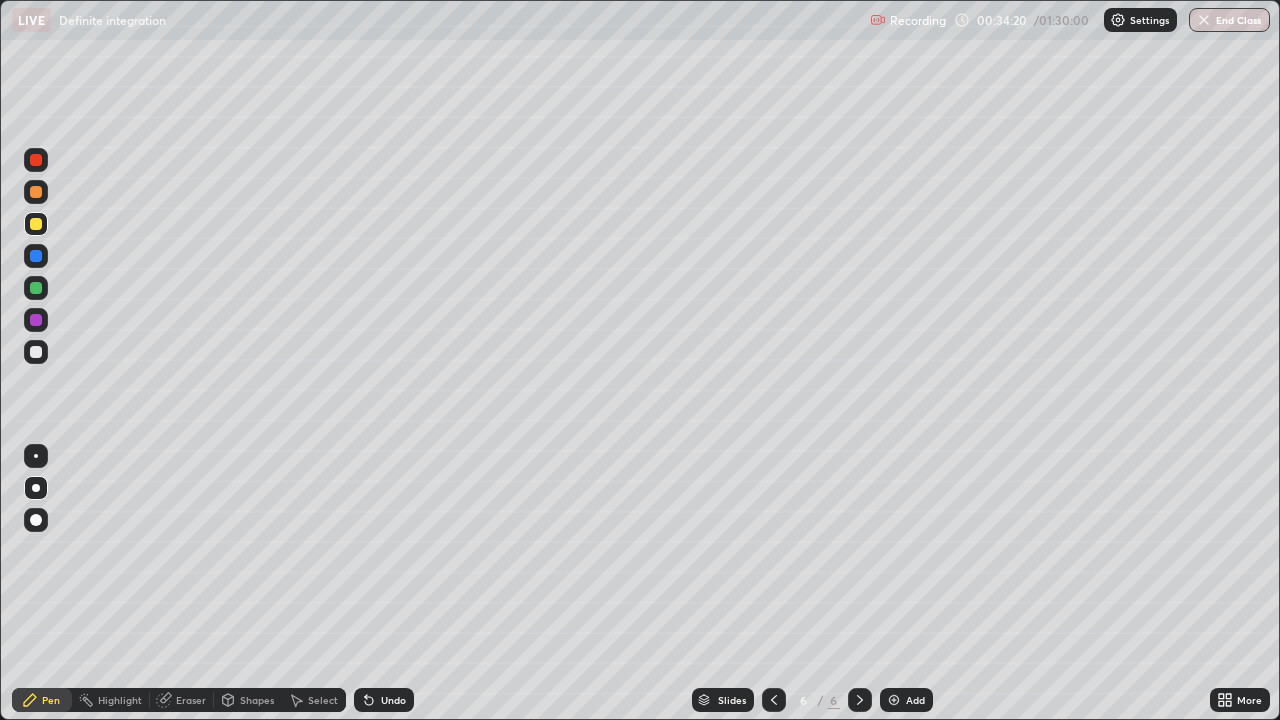 click at bounding box center (36, 288) 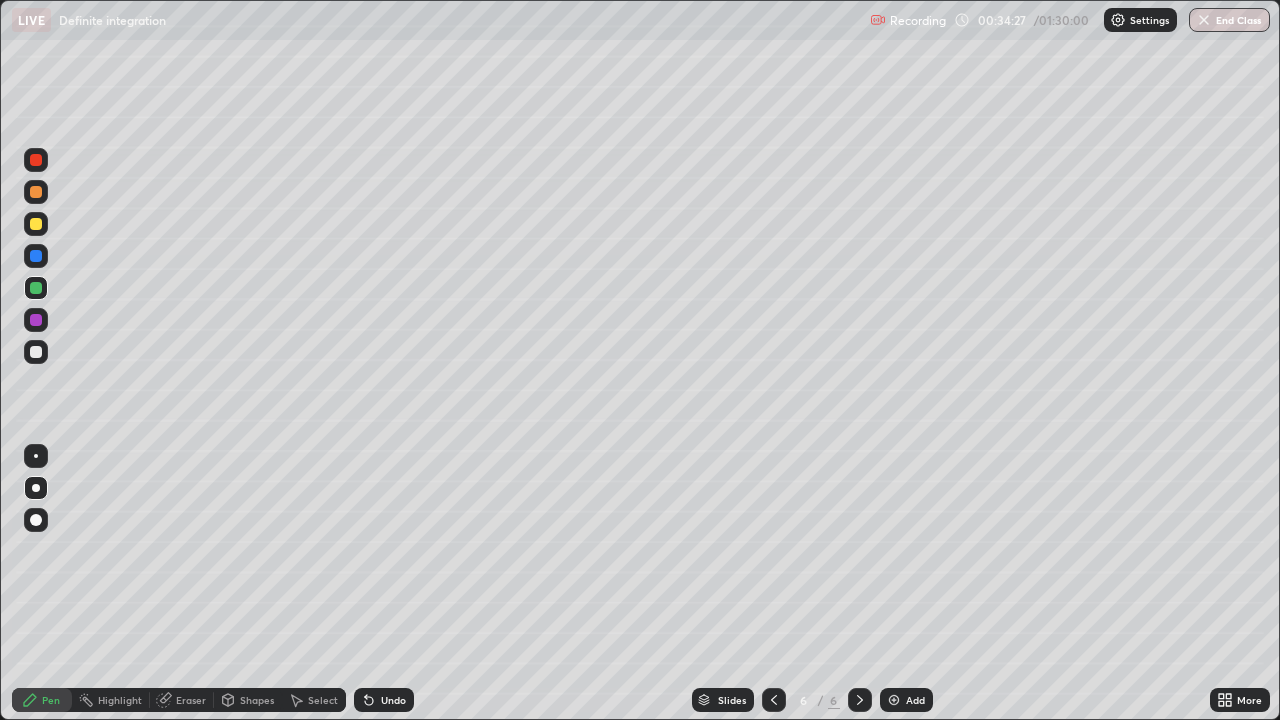 click at bounding box center [36, 256] 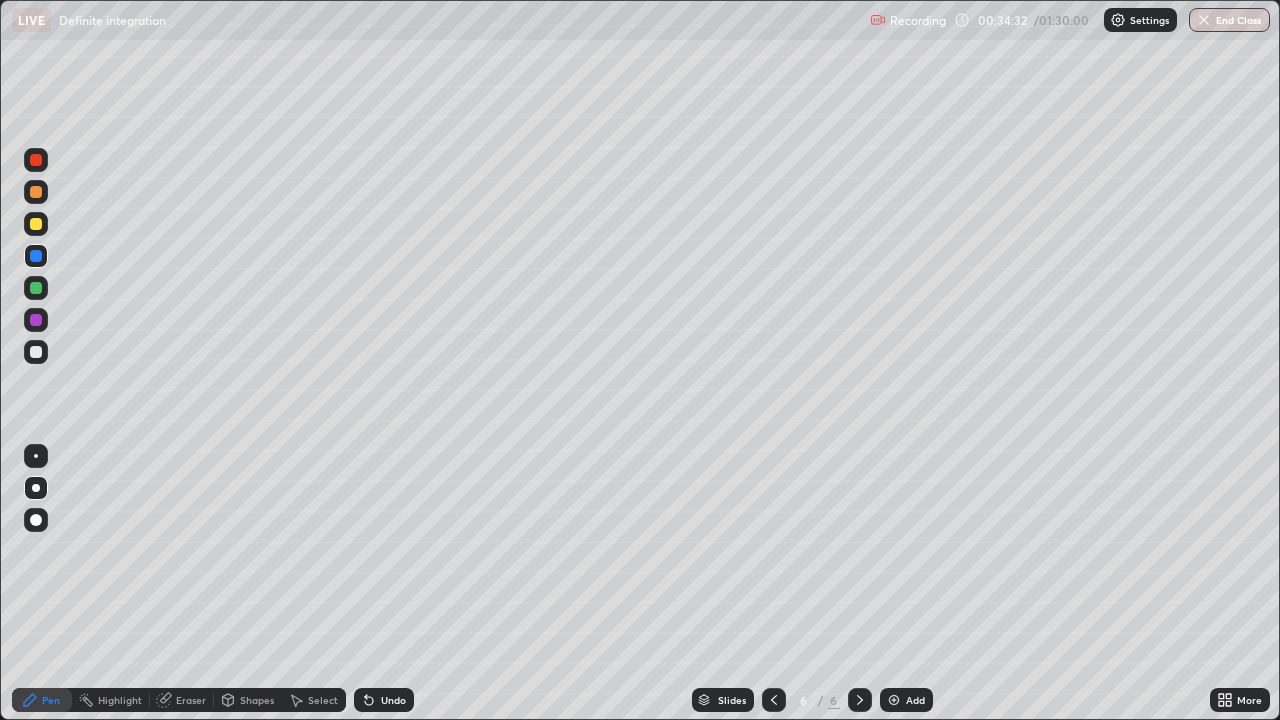 click at bounding box center (36, 352) 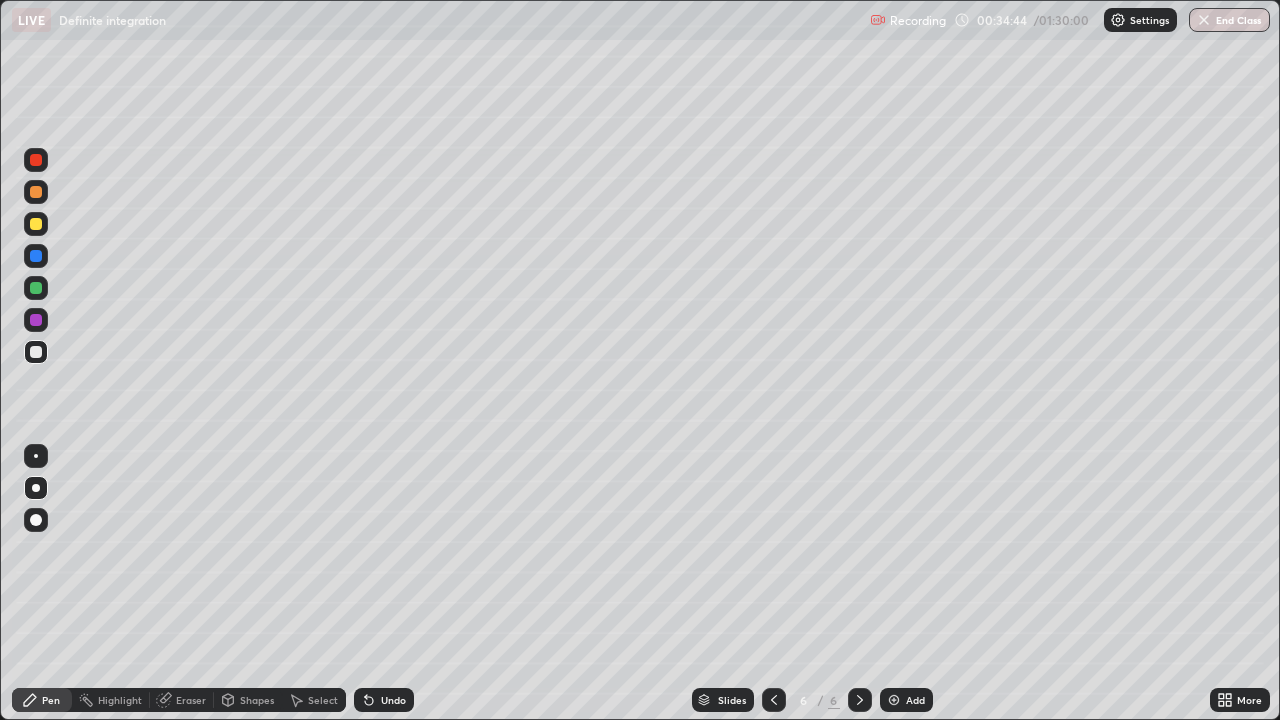 click at bounding box center (36, 224) 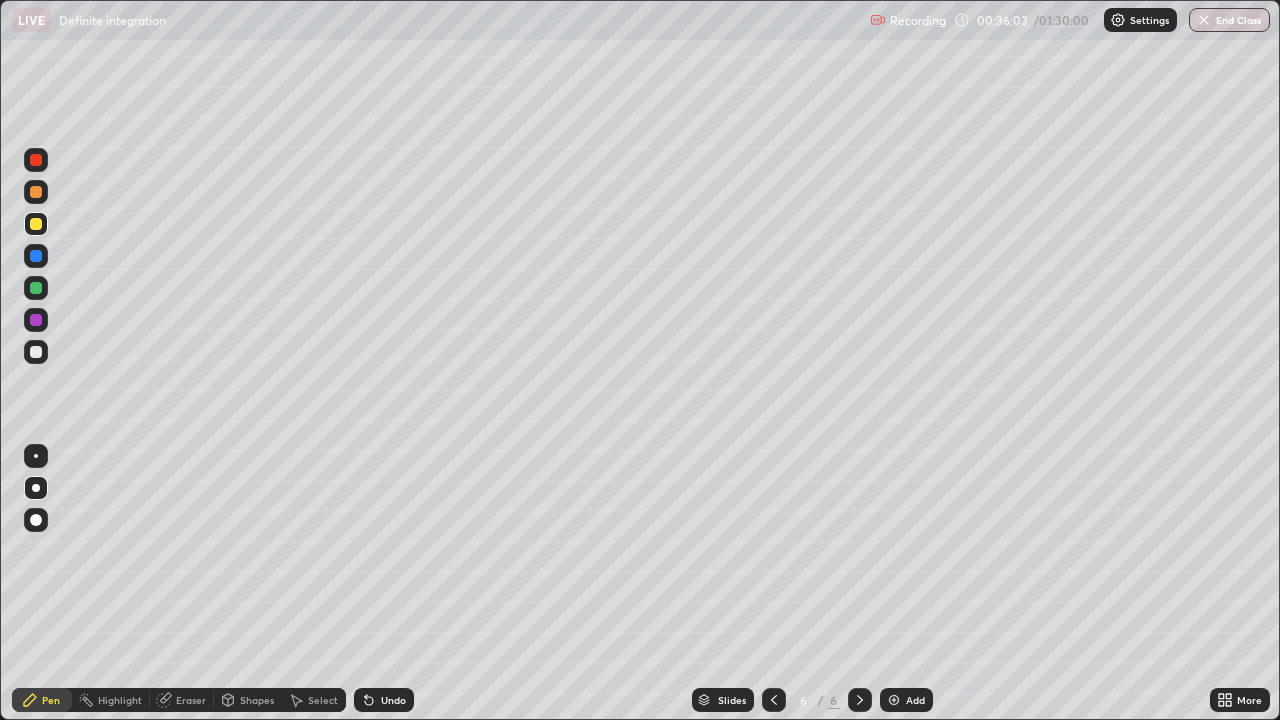 click at bounding box center (36, 352) 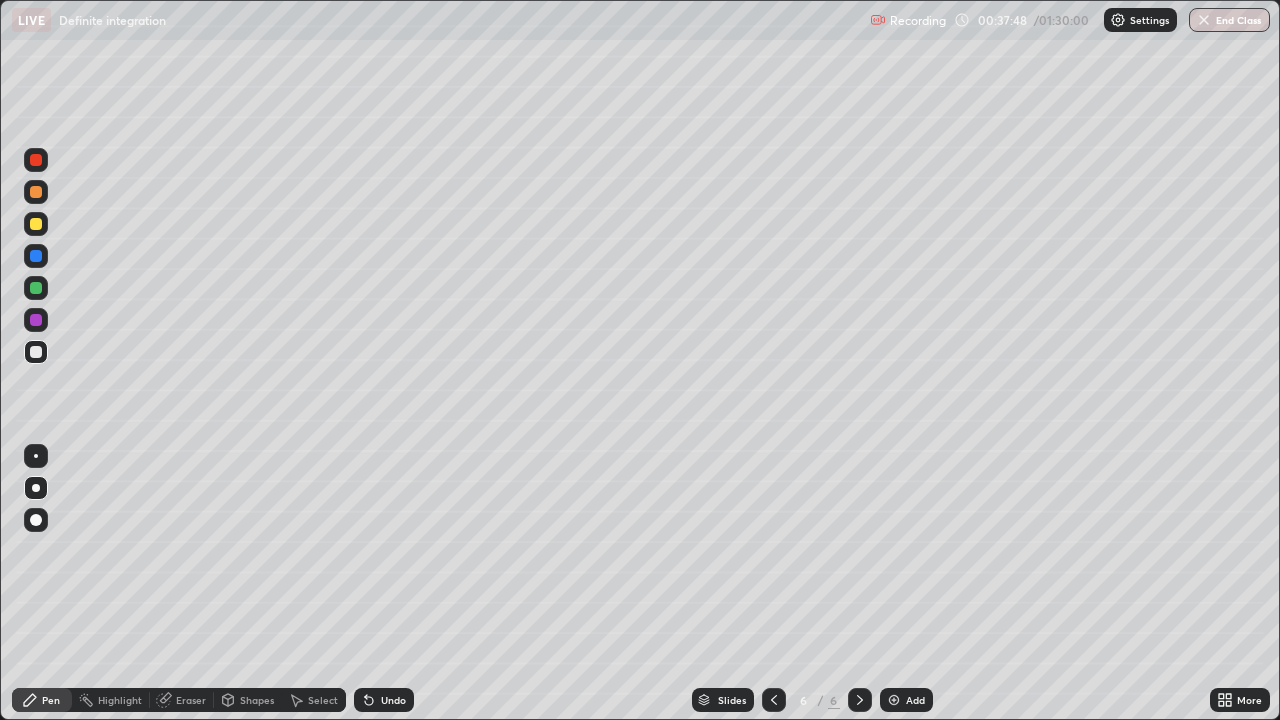 click at bounding box center (36, 352) 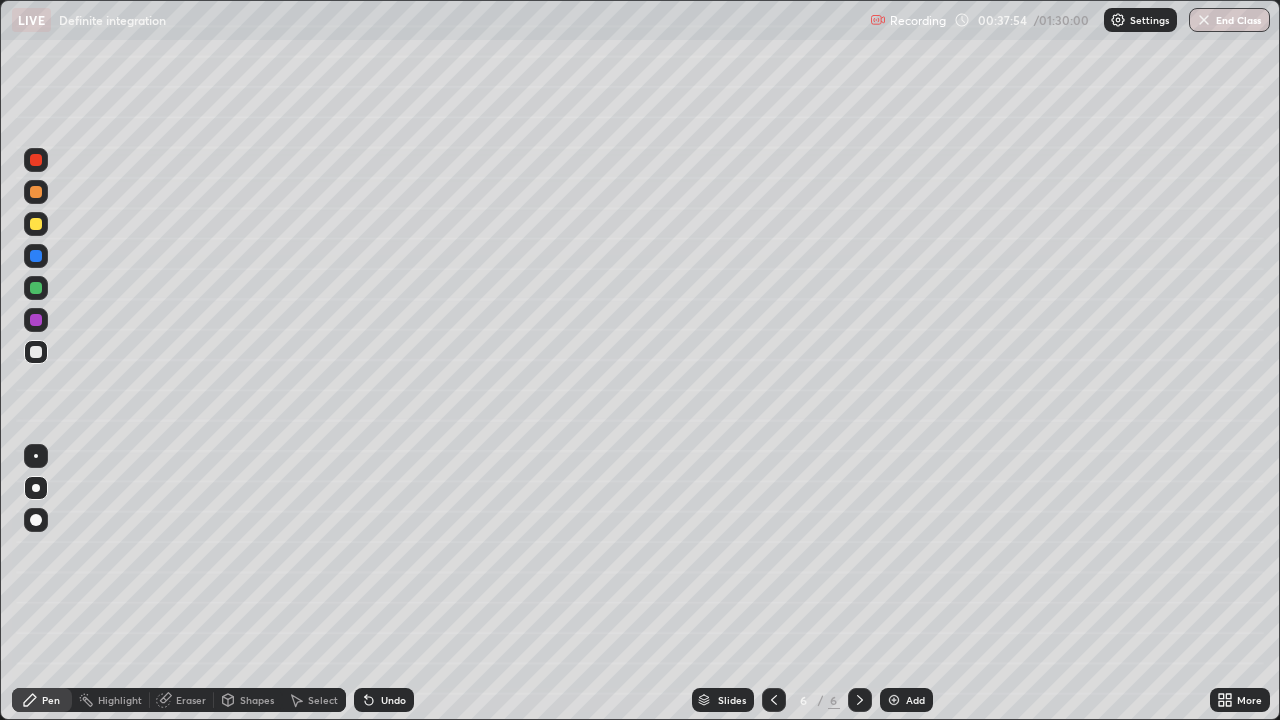 click on "Undo" at bounding box center [393, 700] 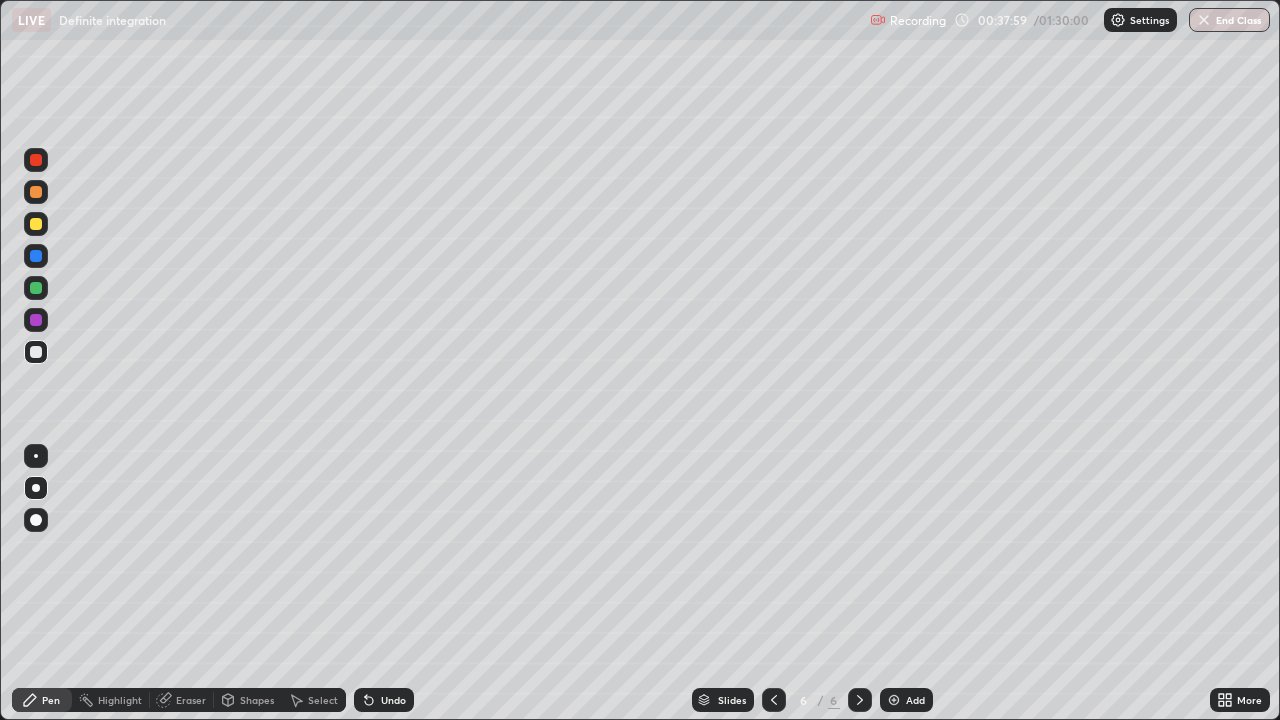 click at bounding box center [36, 192] 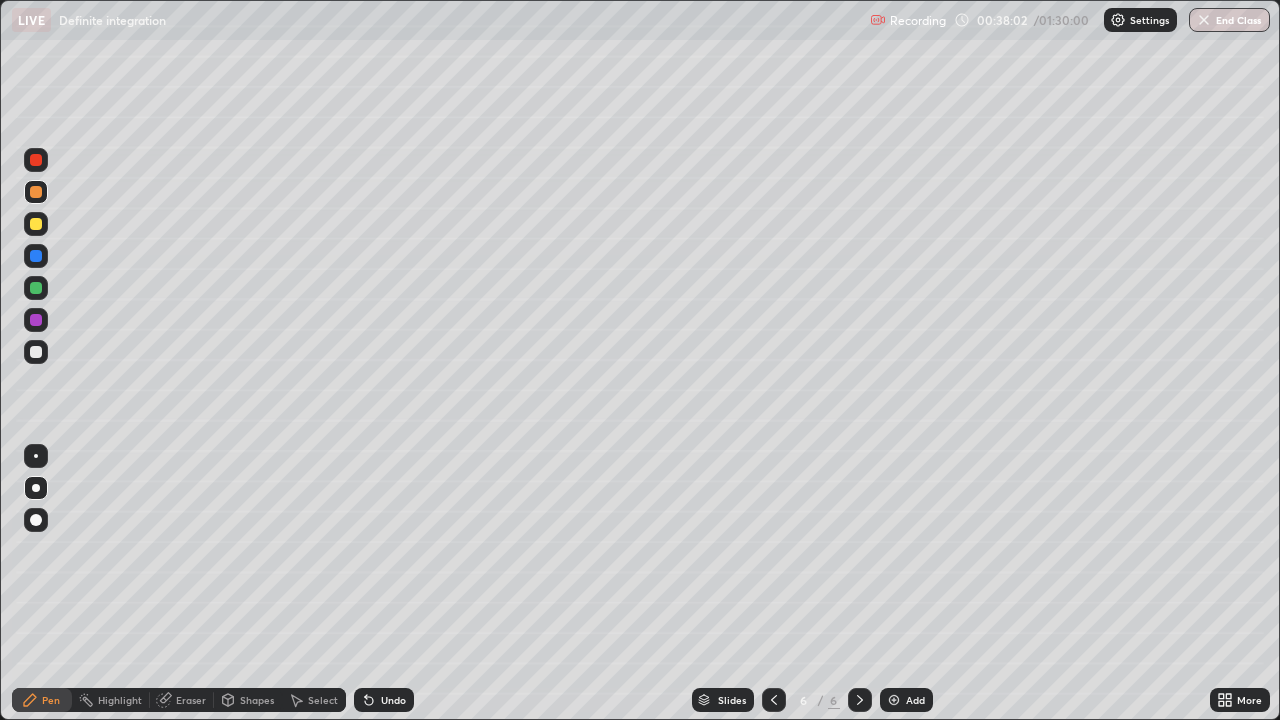 click on "Undo" at bounding box center (393, 700) 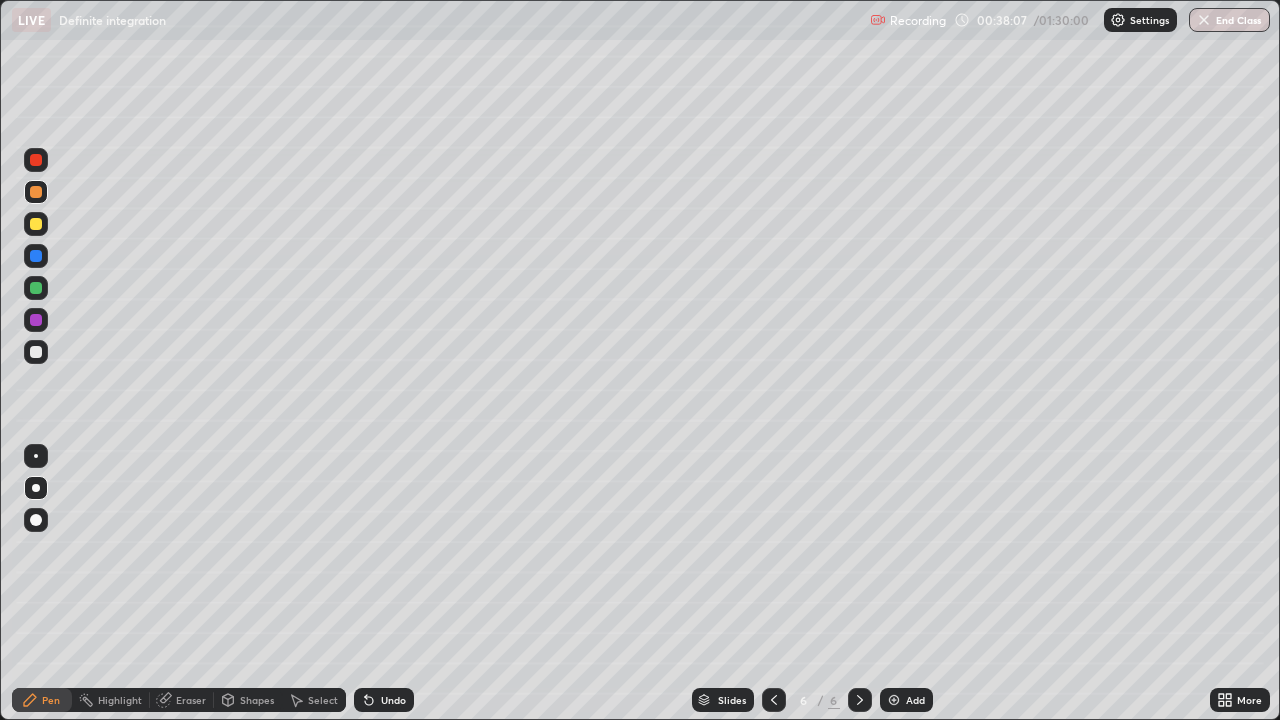 click at bounding box center [36, 288] 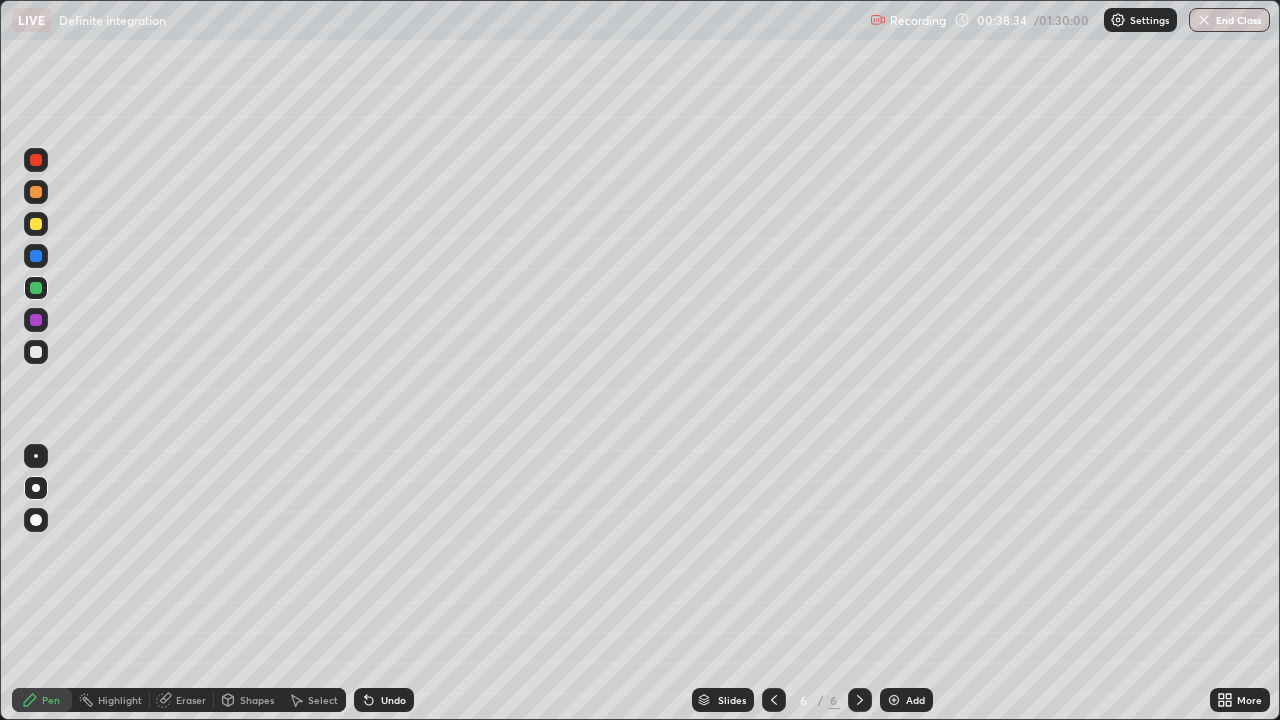 click at bounding box center [36, 320] 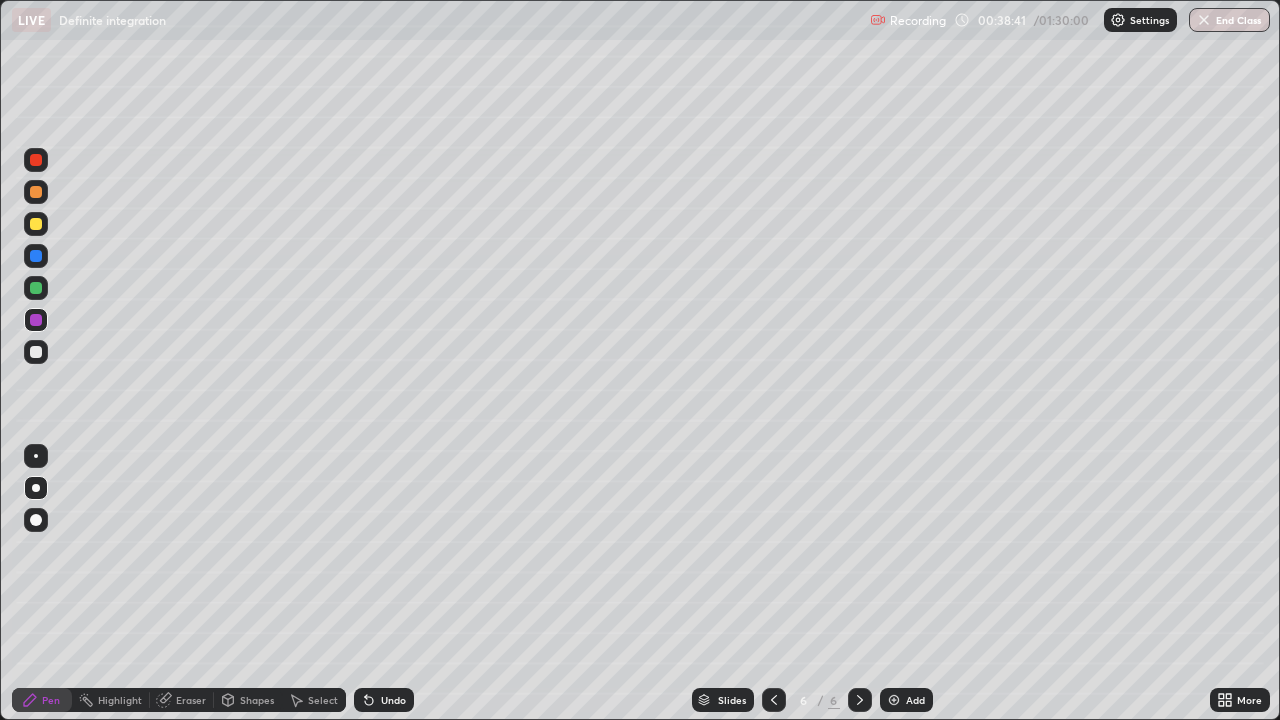 click at bounding box center [36, 192] 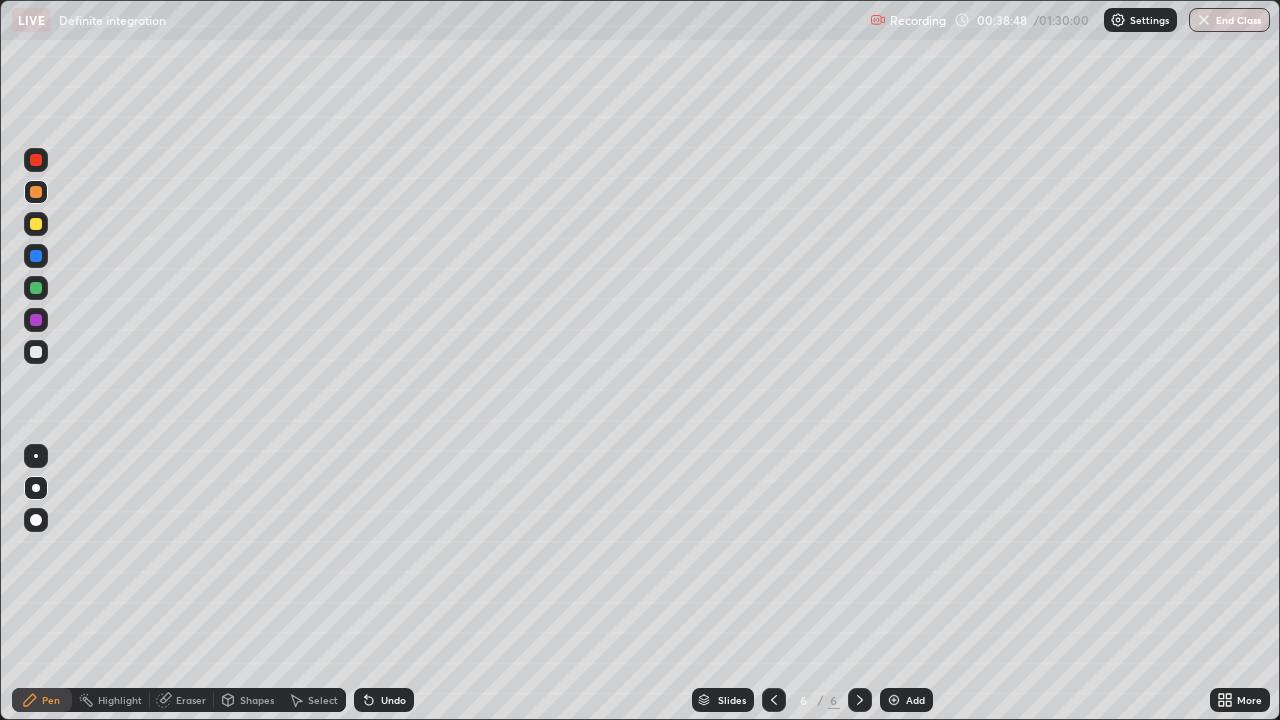click at bounding box center (36, 288) 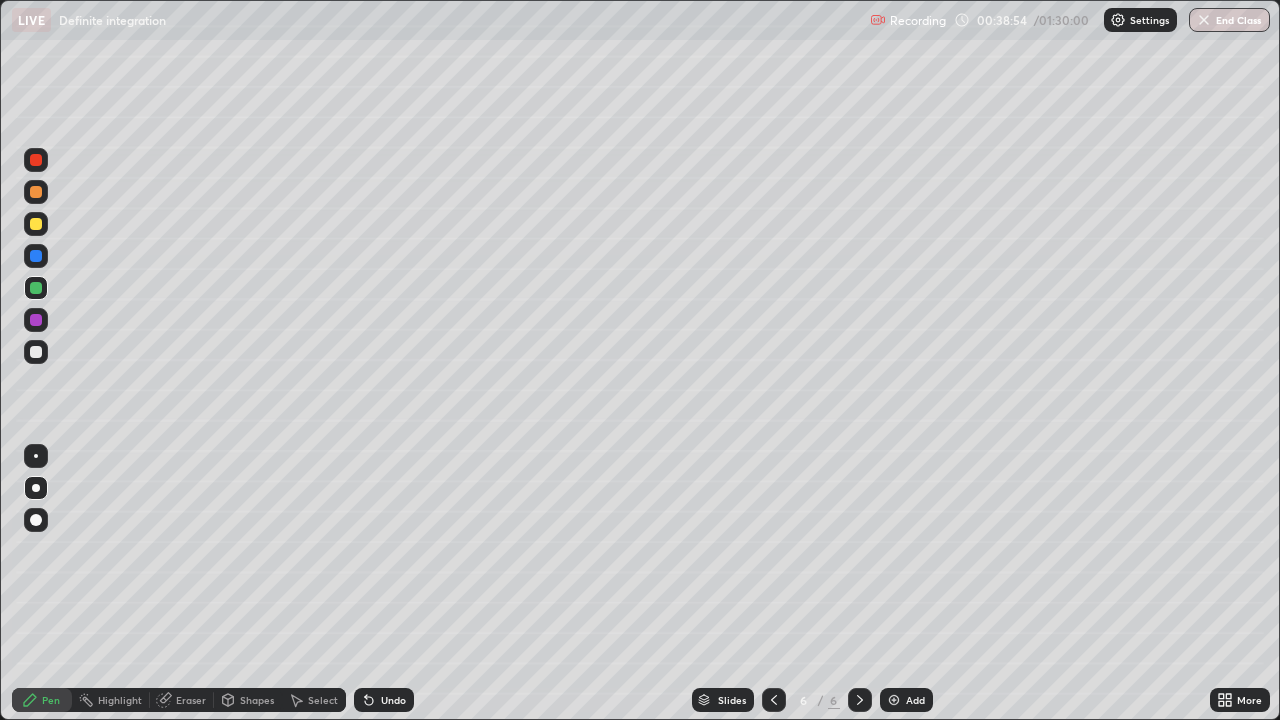 click on "Highlight" at bounding box center (120, 700) 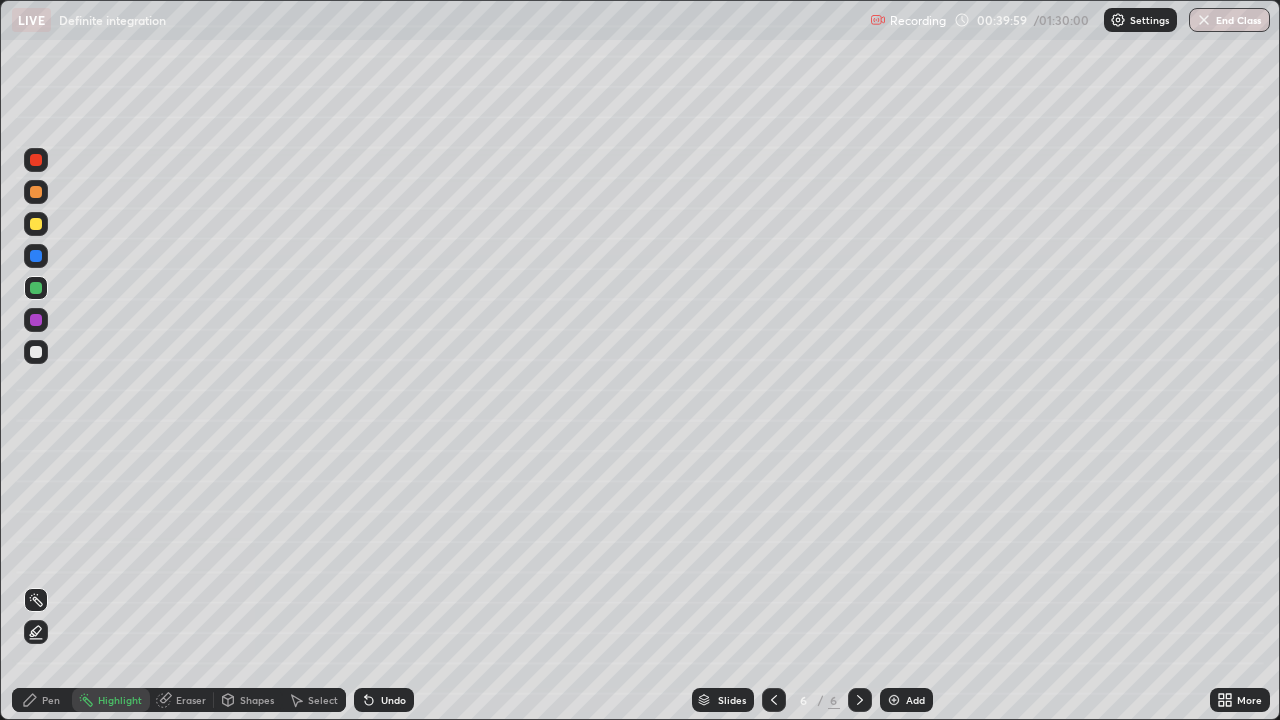 click on "Pen" at bounding box center (42, 700) 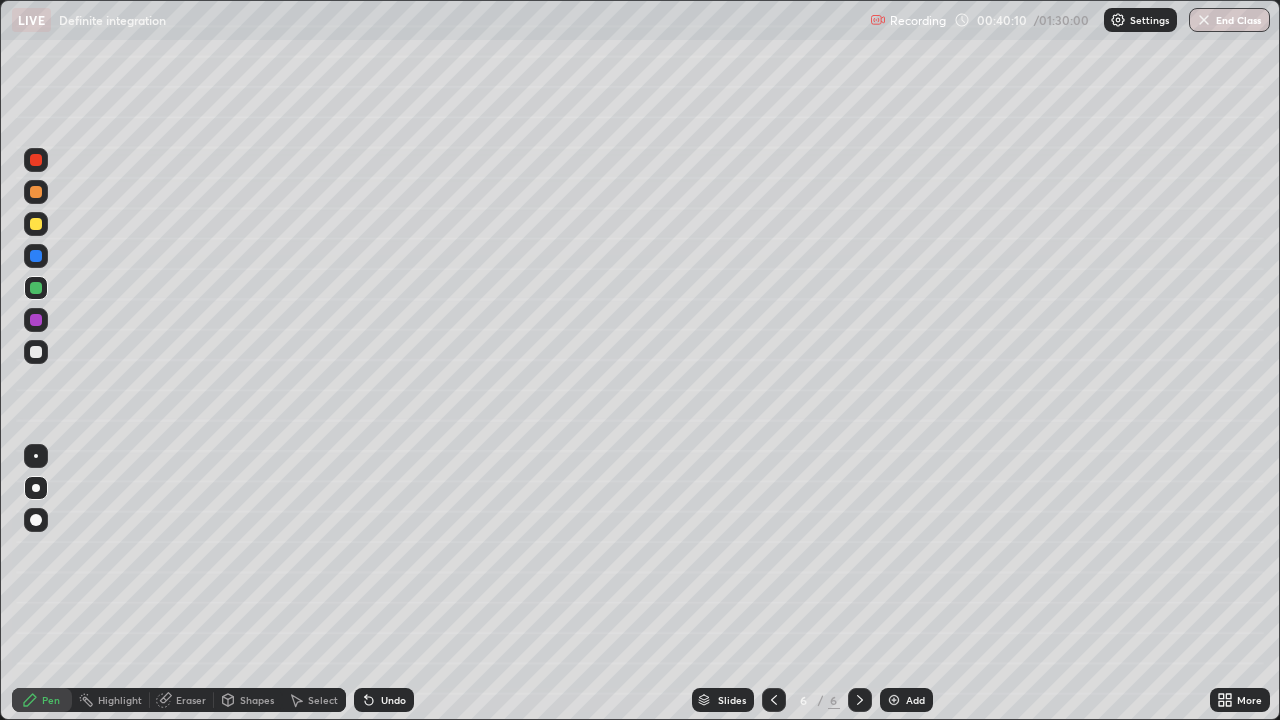 click at bounding box center [36, 352] 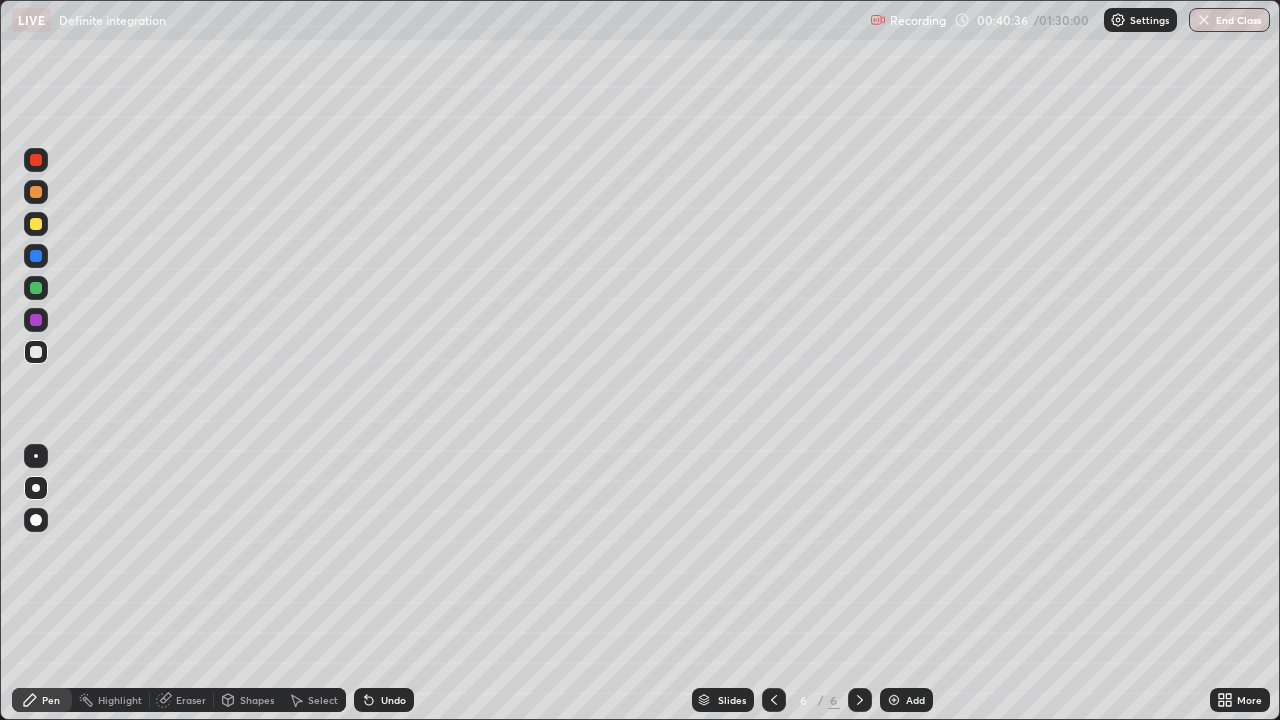 click on "Shapes" at bounding box center [248, 700] 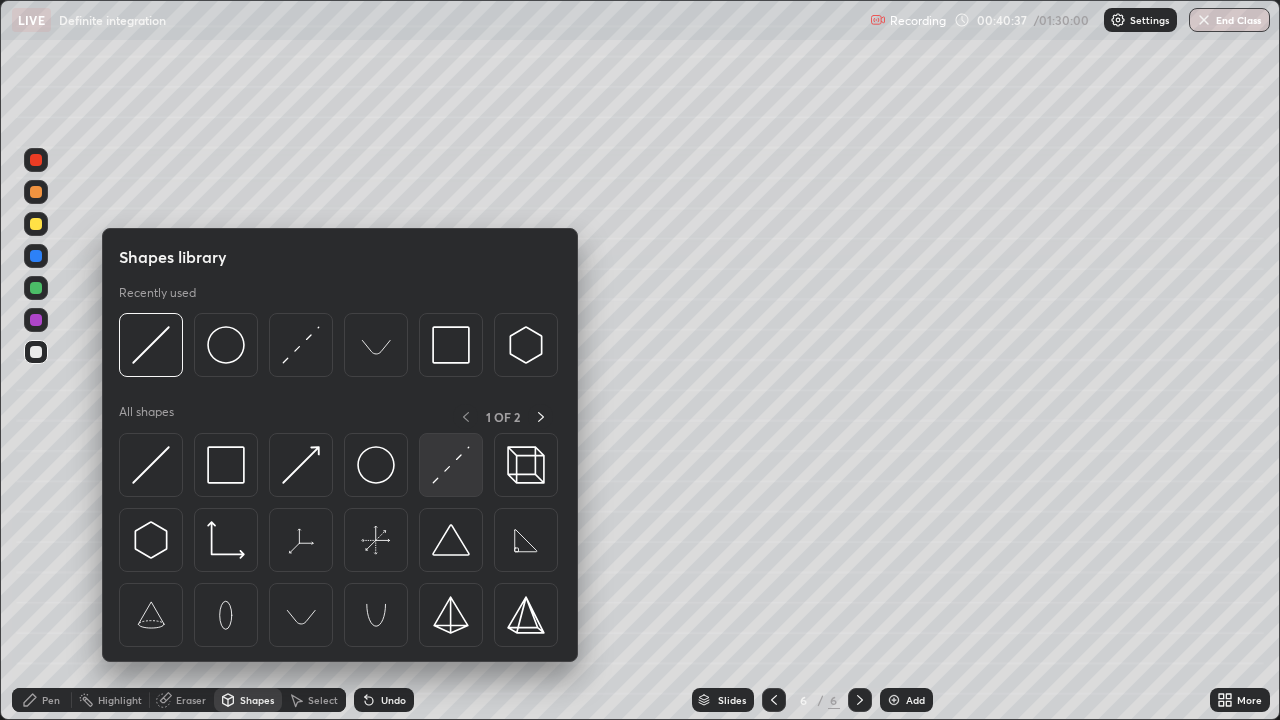 click at bounding box center (451, 465) 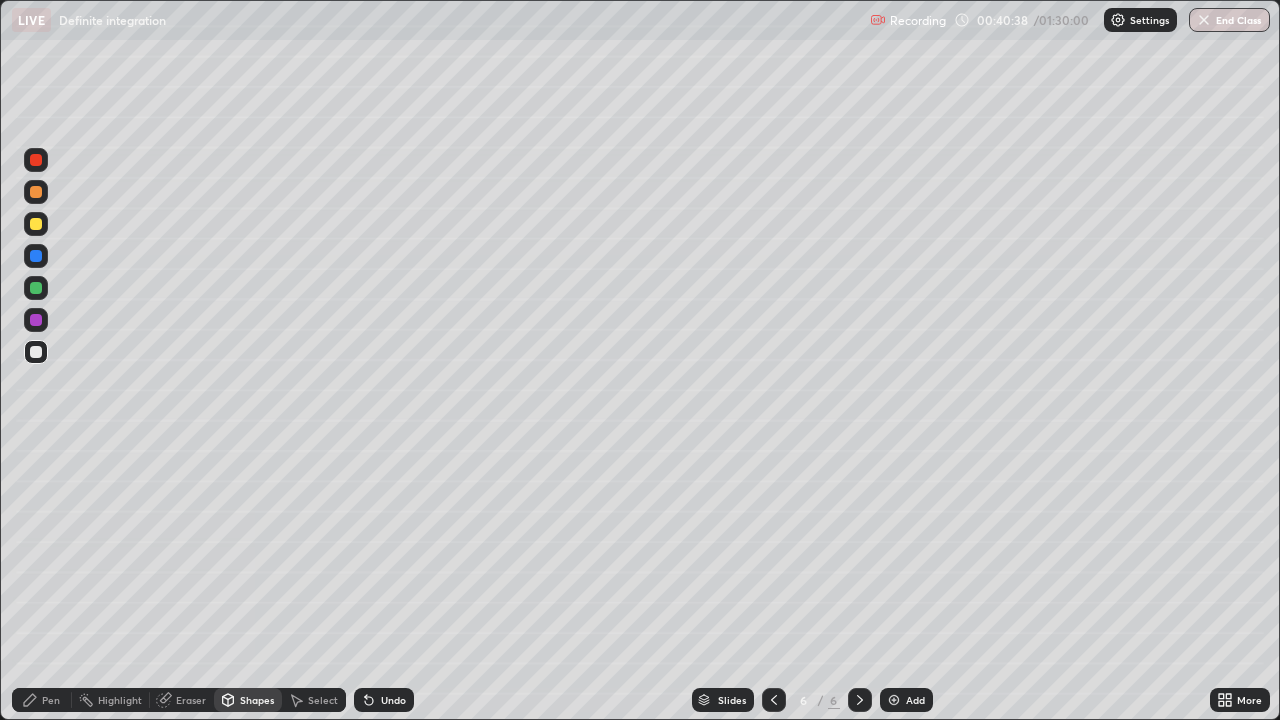 click at bounding box center (36, 320) 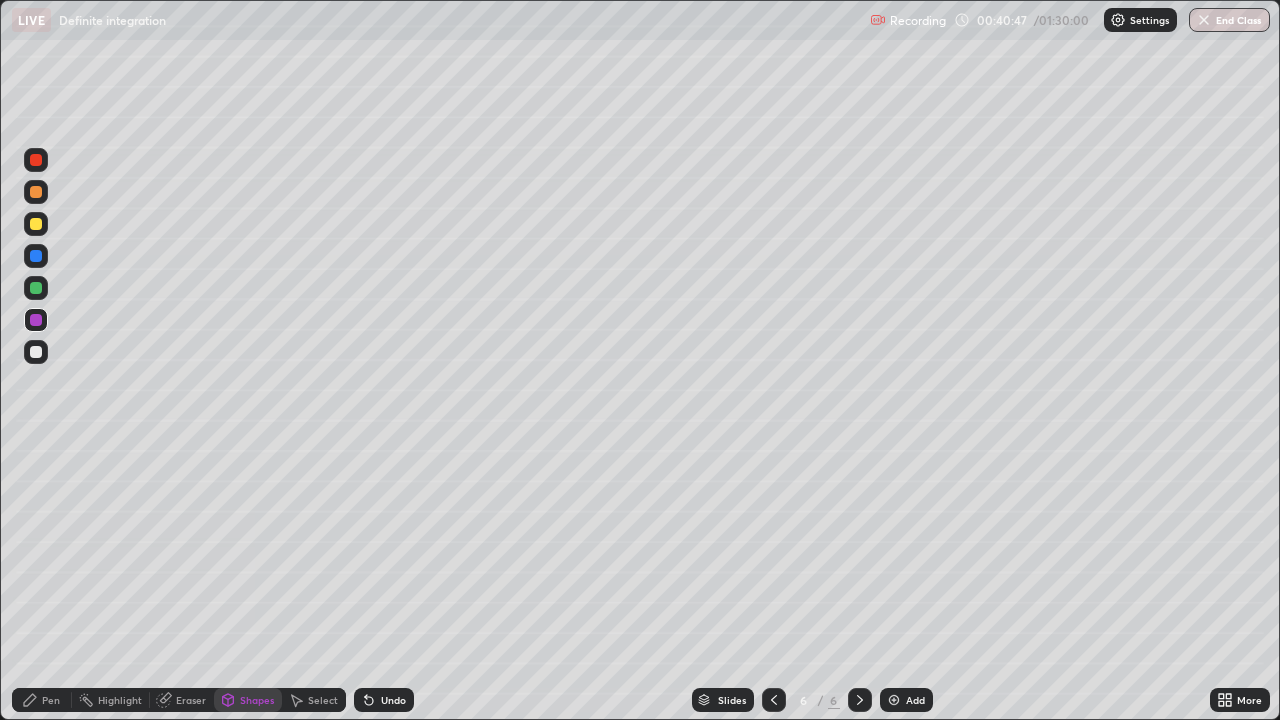 click on "Undo" at bounding box center [393, 700] 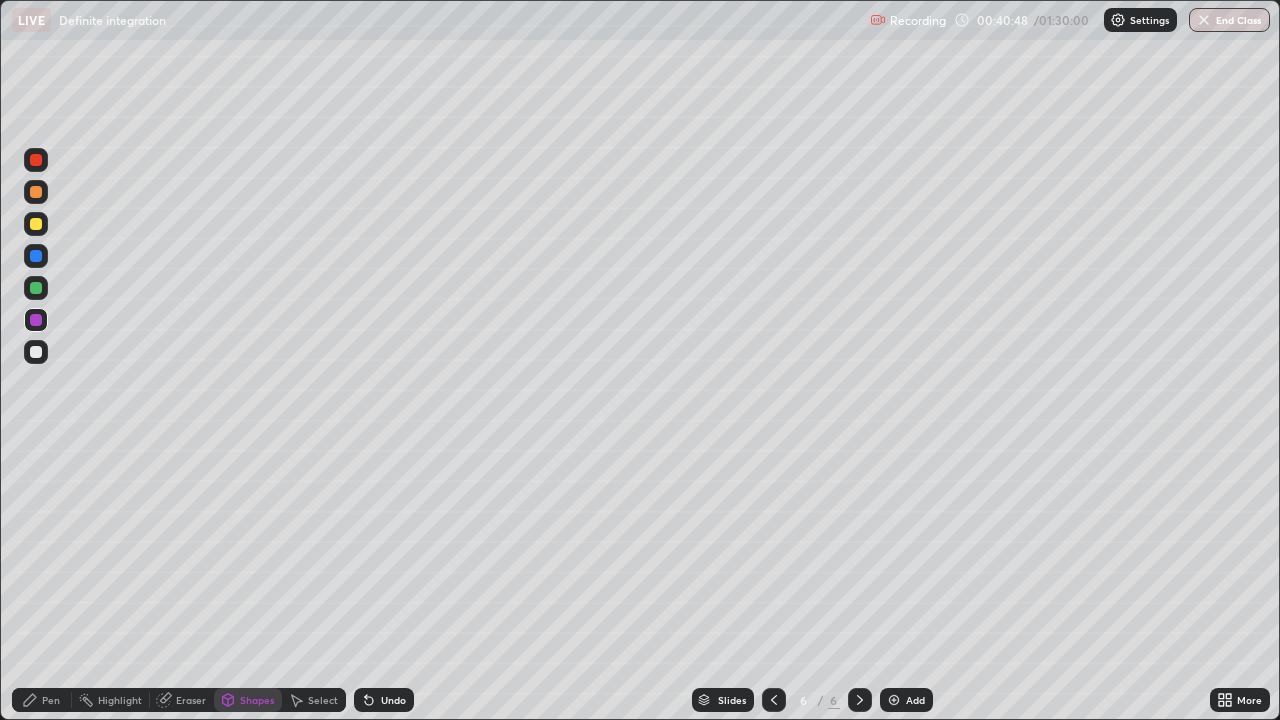 click on "Undo" at bounding box center [393, 700] 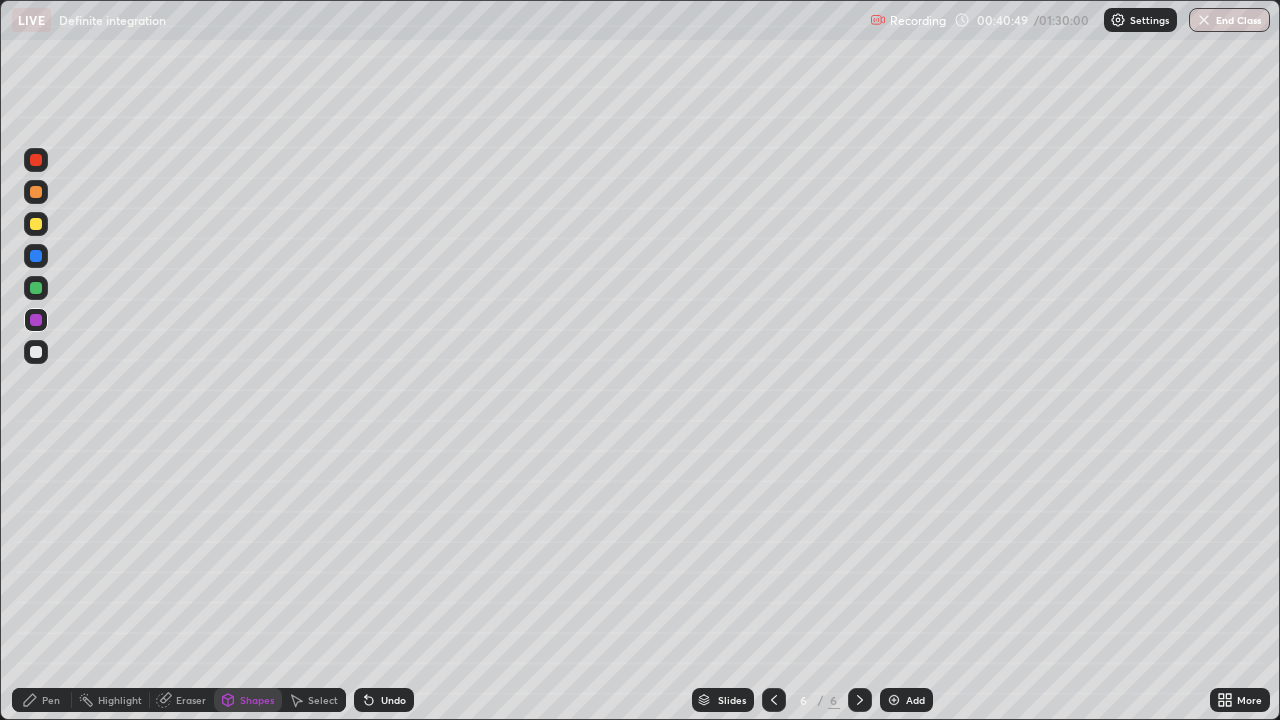 click on "Undo" at bounding box center (393, 700) 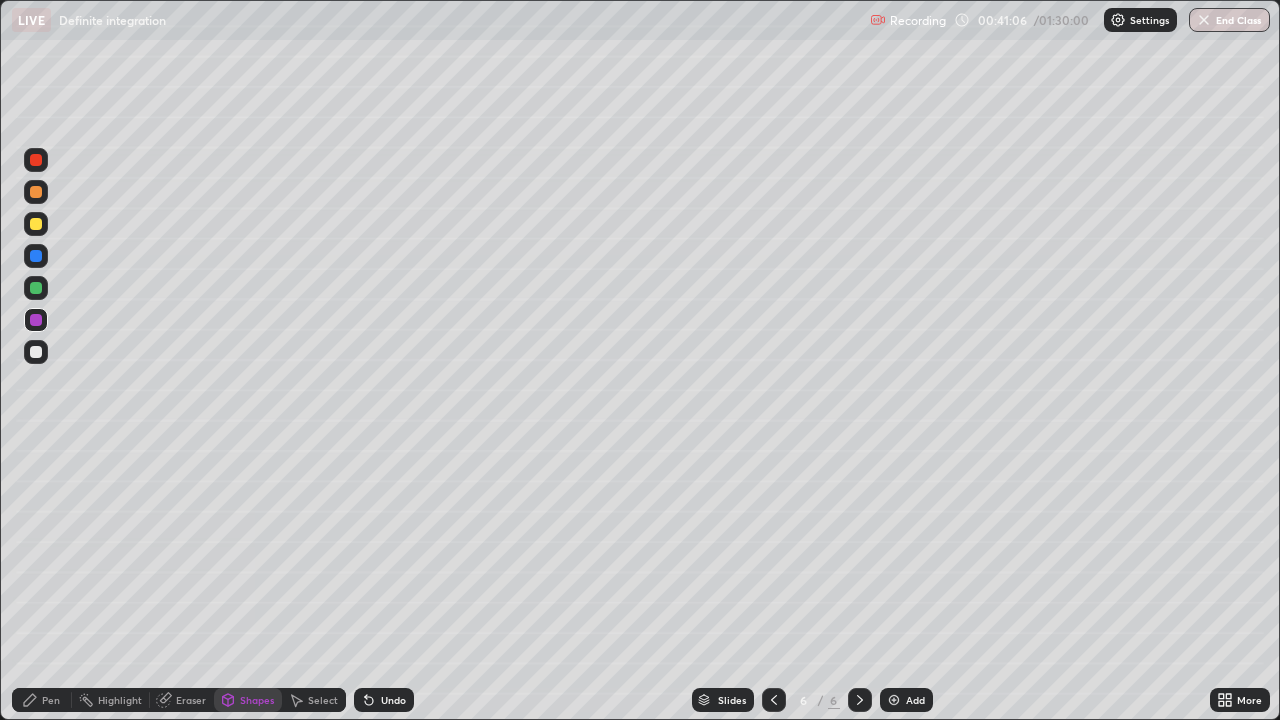 click at bounding box center (36, 352) 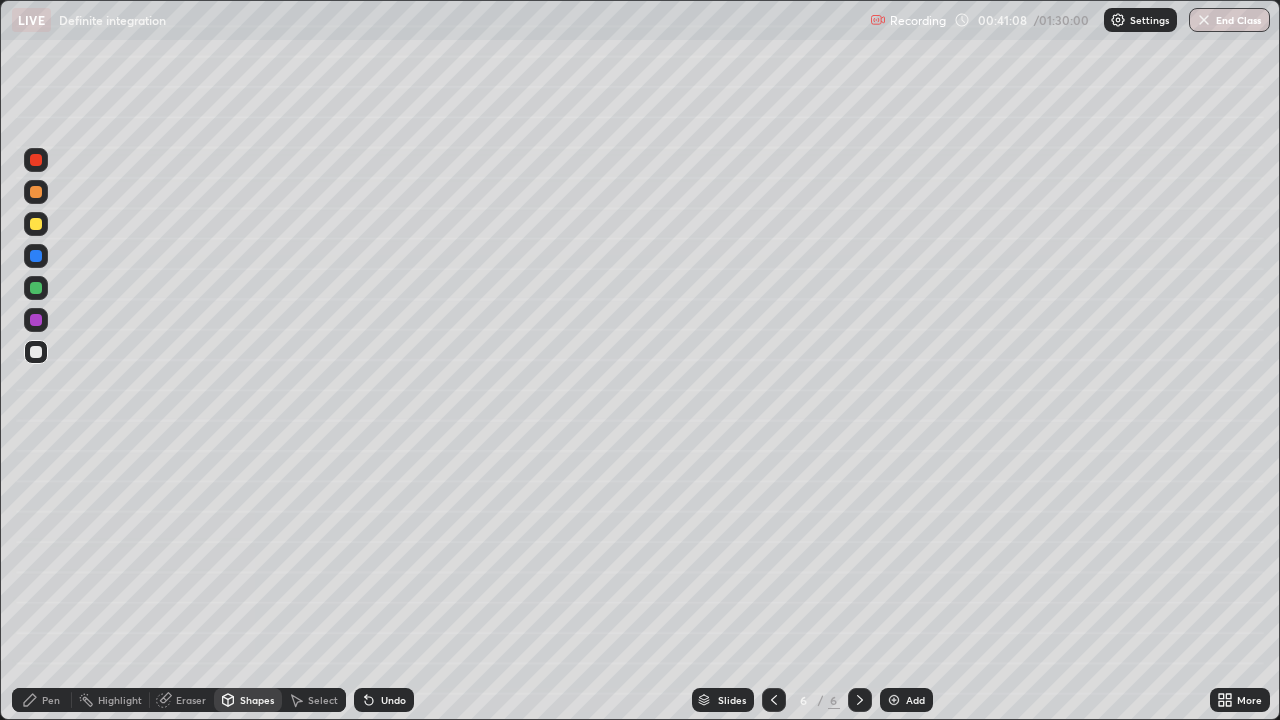 click on "Pen" at bounding box center (51, 700) 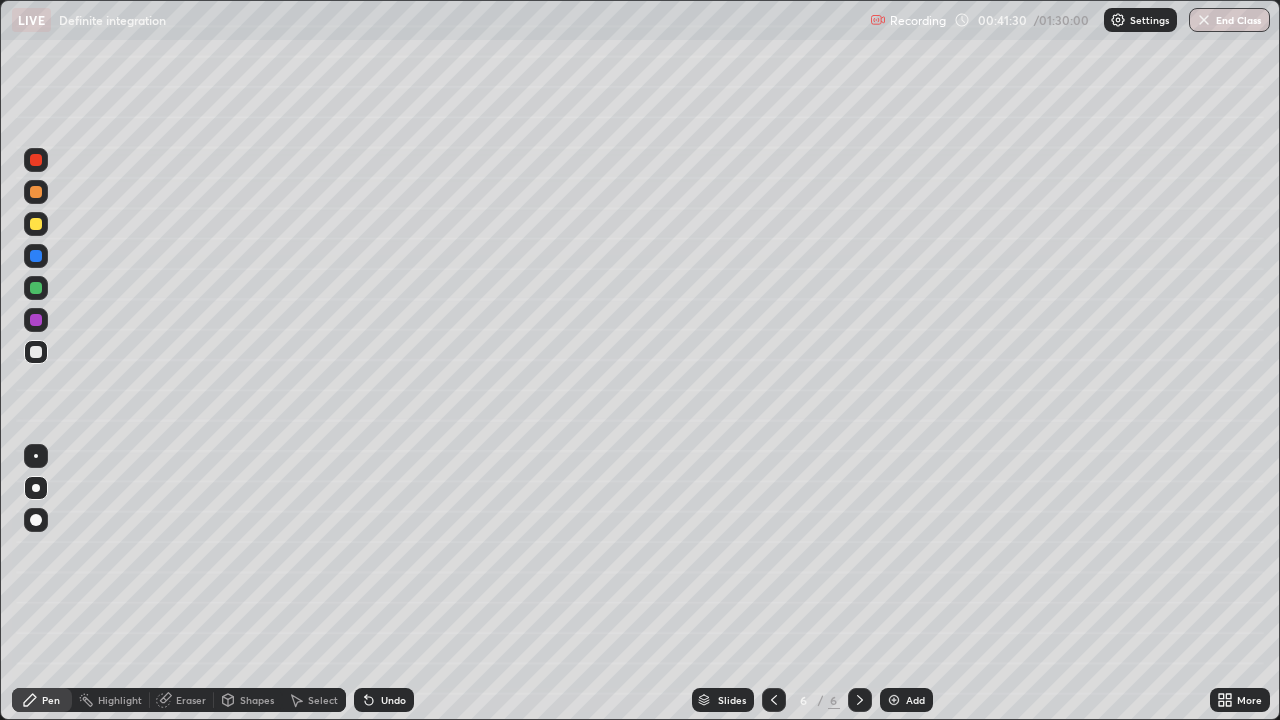 click at bounding box center (36, 192) 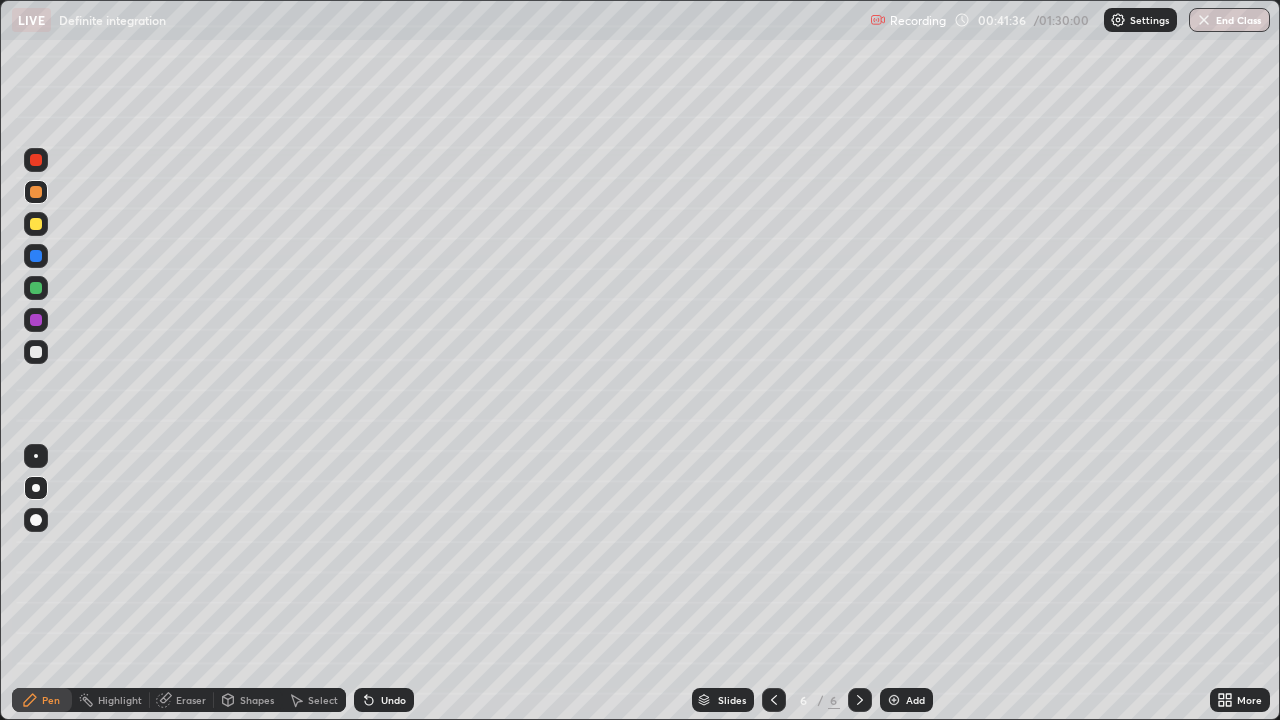 click at bounding box center (36, 288) 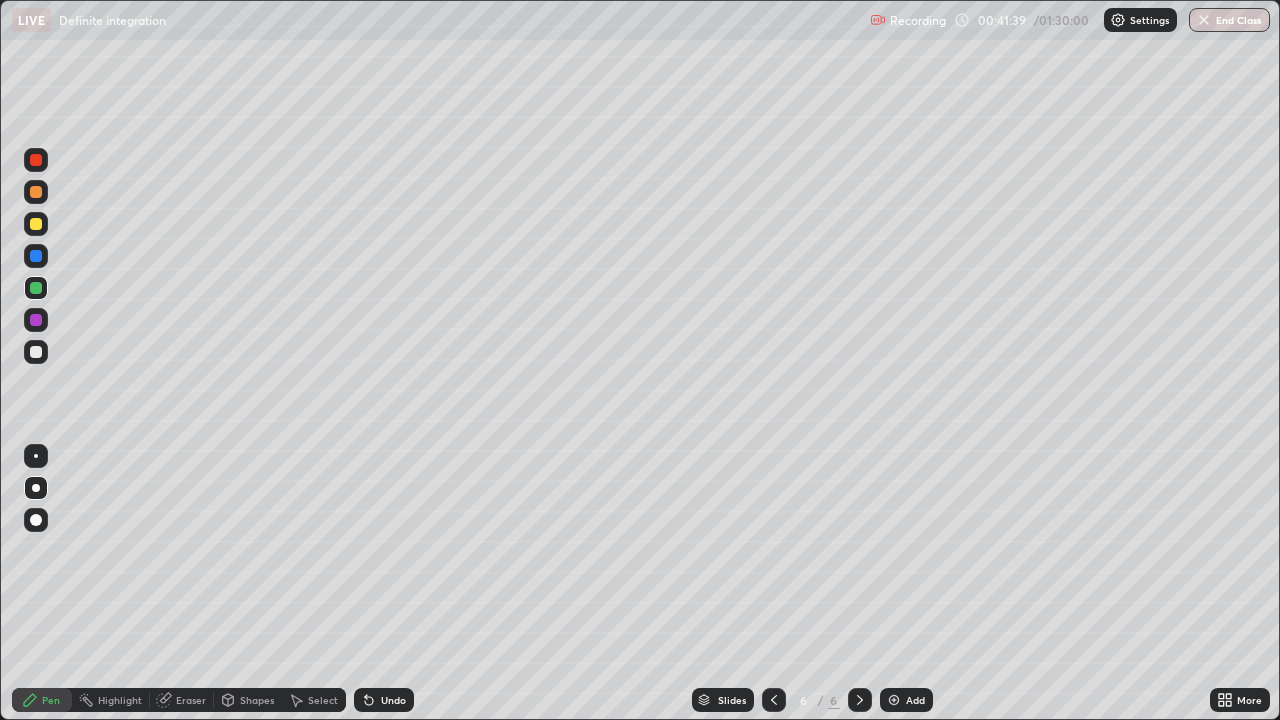 click at bounding box center (36, 160) 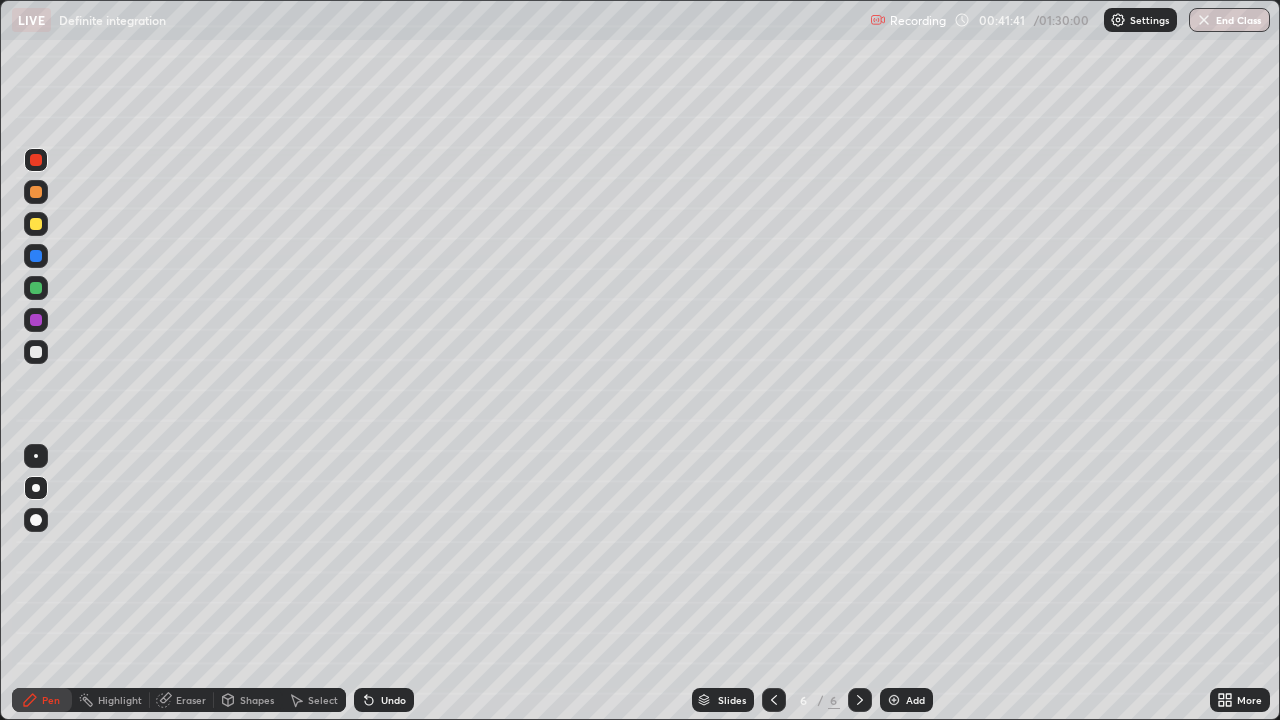 click at bounding box center [36, 352] 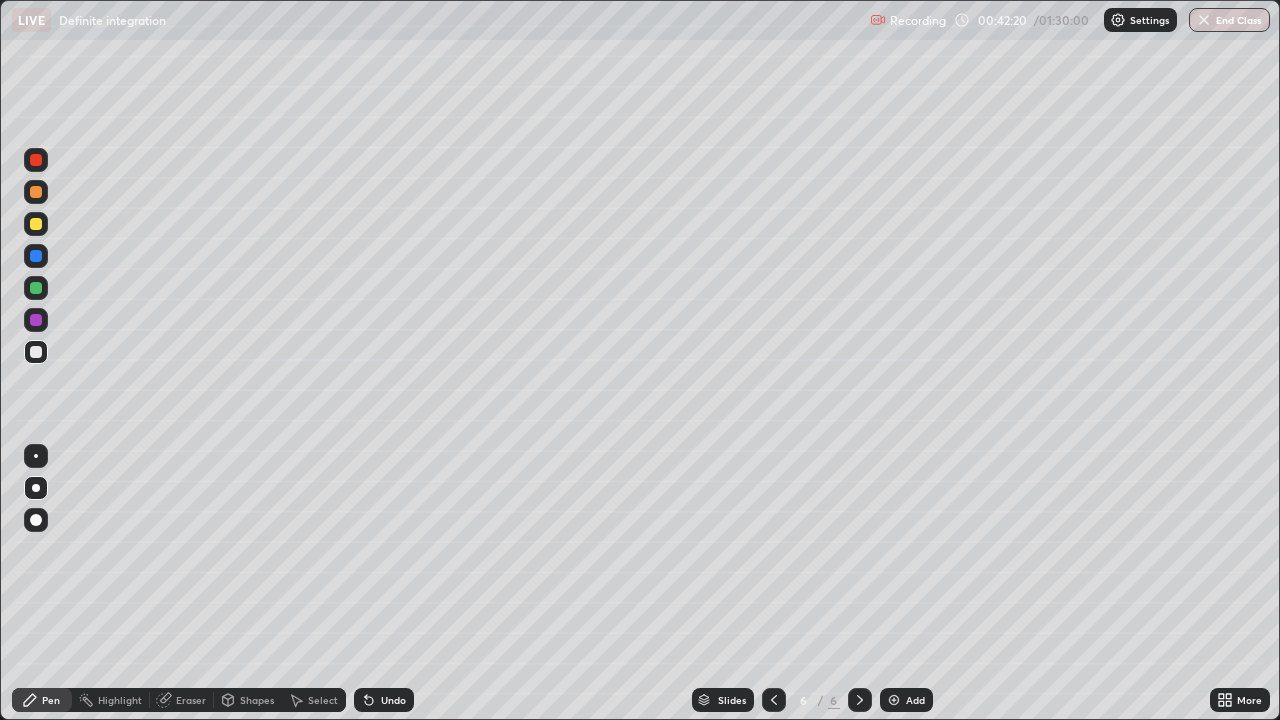 click on "Undo" at bounding box center [393, 700] 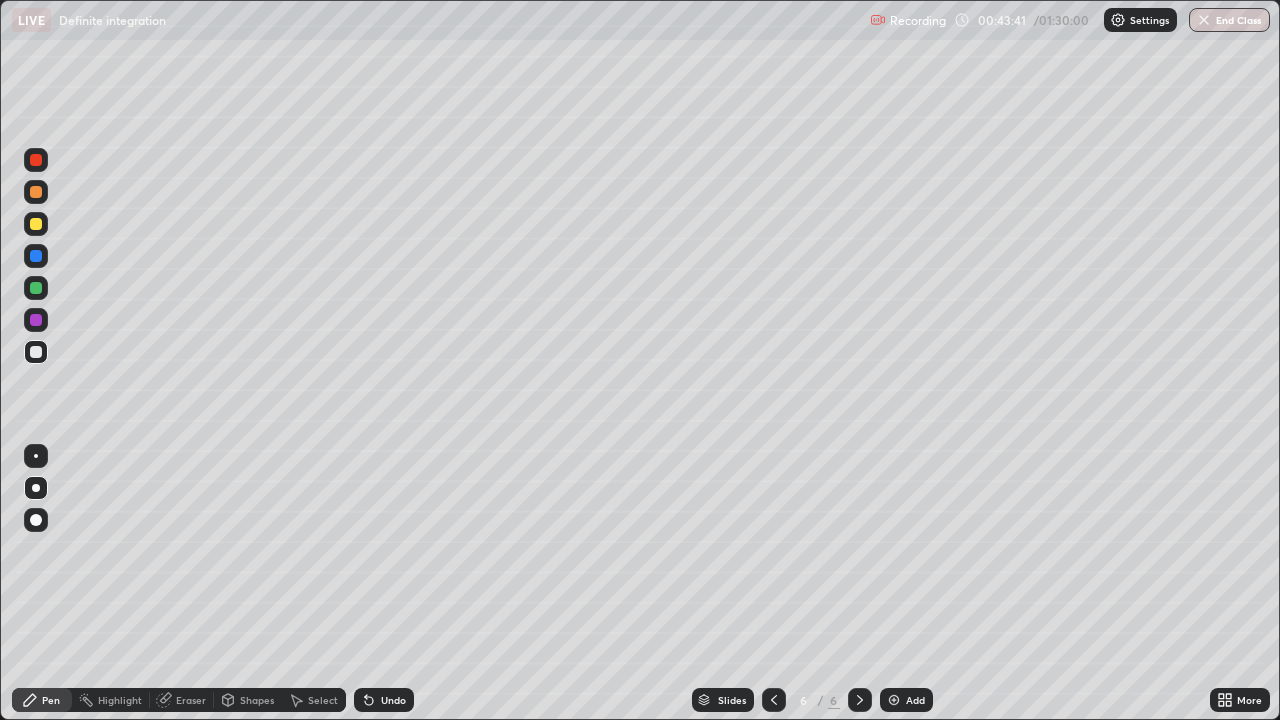 click on "Select" at bounding box center (323, 700) 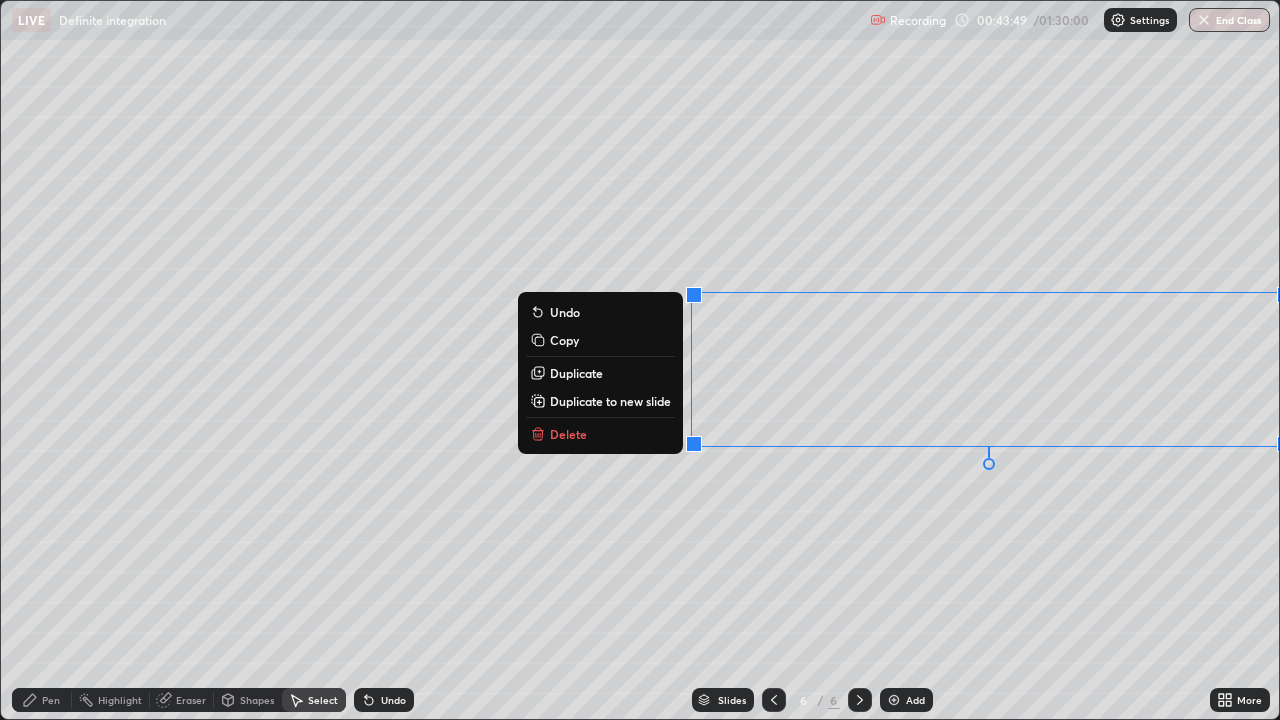 click on "Pen" at bounding box center (42, 700) 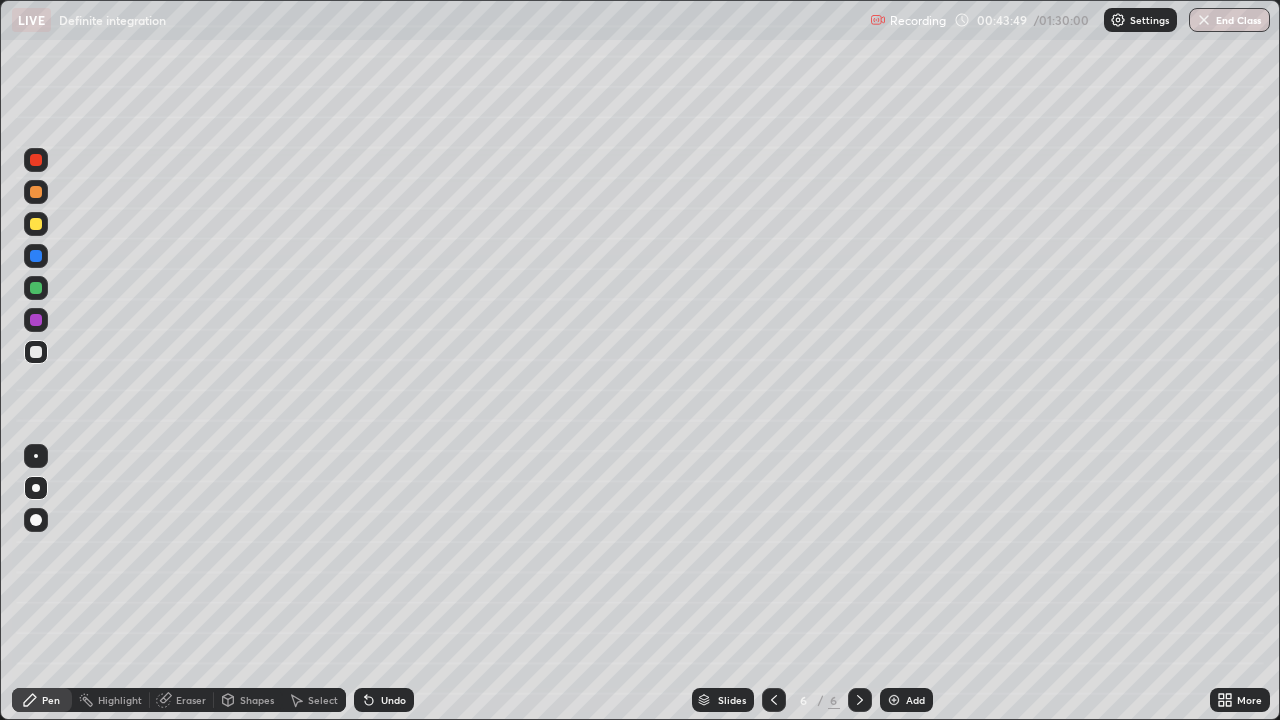click at bounding box center [213, 700] 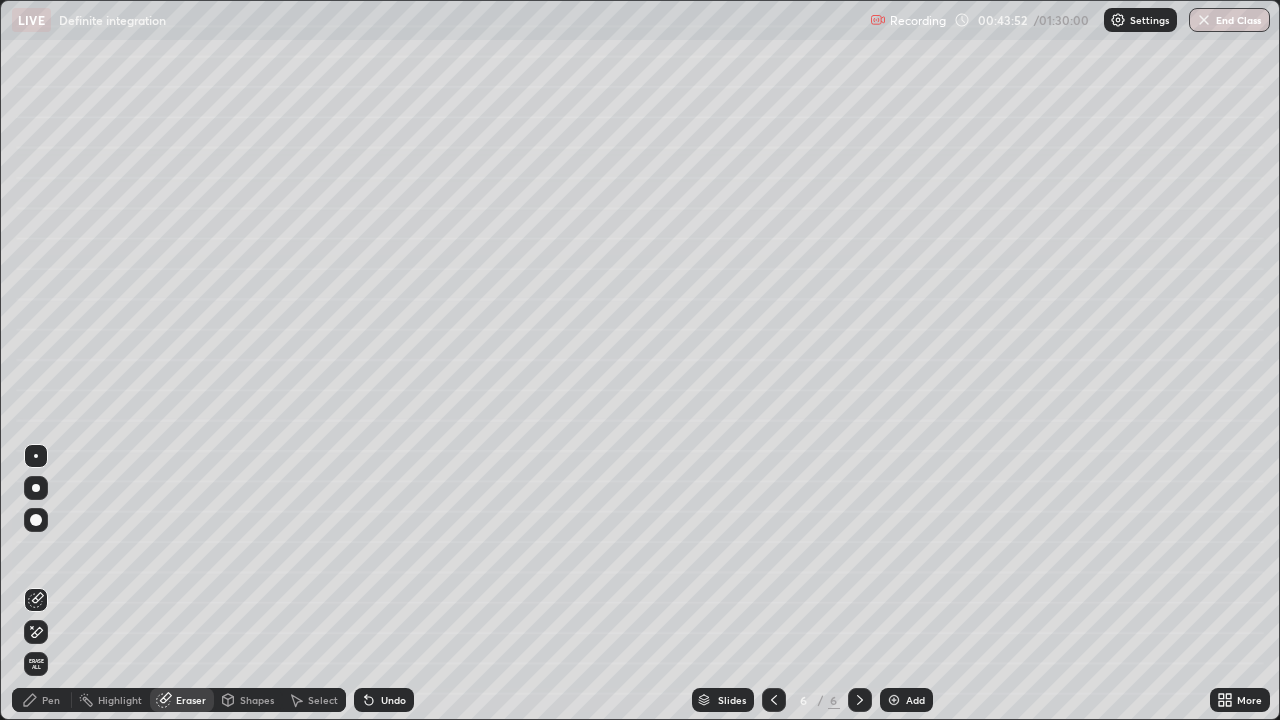 click on "Pen" at bounding box center (51, 700) 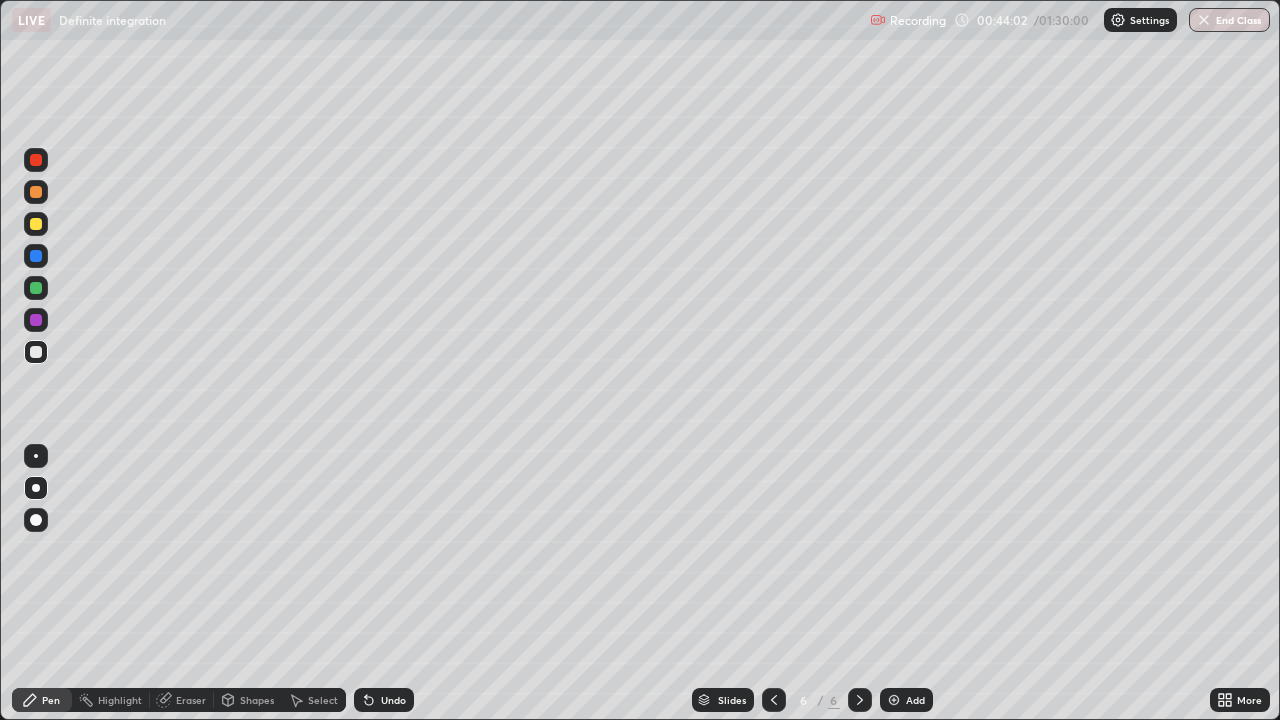 click 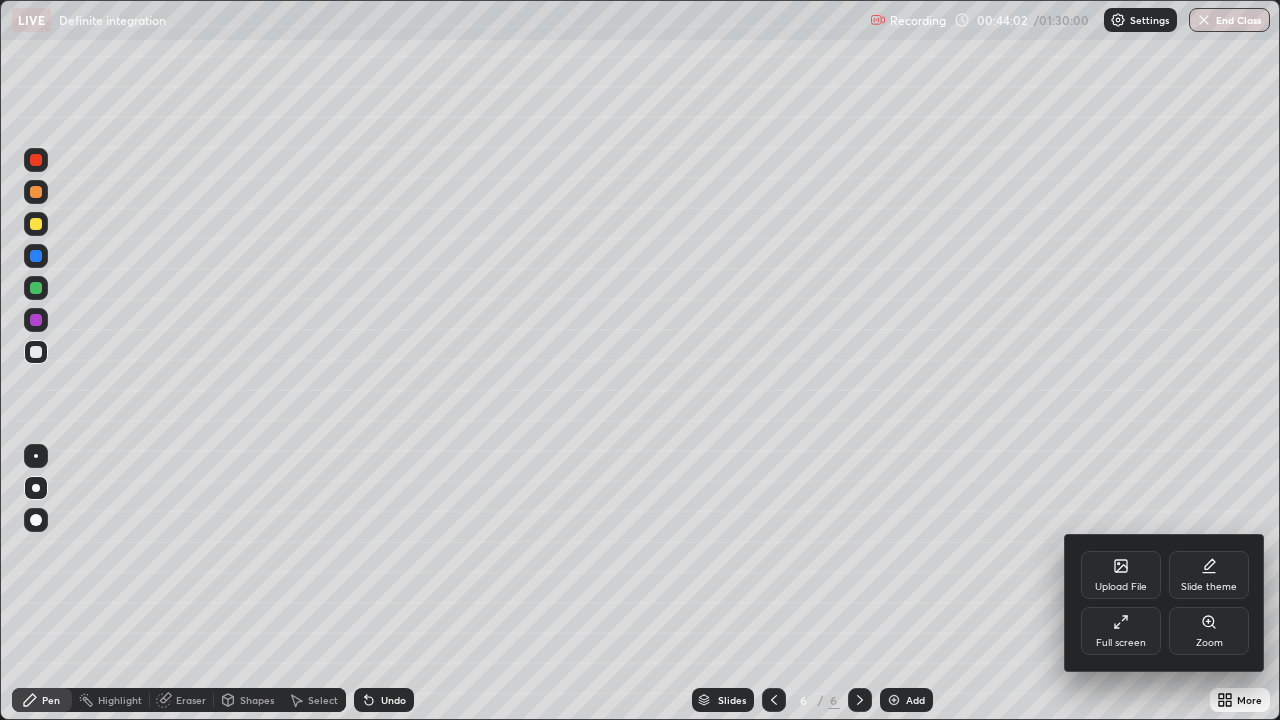 click on "Full screen" at bounding box center [1121, 643] 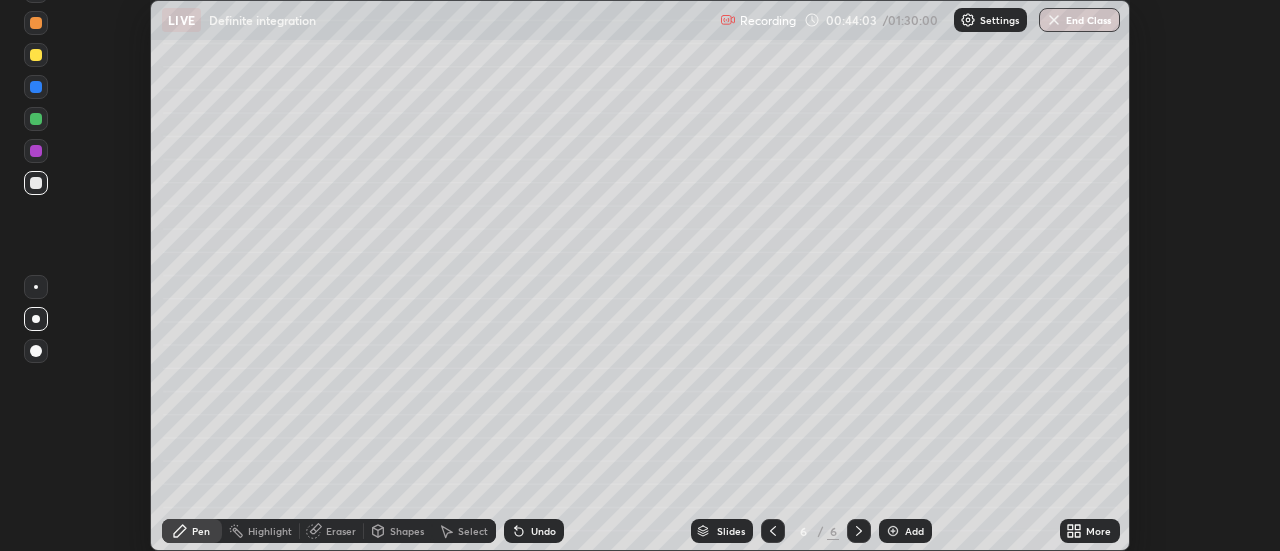 scroll, scrollTop: 551, scrollLeft: 1280, axis: both 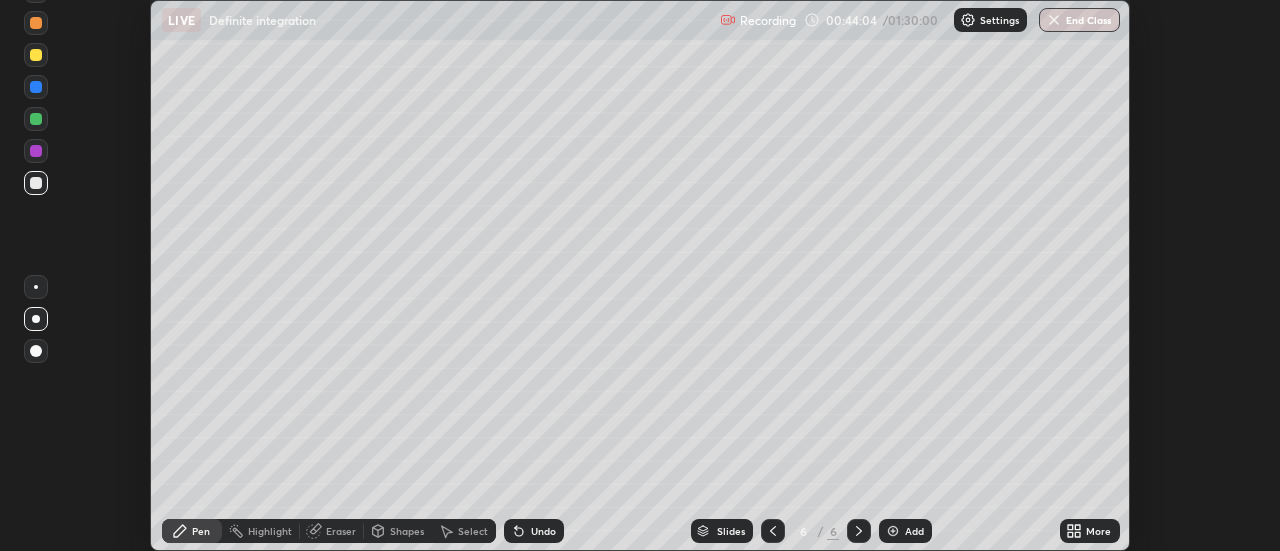 click 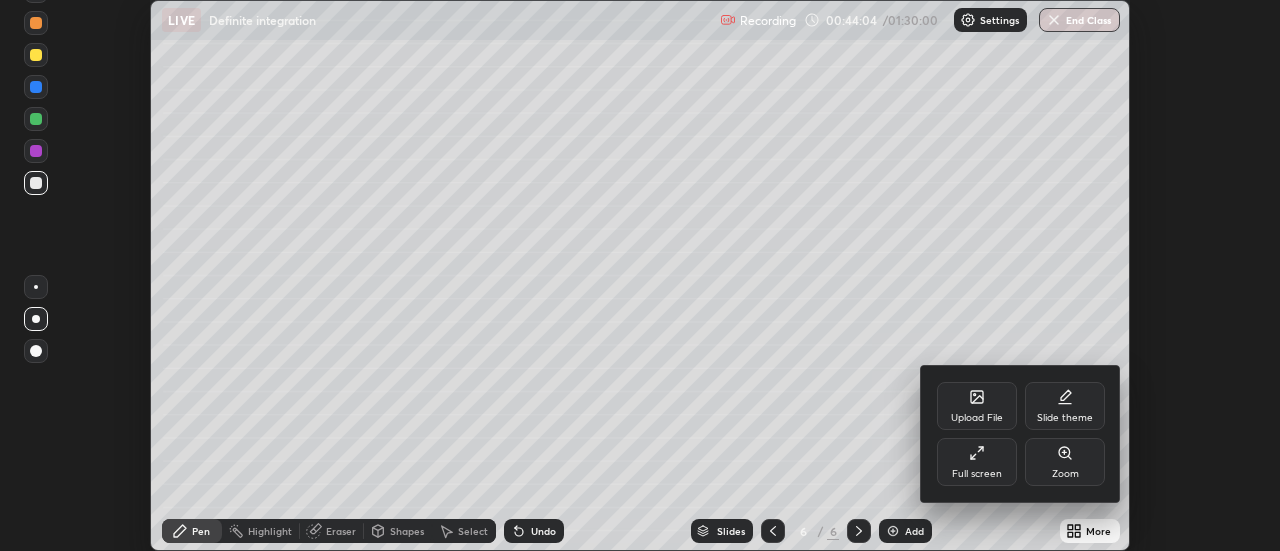 click on "Full screen" at bounding box center [977, 462] 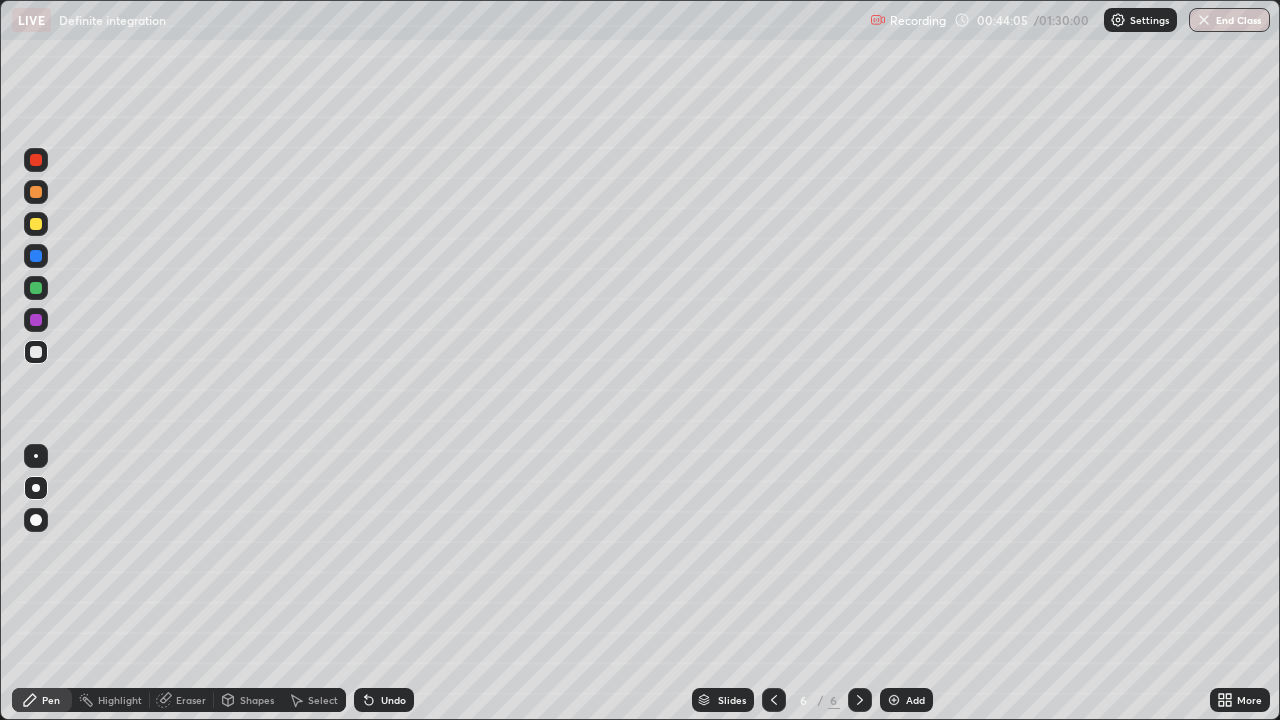 scroll, scrollTop: 99280, scrollLeft: 98720, axis: both 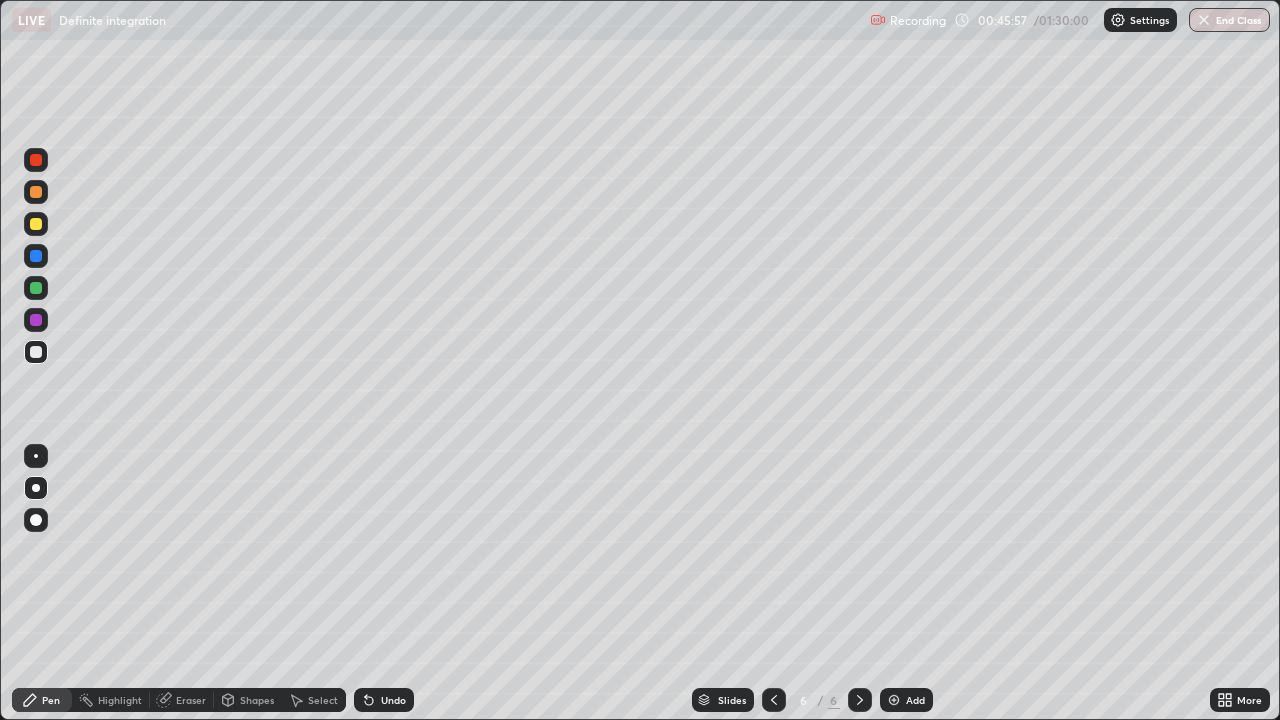 click on "Eraser" at bounding box center (191, 700) 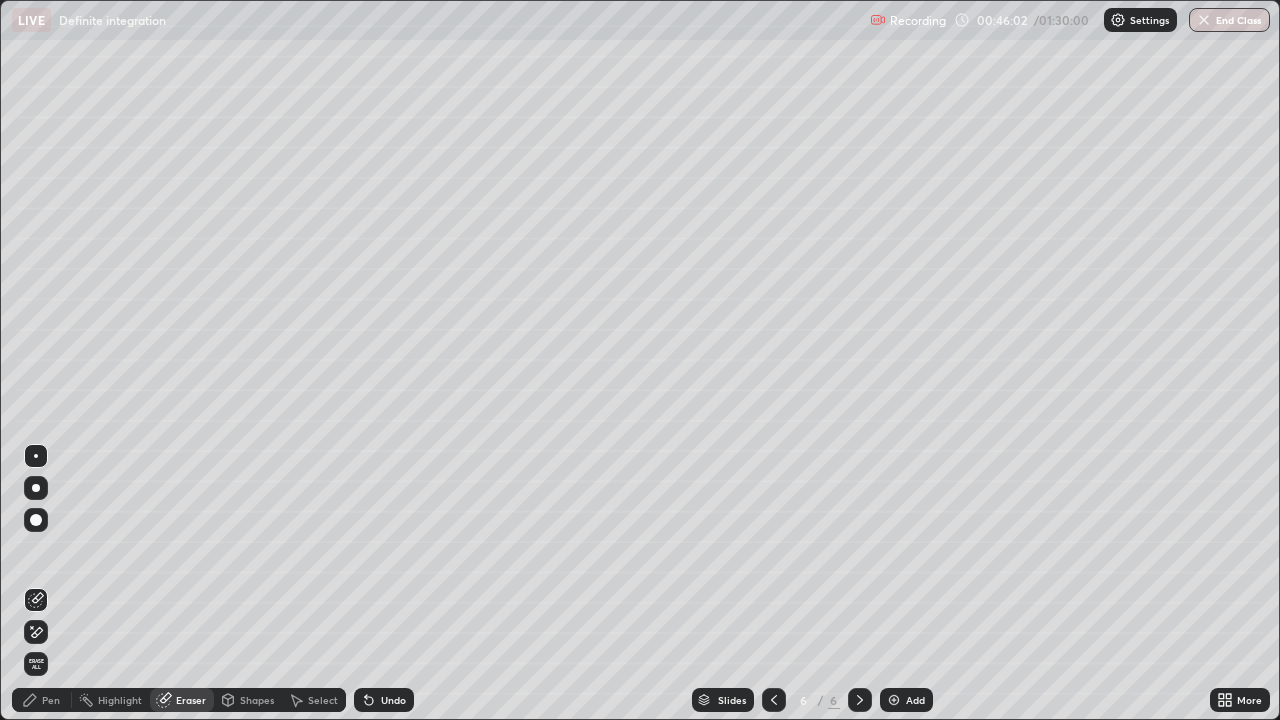 click on "Pen" at bounding box center [51, 700] 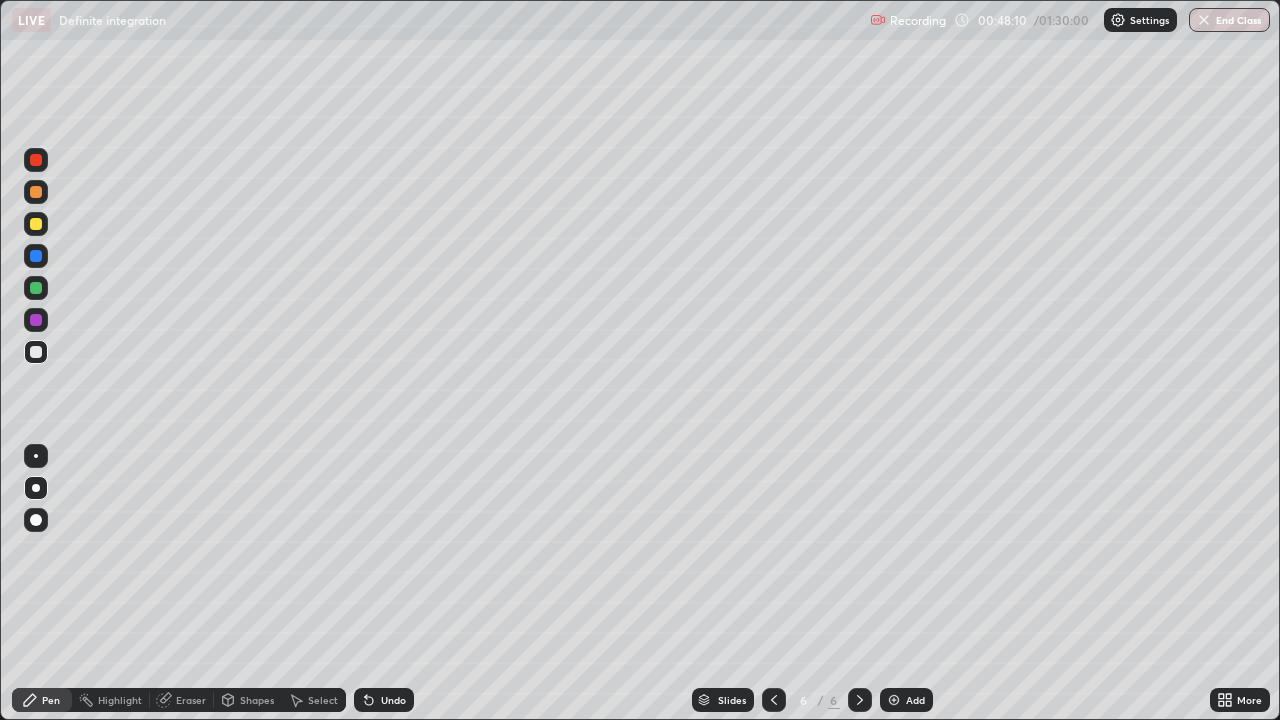 click on "Slides 6 / 6 Add" at bounding box center [812, 700] 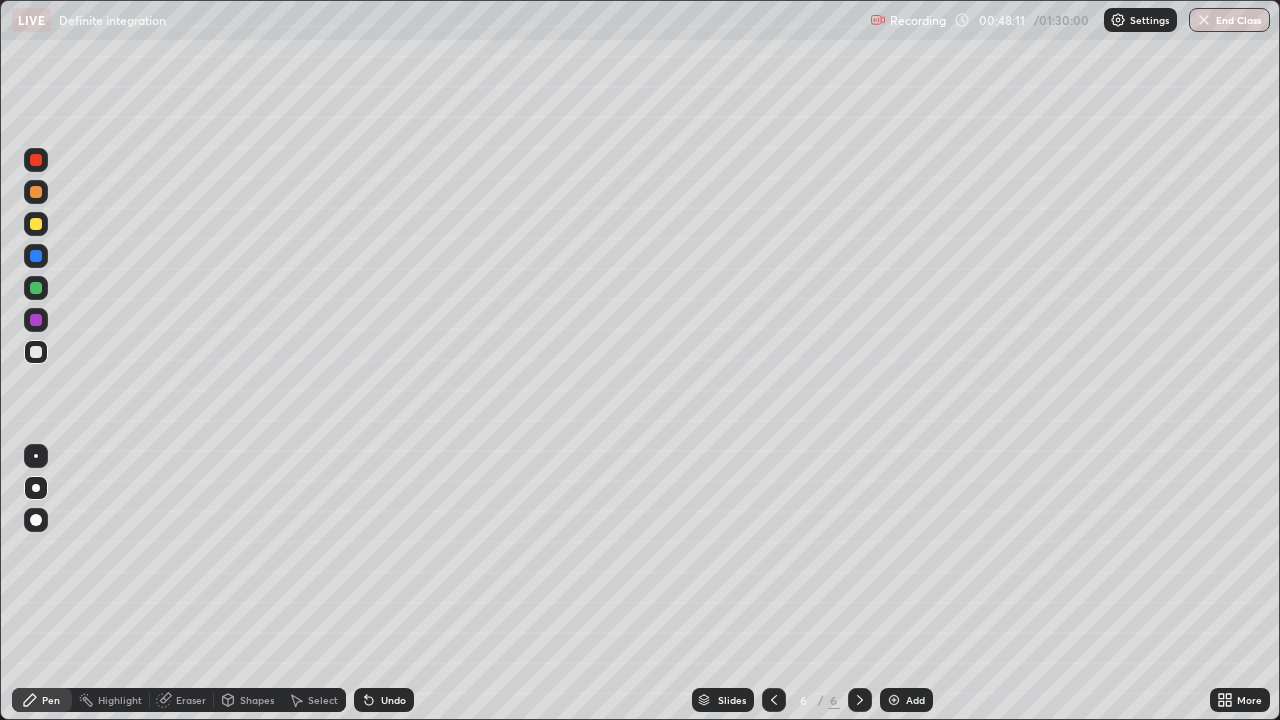 click on "Slides 6 / 6 Add" at bounding box center [812, 700] 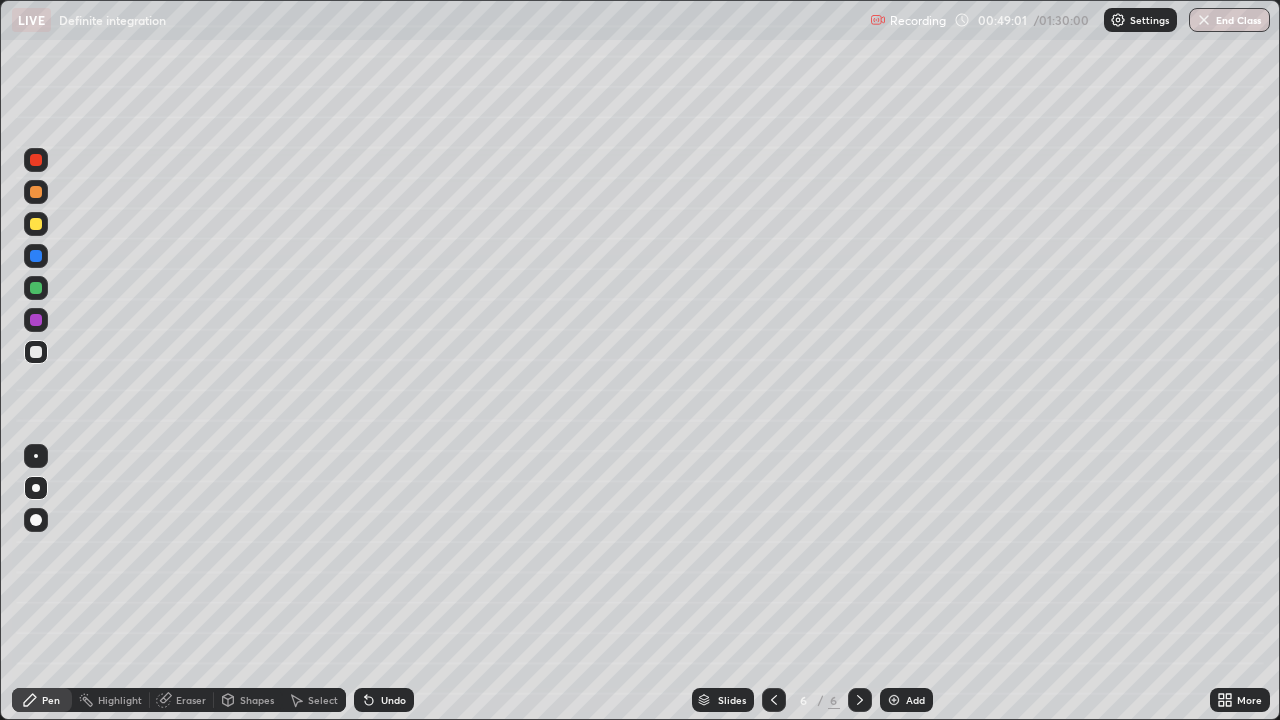 click on "Add" at bounding box center [915, 700] 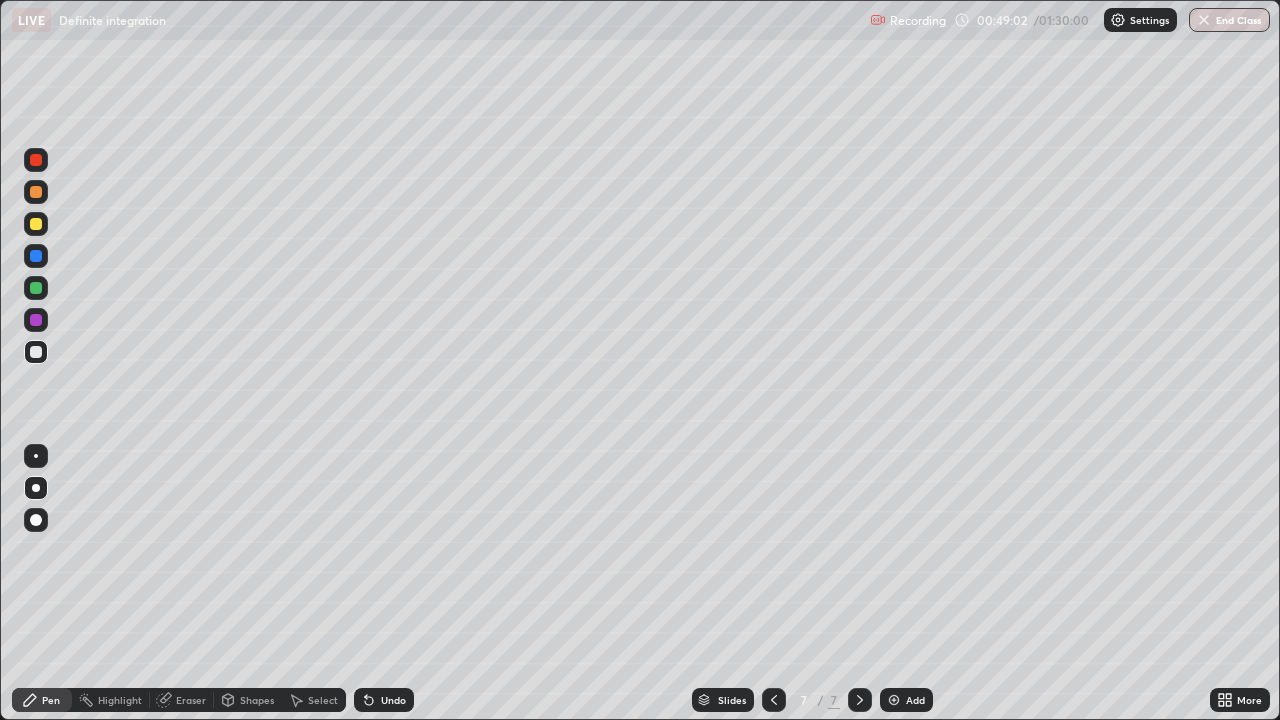 click at bounding box center (36, 224) 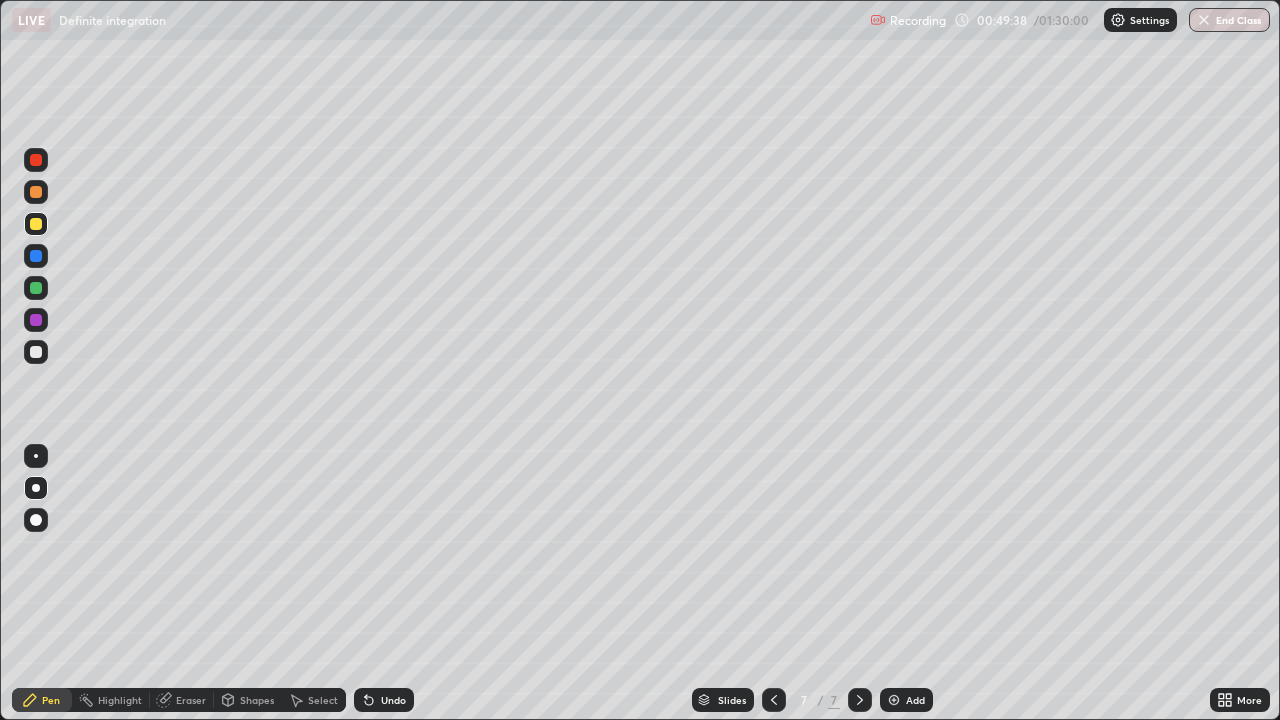 click at bounding box center (36, 352) 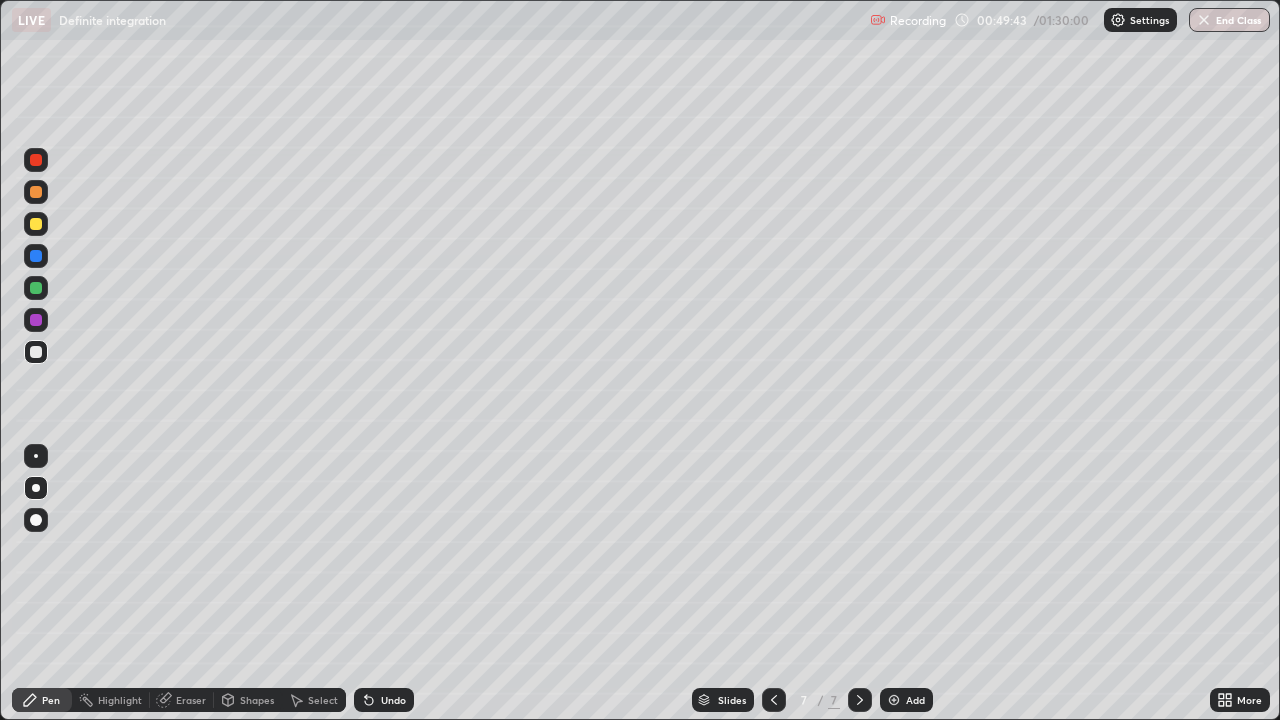 click at bounding box center [36, 224] 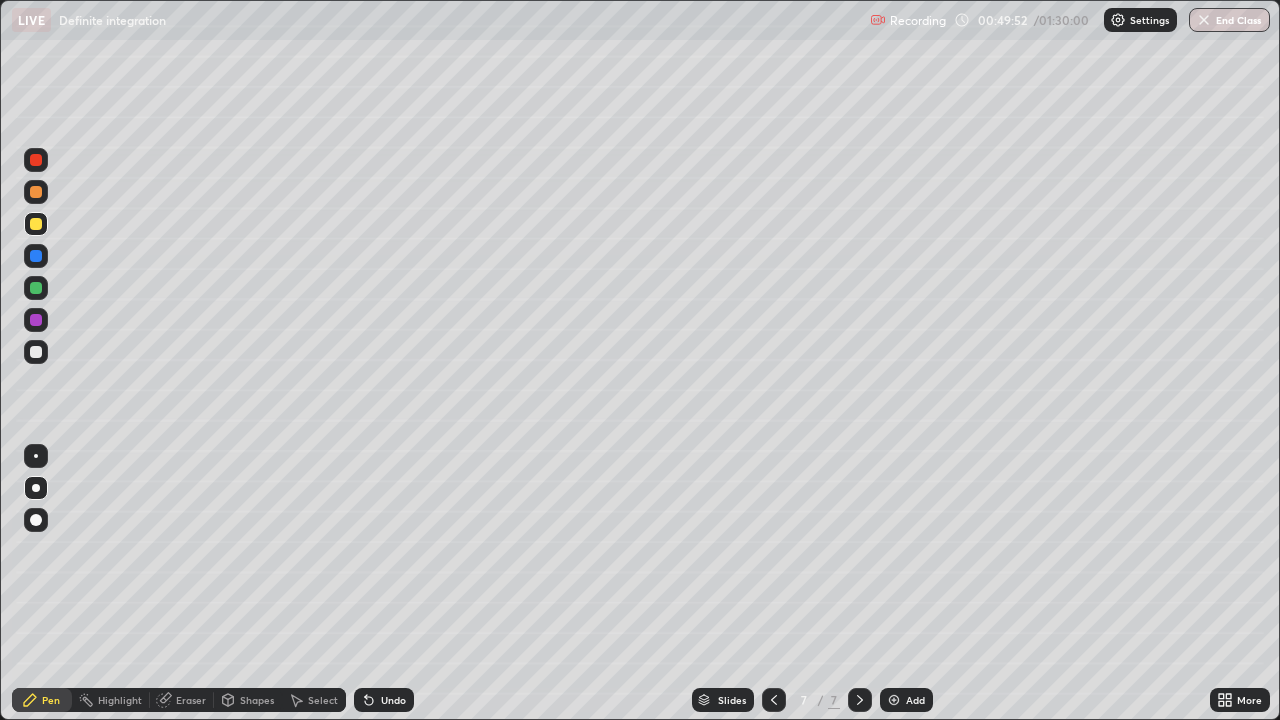 click at bounding box center (36, 352) 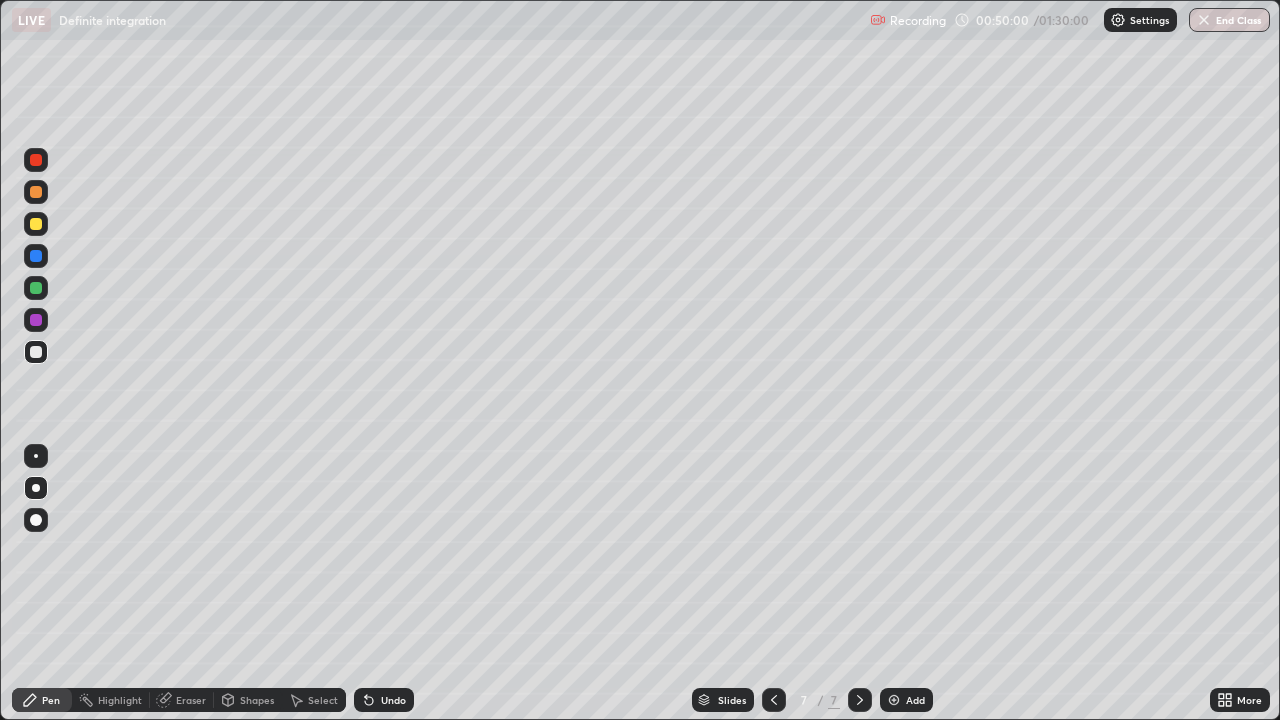 click at bounding box center [36, 256] 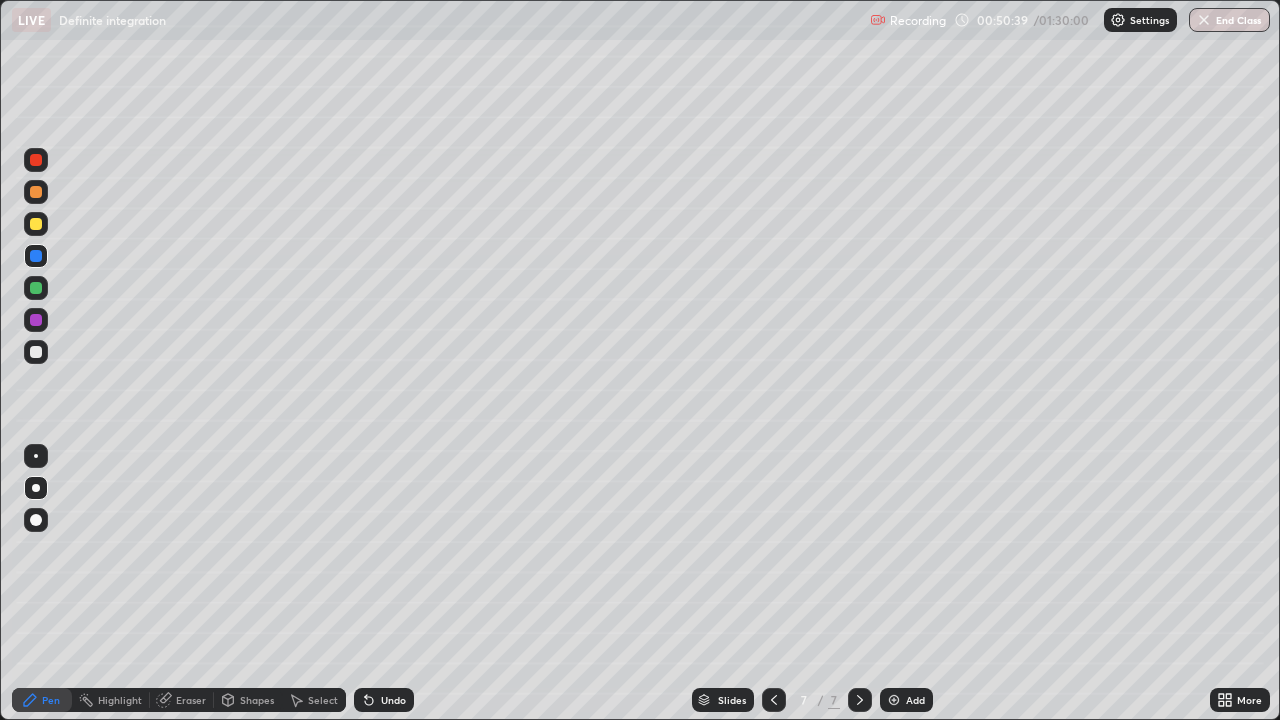 click at bounding box center [36, 352] 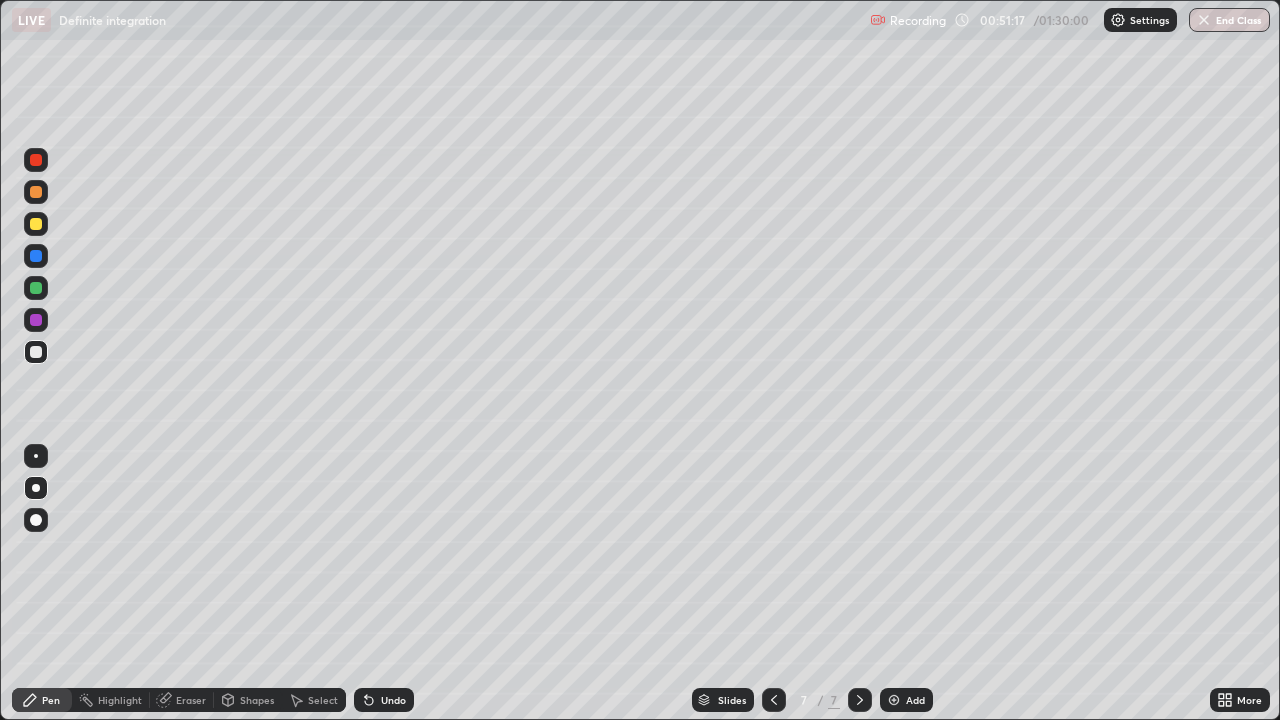 click at bounding box center [36, 320] 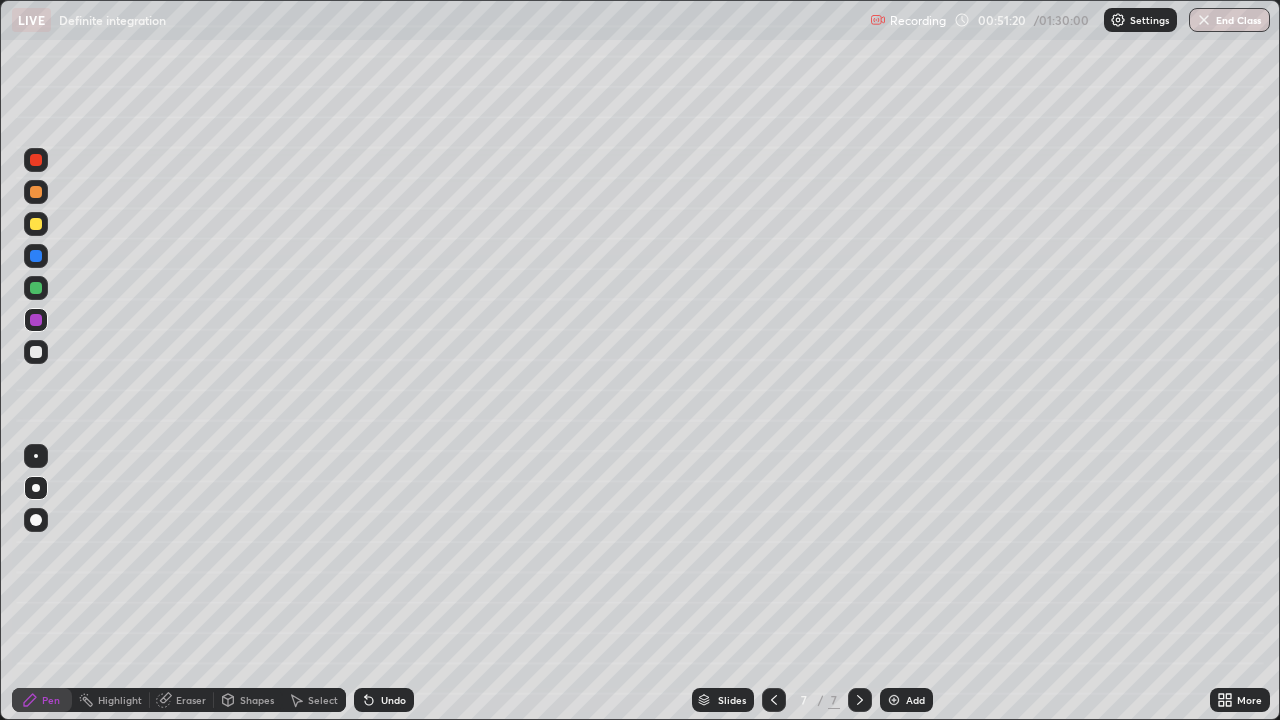 click at bounding box center (36, 352) 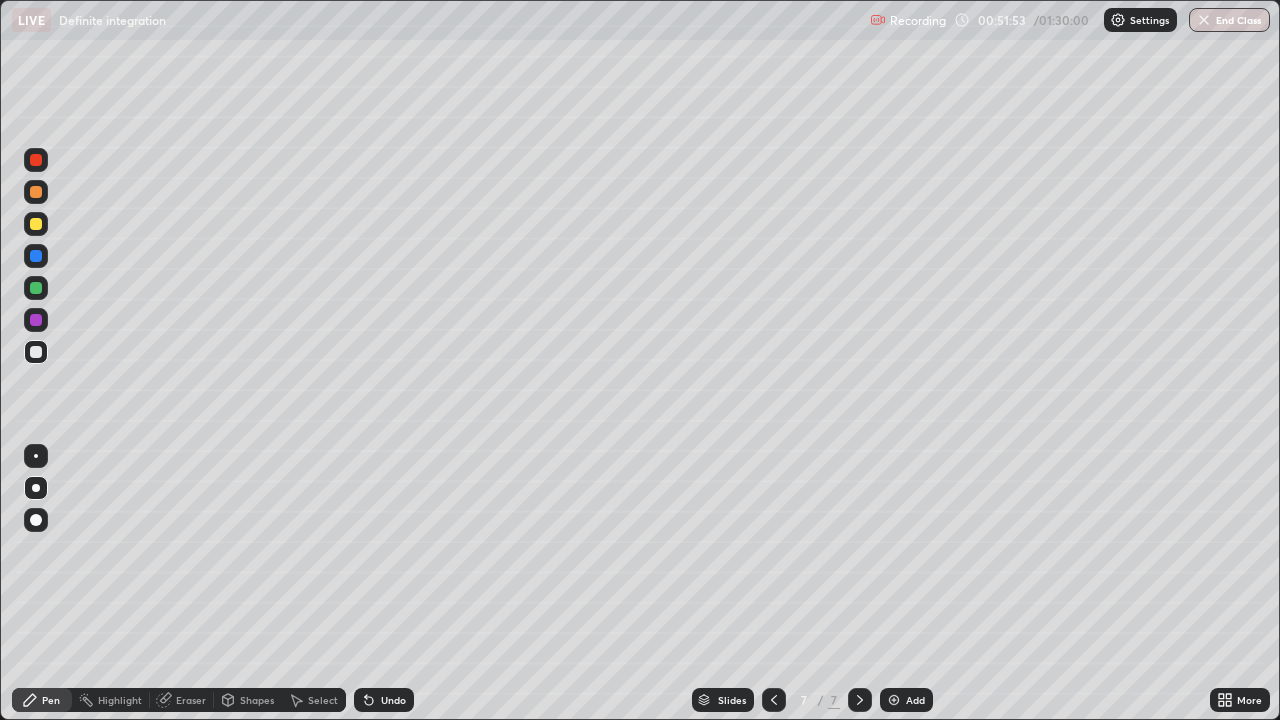 click at bounding box center [36, 224] 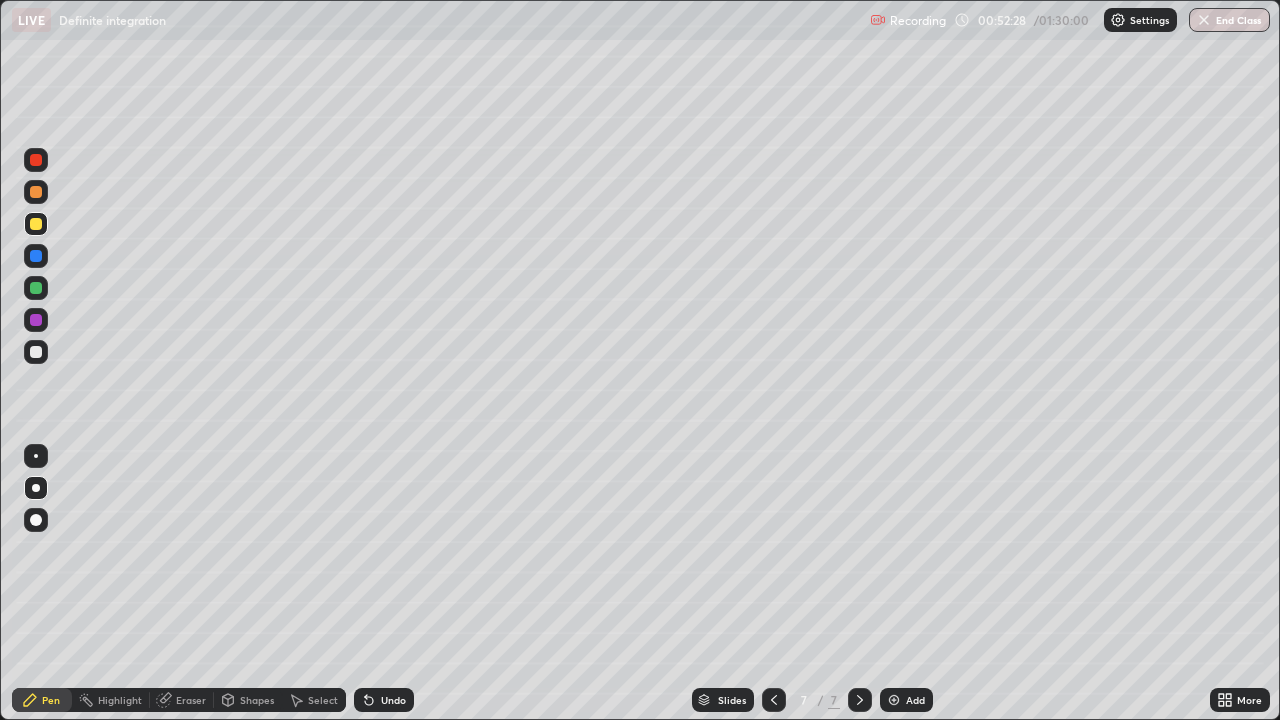 click at bounding box center (36, 352) 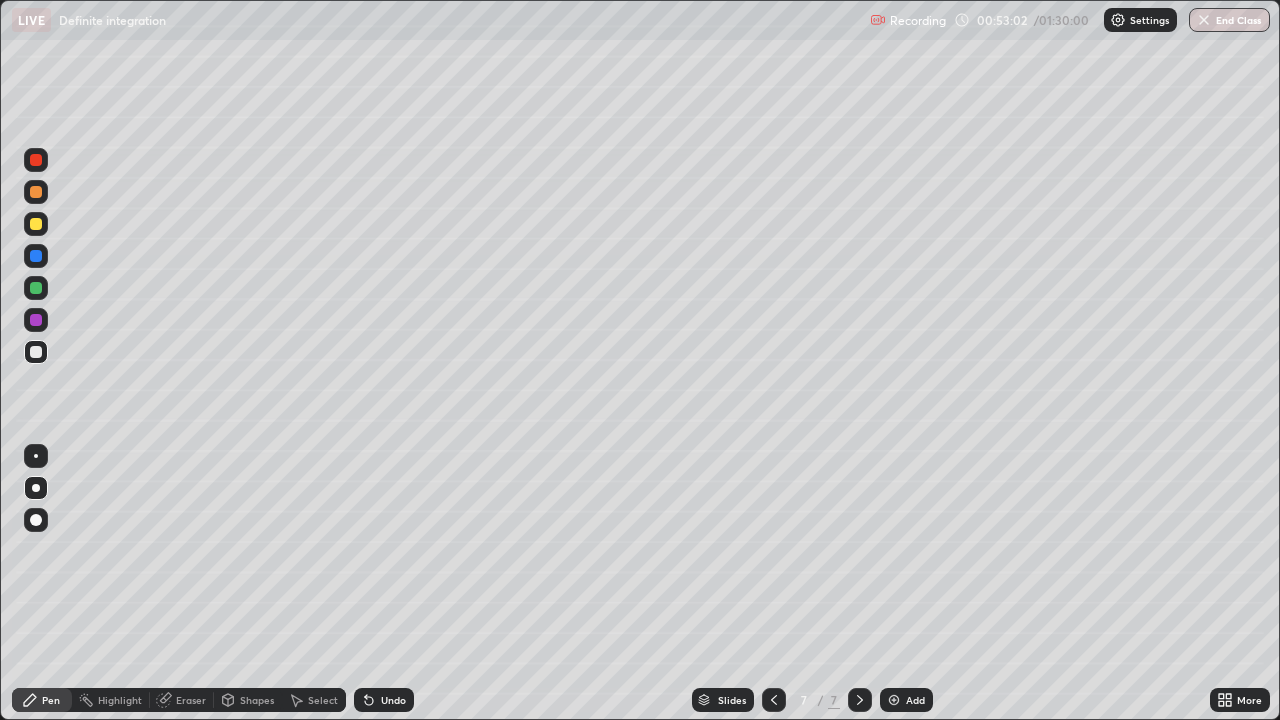 click at bounding box center [36, 224] 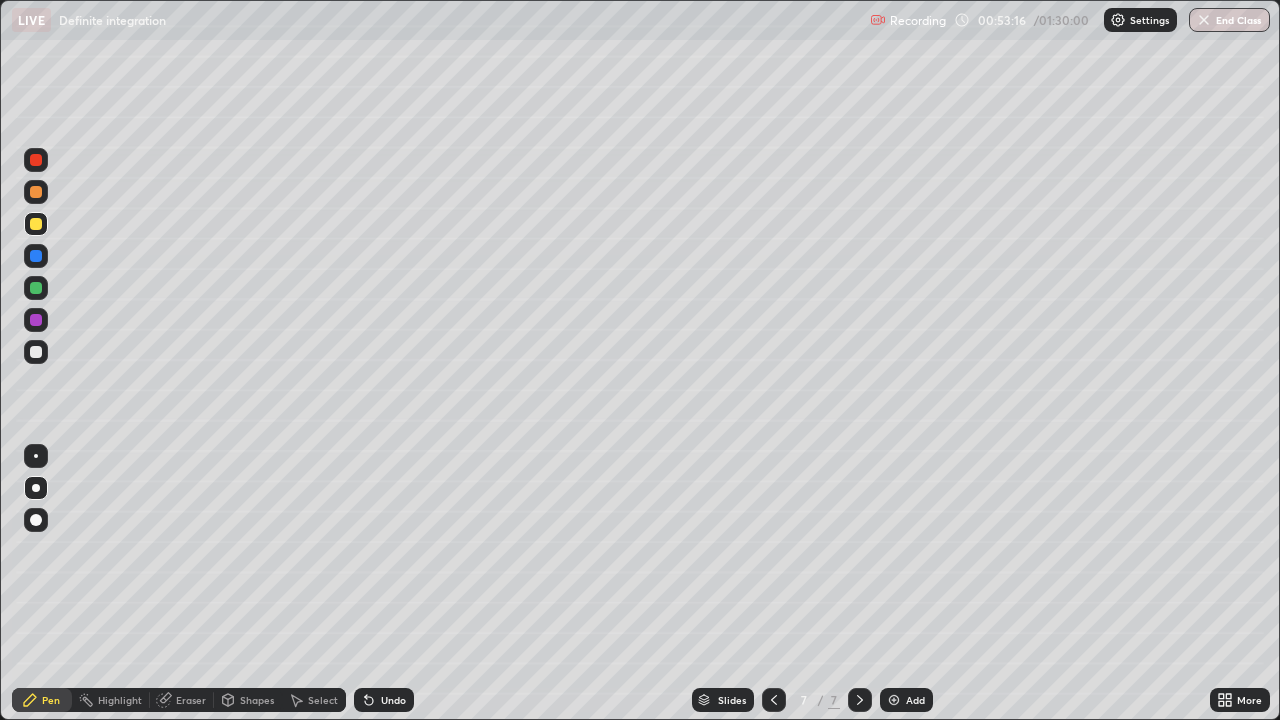 click on "Undo" at bounding box center [393, 700] 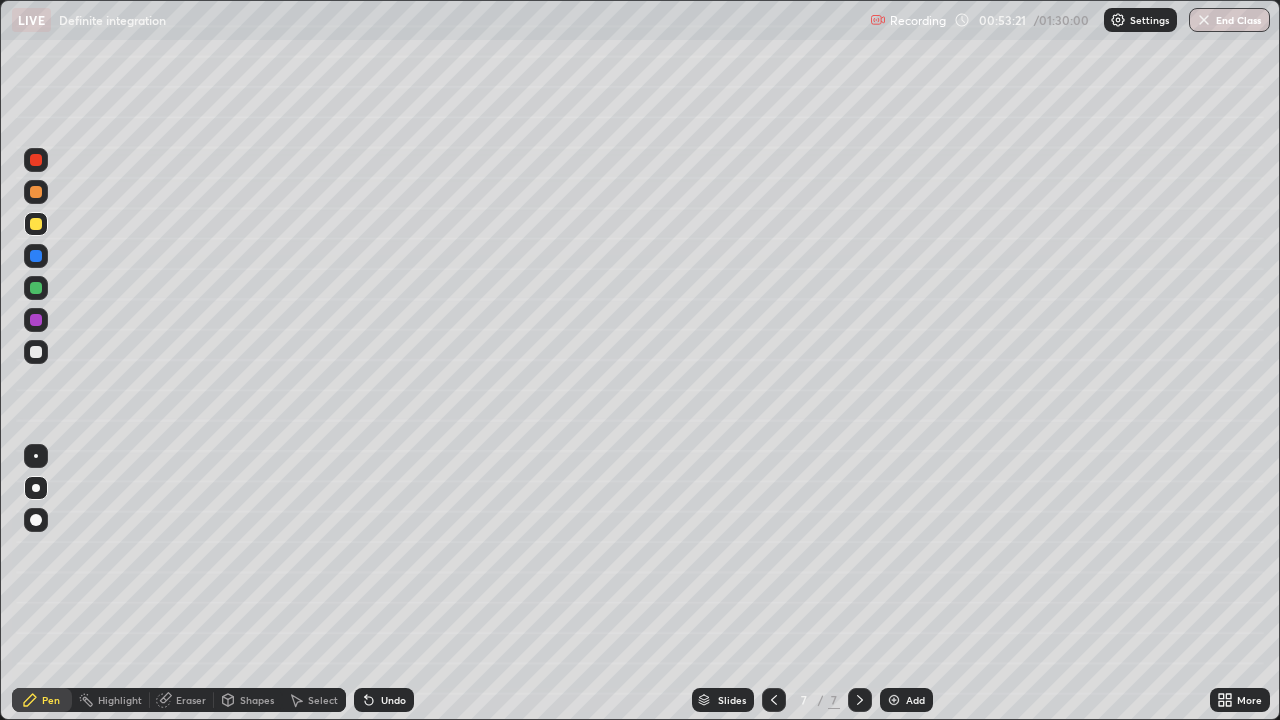 click at bounding box center [36, 288] 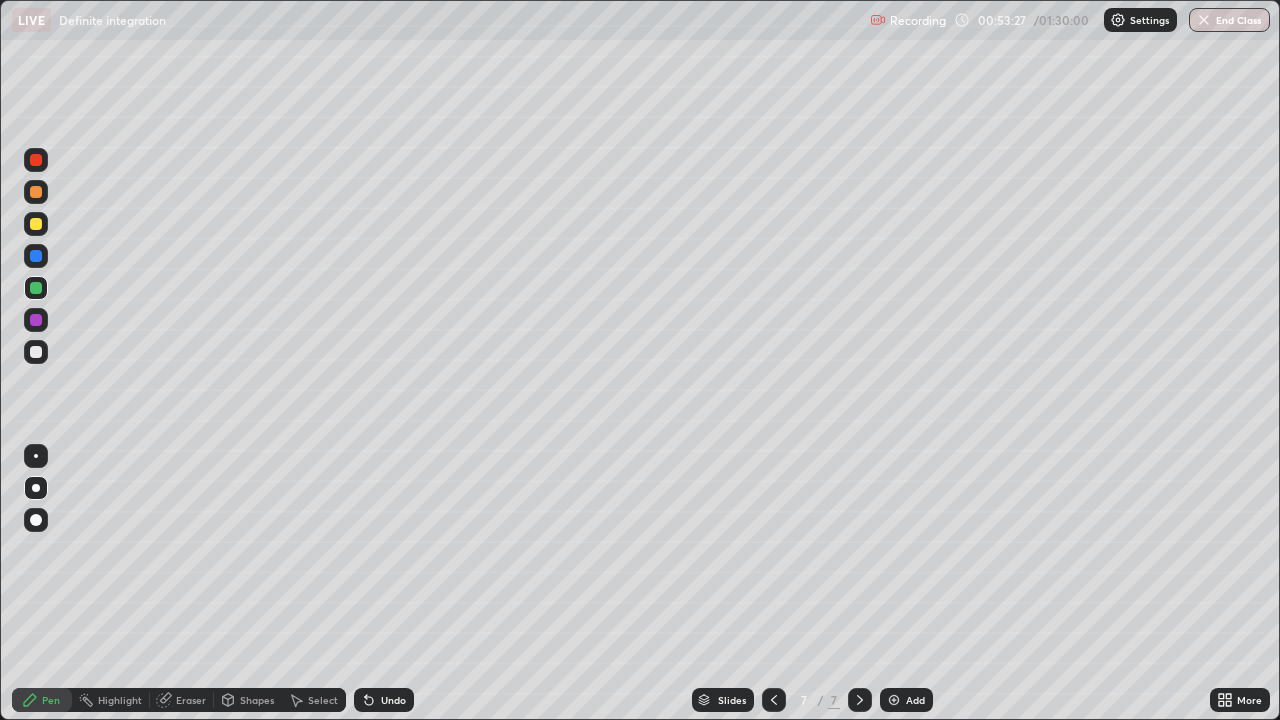 click on "Undo" at bounding box center [393, 700] 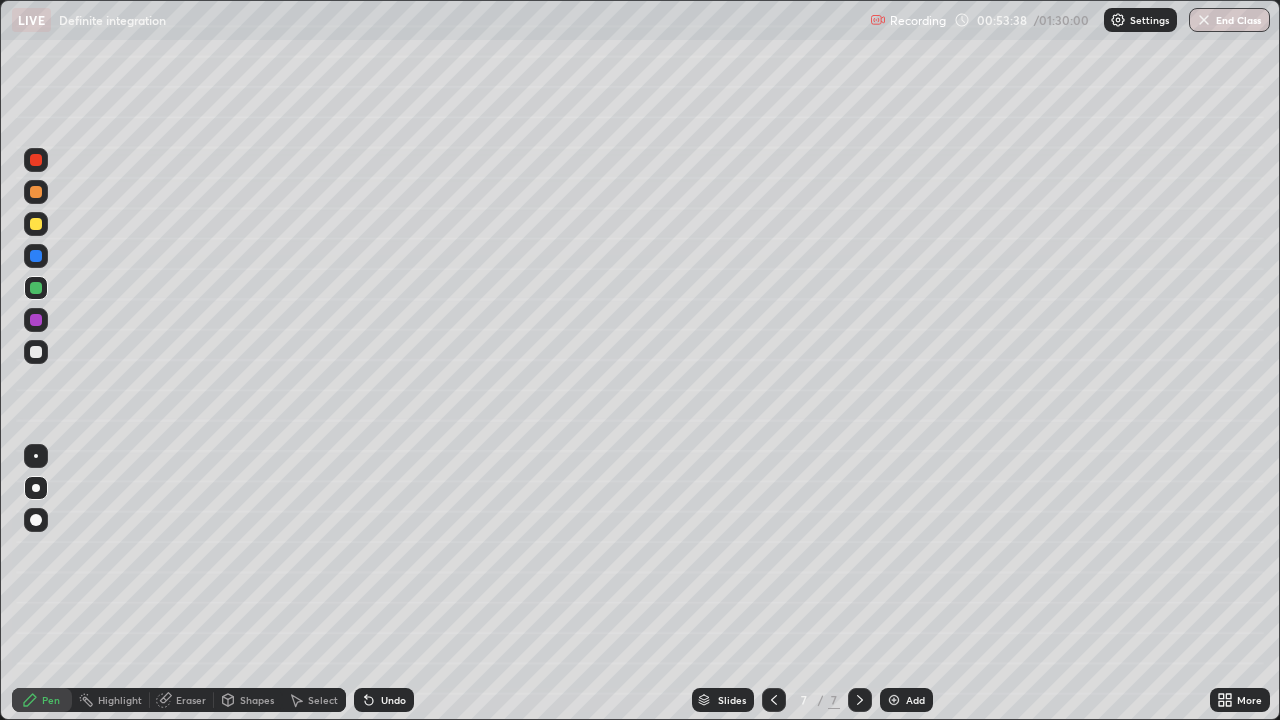 click at bounding box center (36, 352) 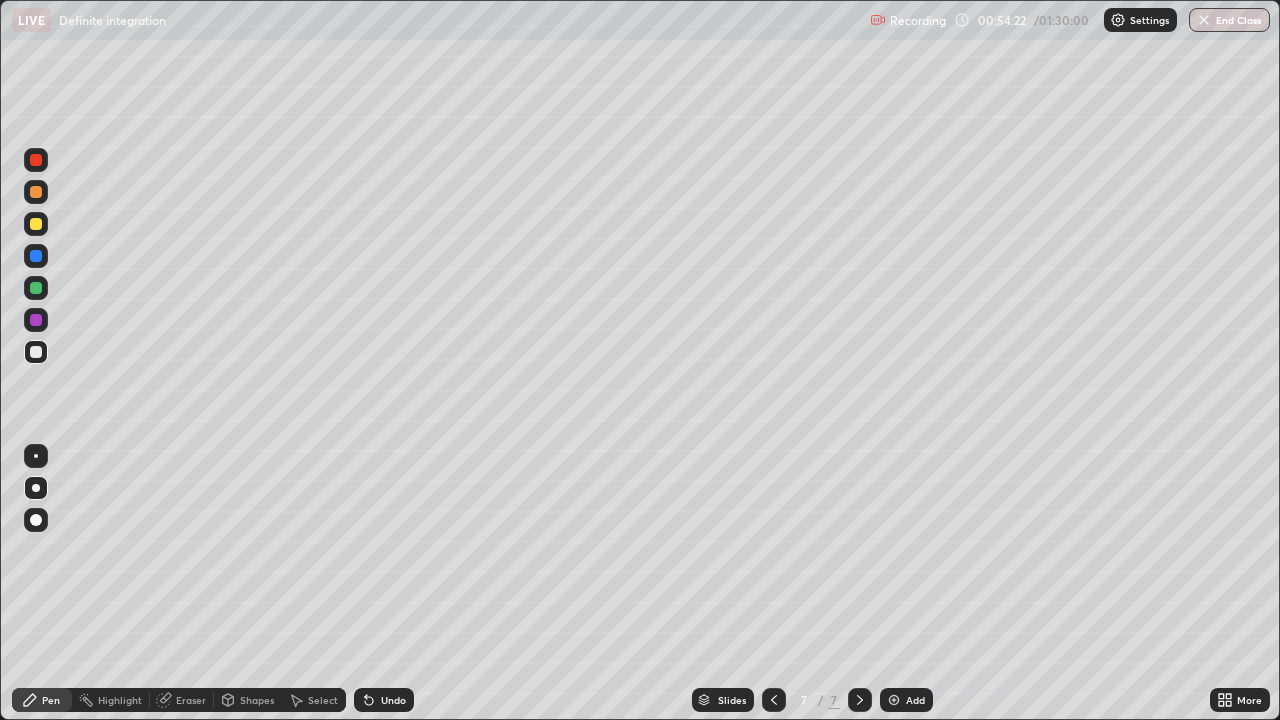 click at bounding box center (36, 160) 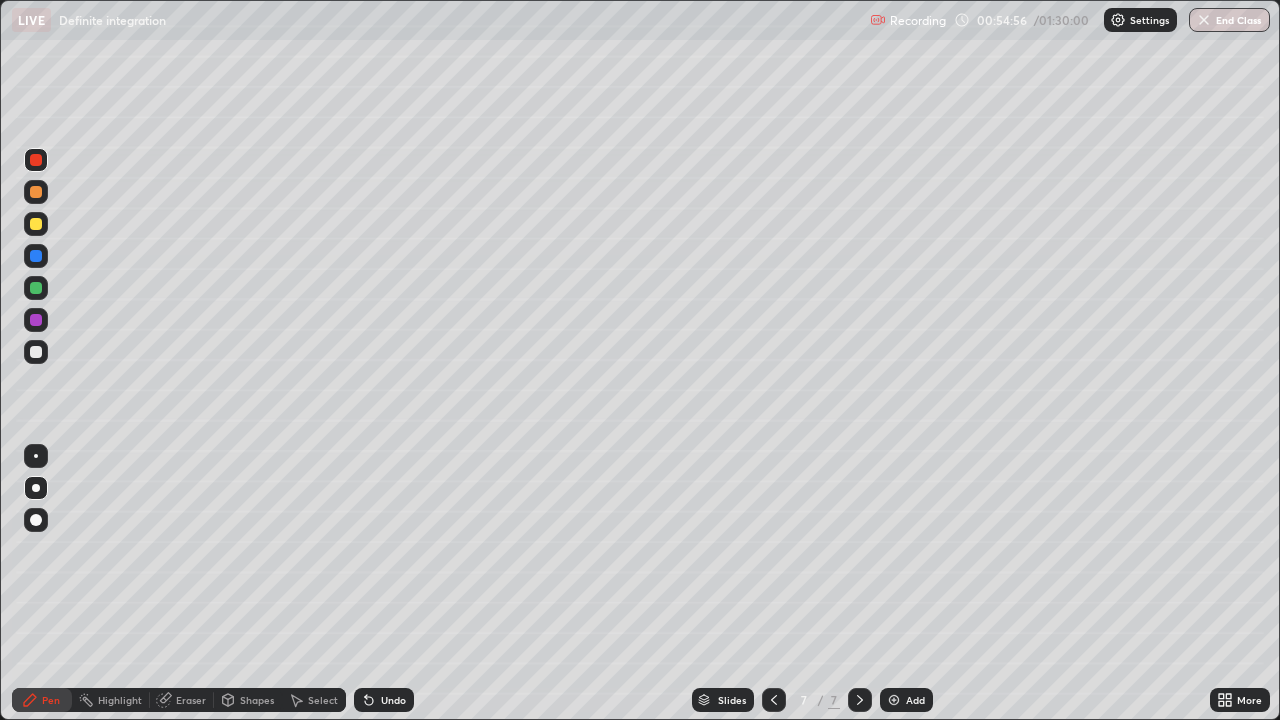 click at bounding box center (36, 352) 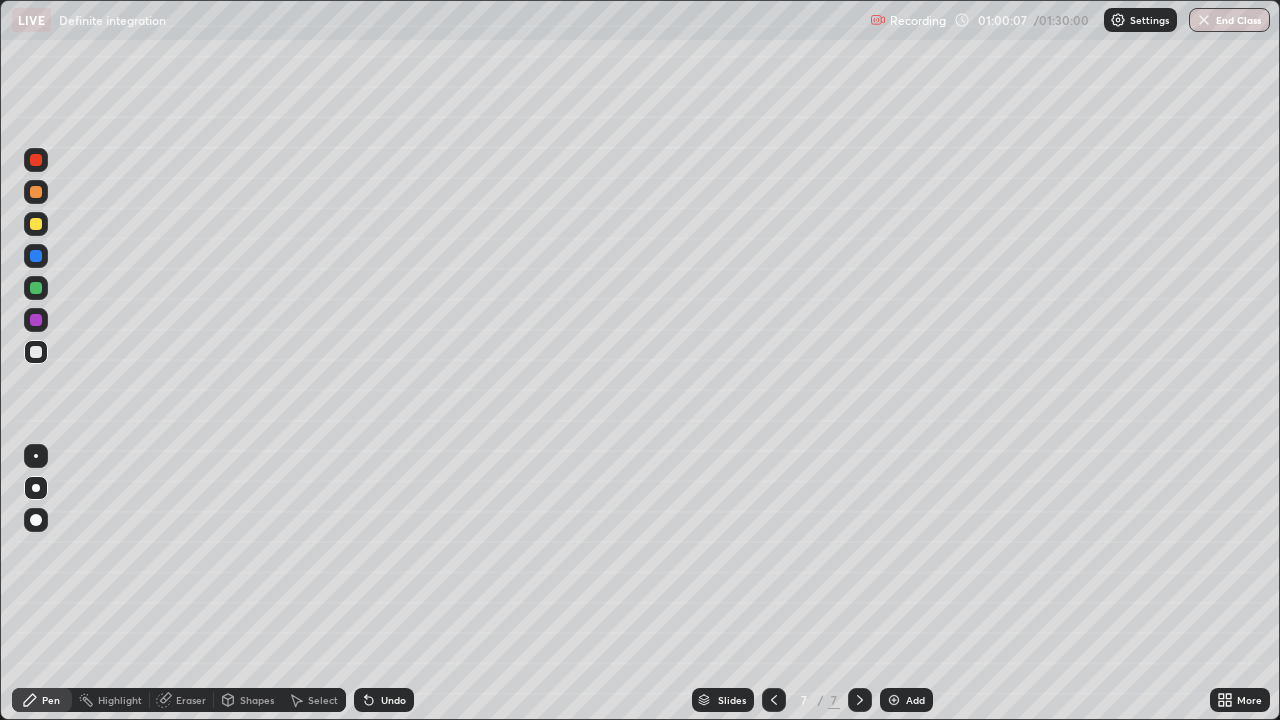 click on "Slides 7 / 7 Add" at bounding box center (812, 700) 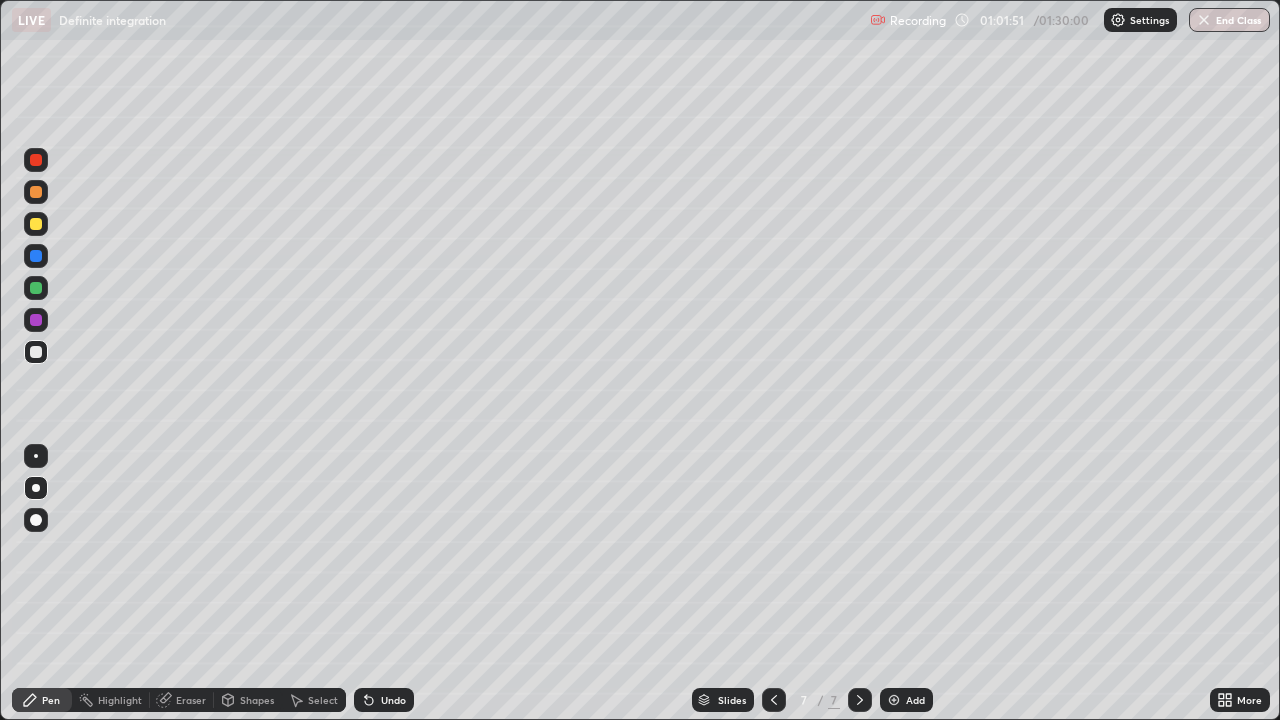 click on "Add" at bounding box center [915, 700] 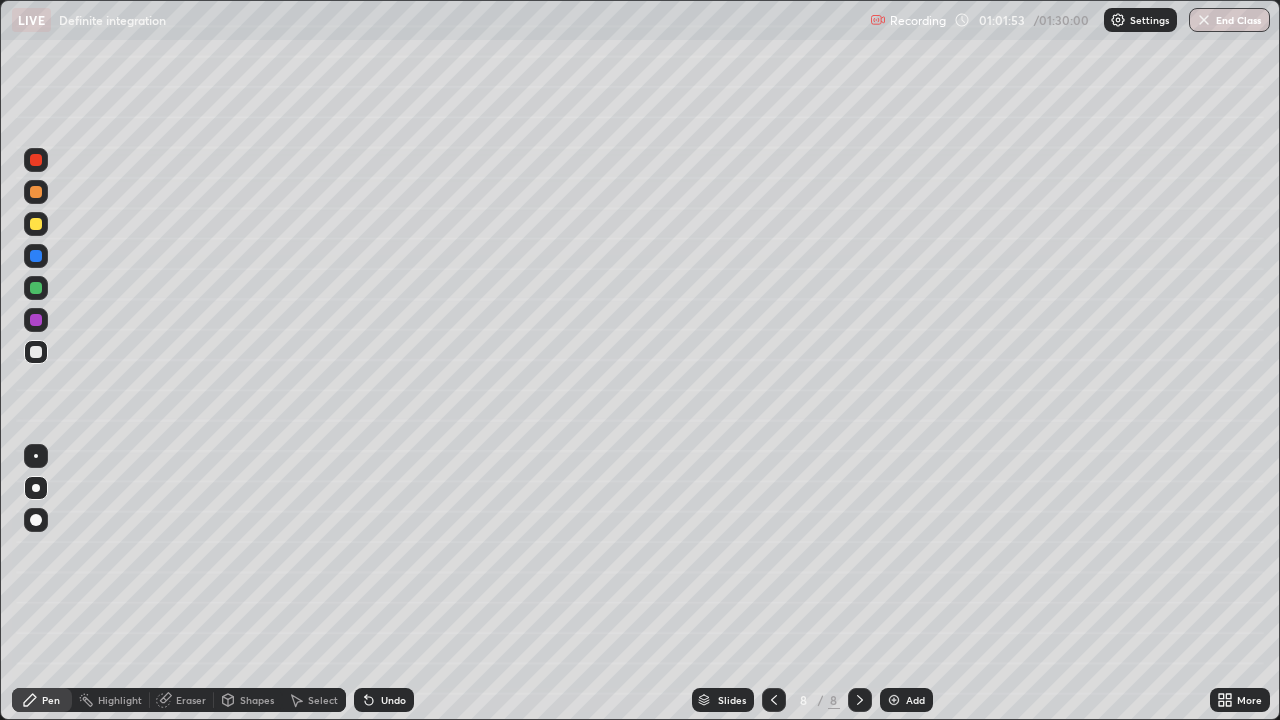 click at bounding box center [36, 224] 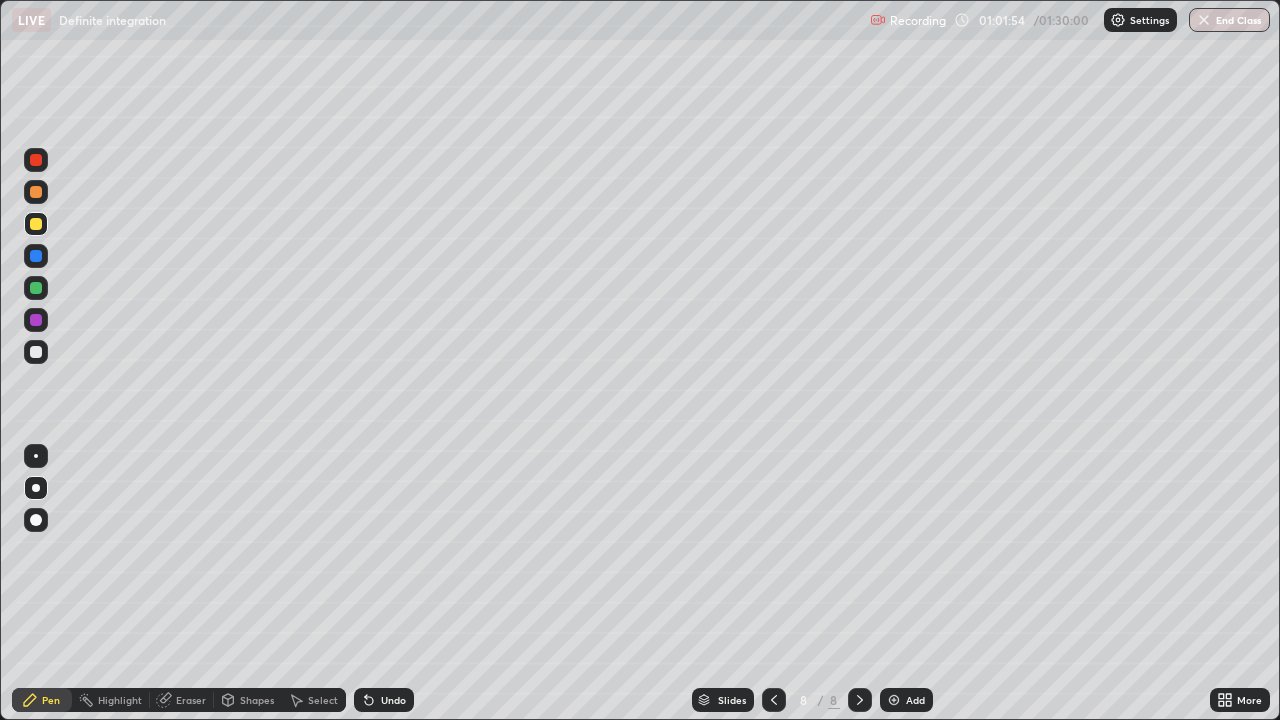 click 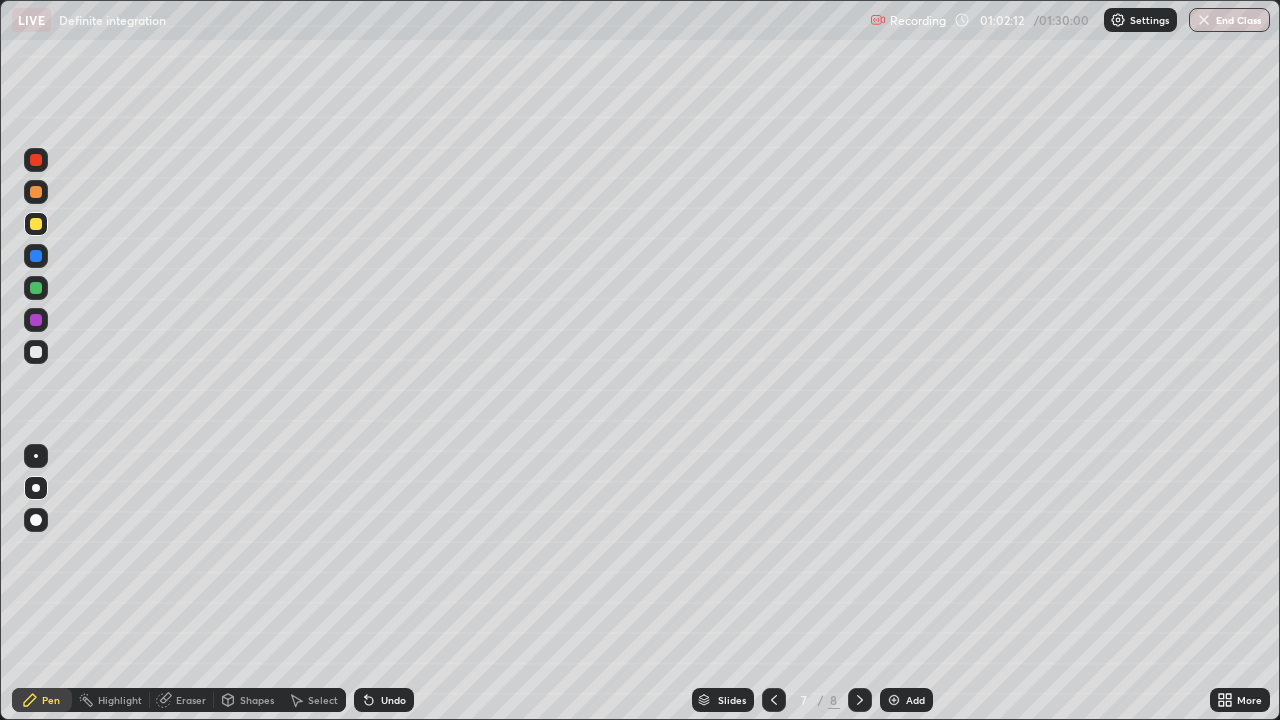 click at bounding box center [860, 700] 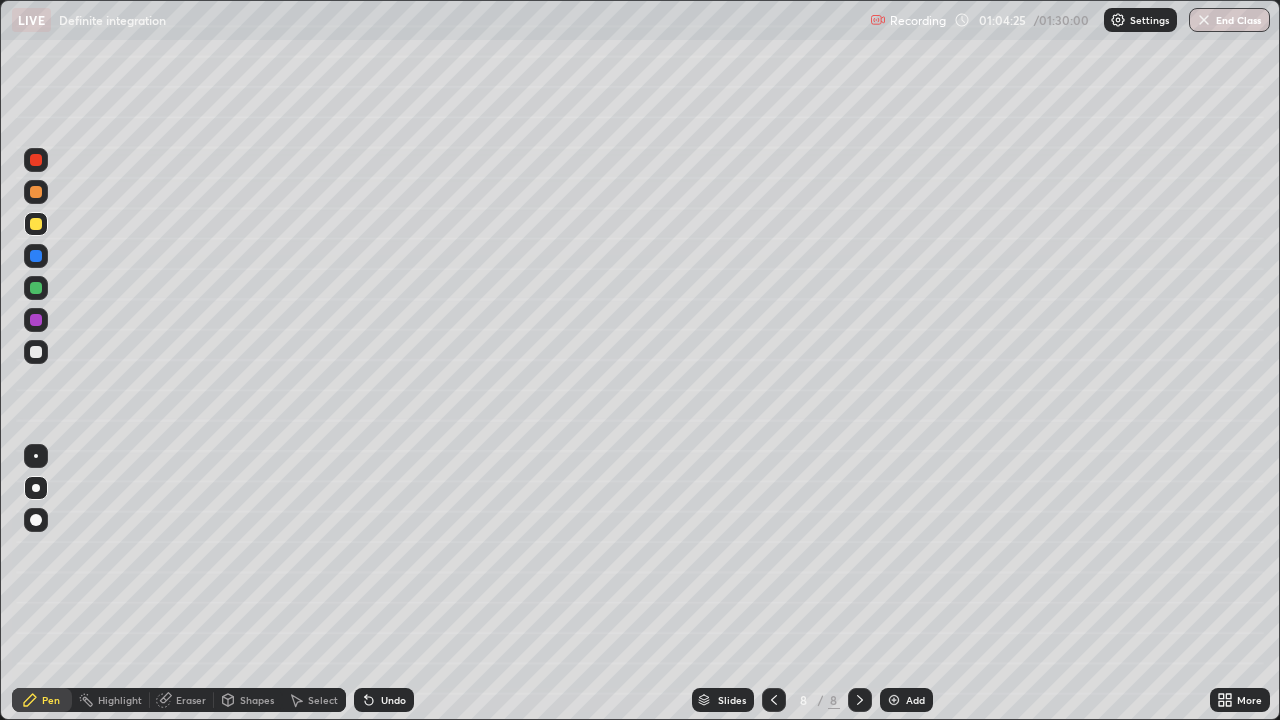 click at bounding box center (36, 352) 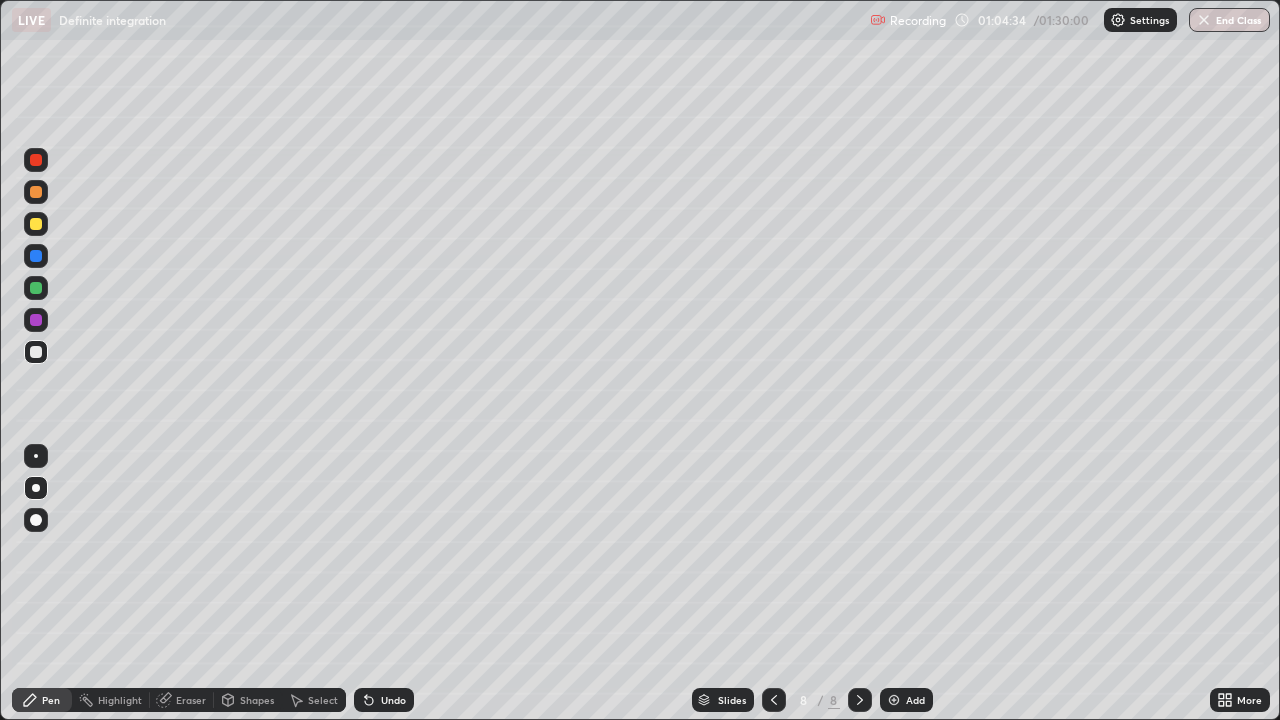 click on "Undo" at bounding box center (384, 700) 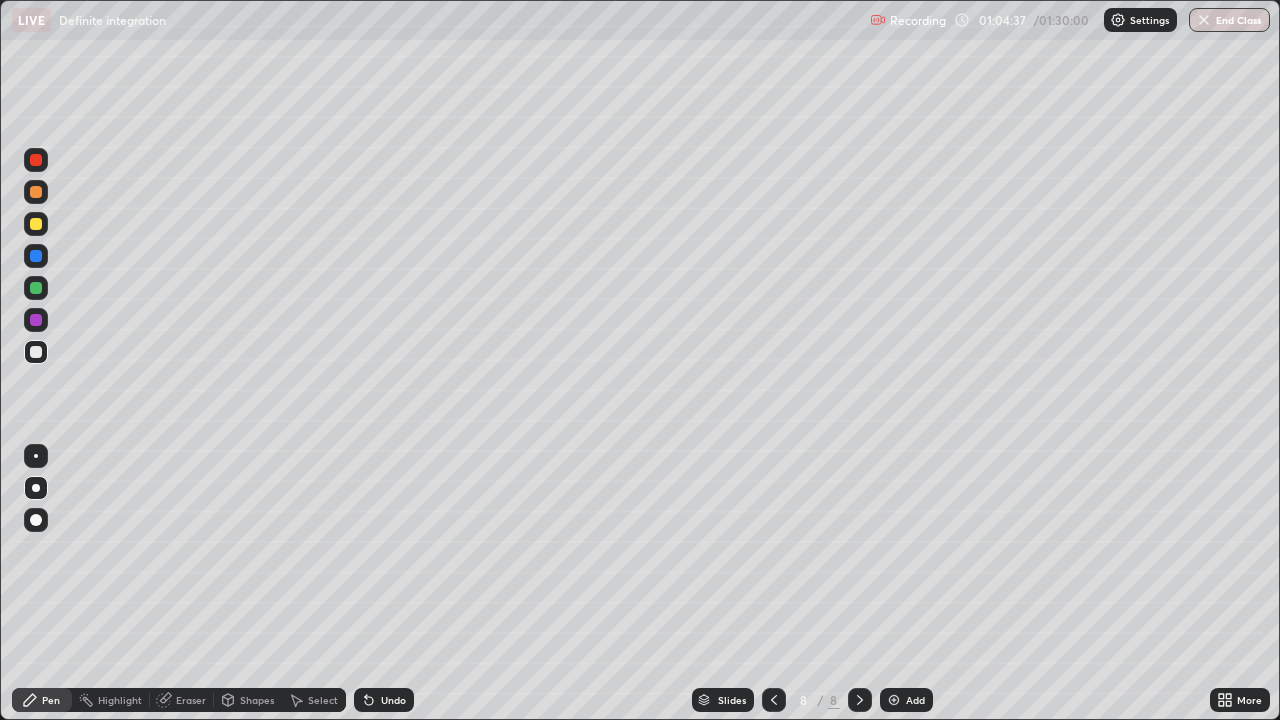 click on "Undo" at bounding box center [393, 700] 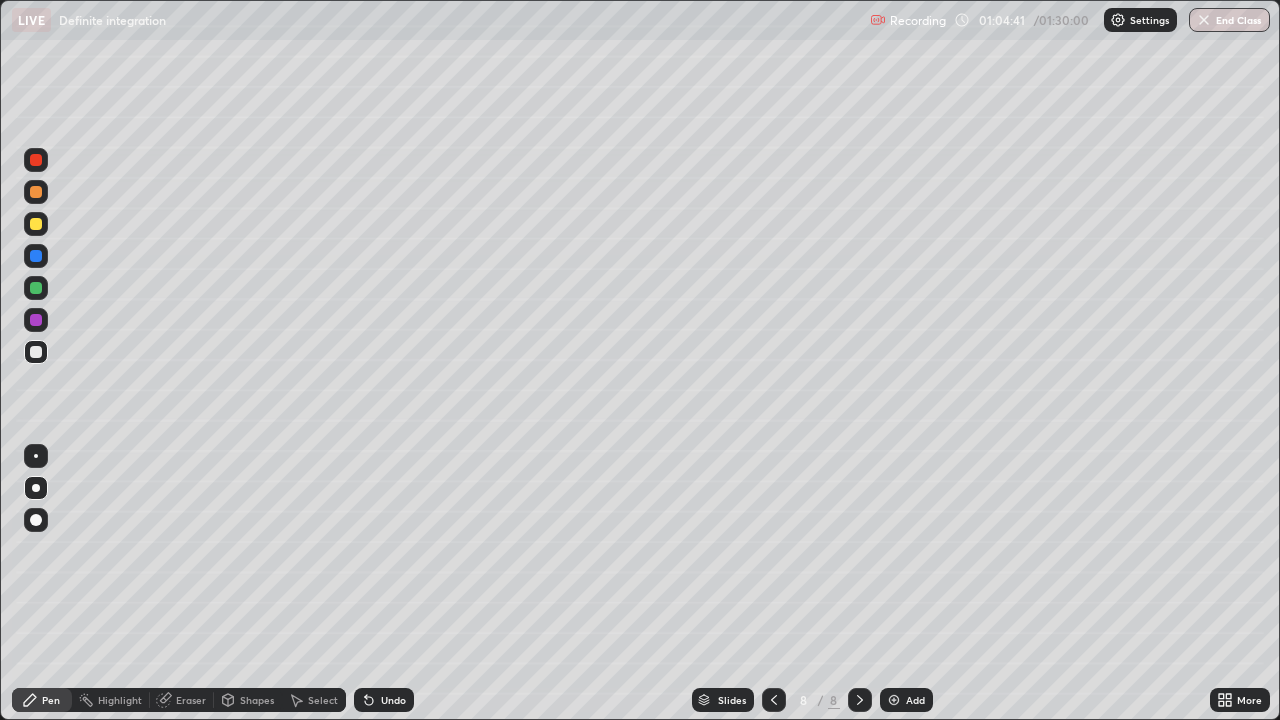 click at bounding box center [36, 224] 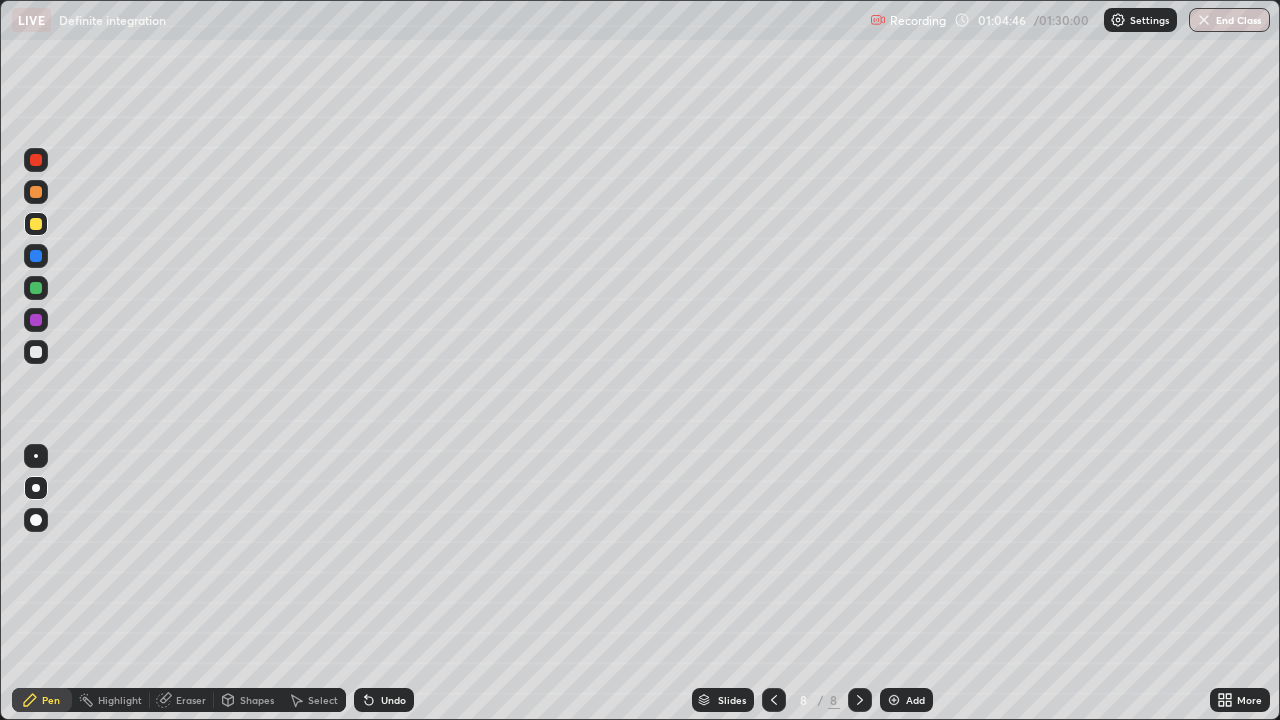 click at bounding box center (36, 320) 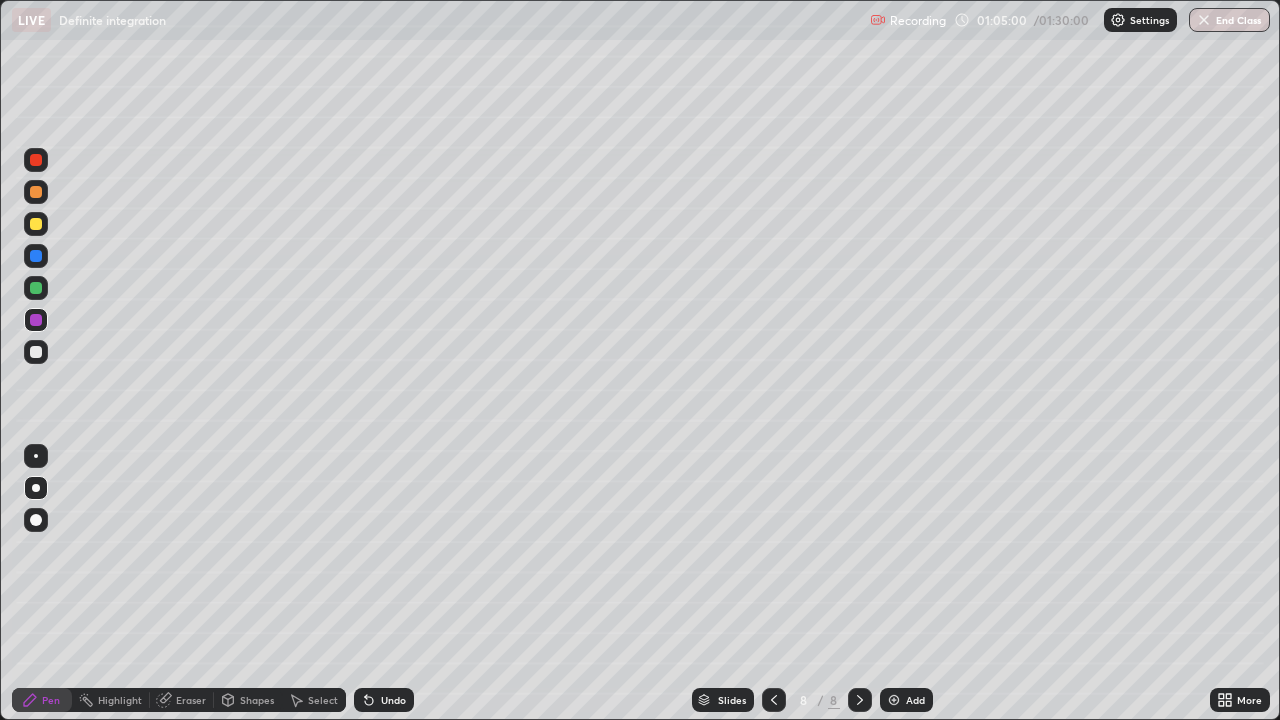 click at bounding box center (36, 352) 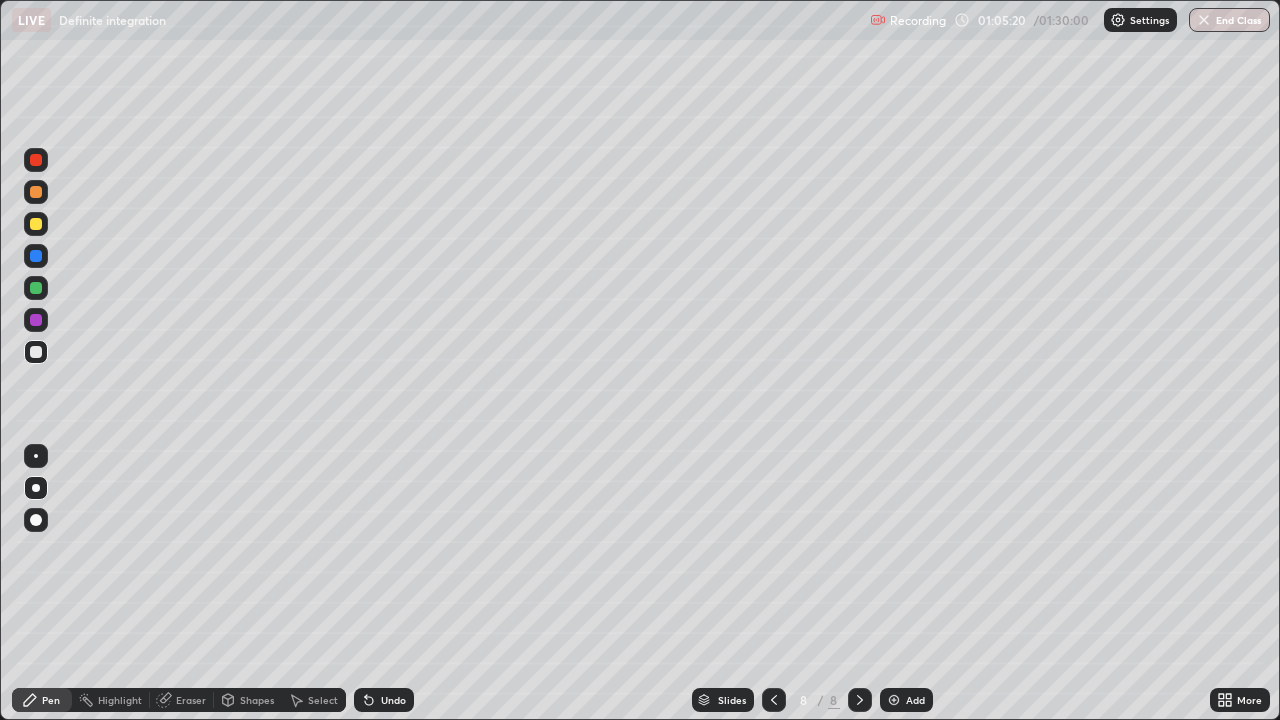 click at bounding box center (36, 288) 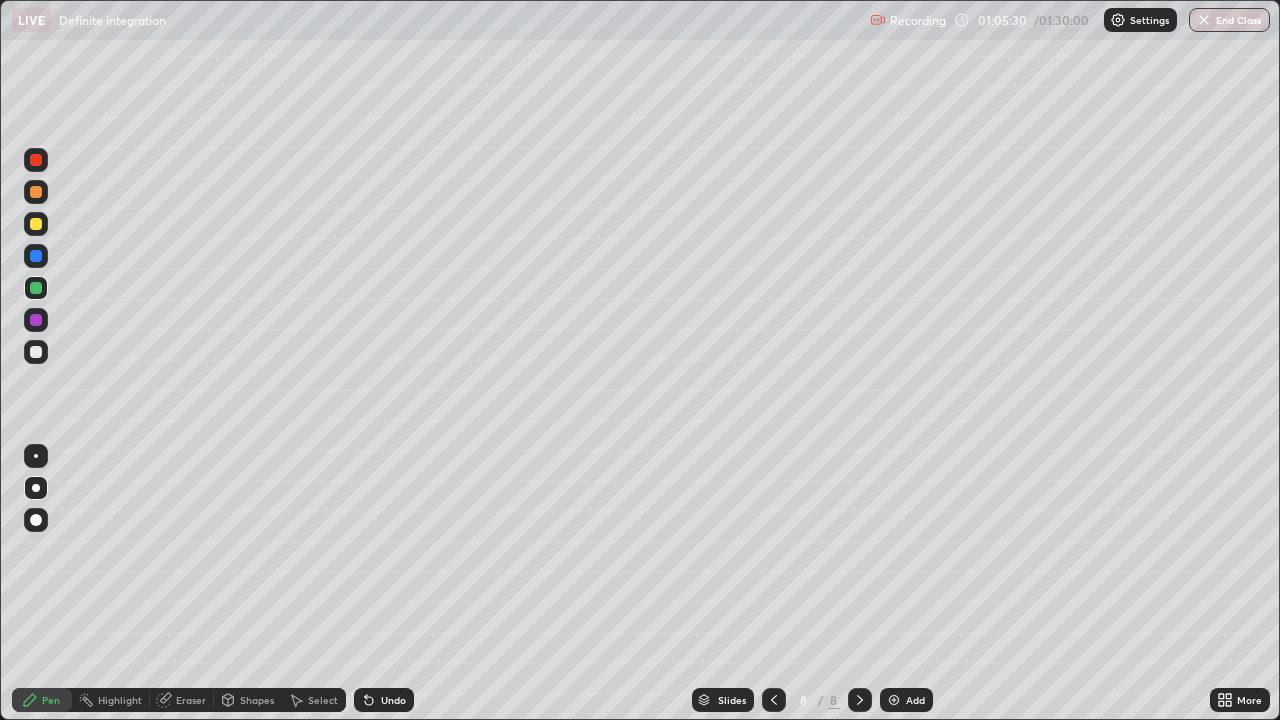 click at bounding box center [36, 352] 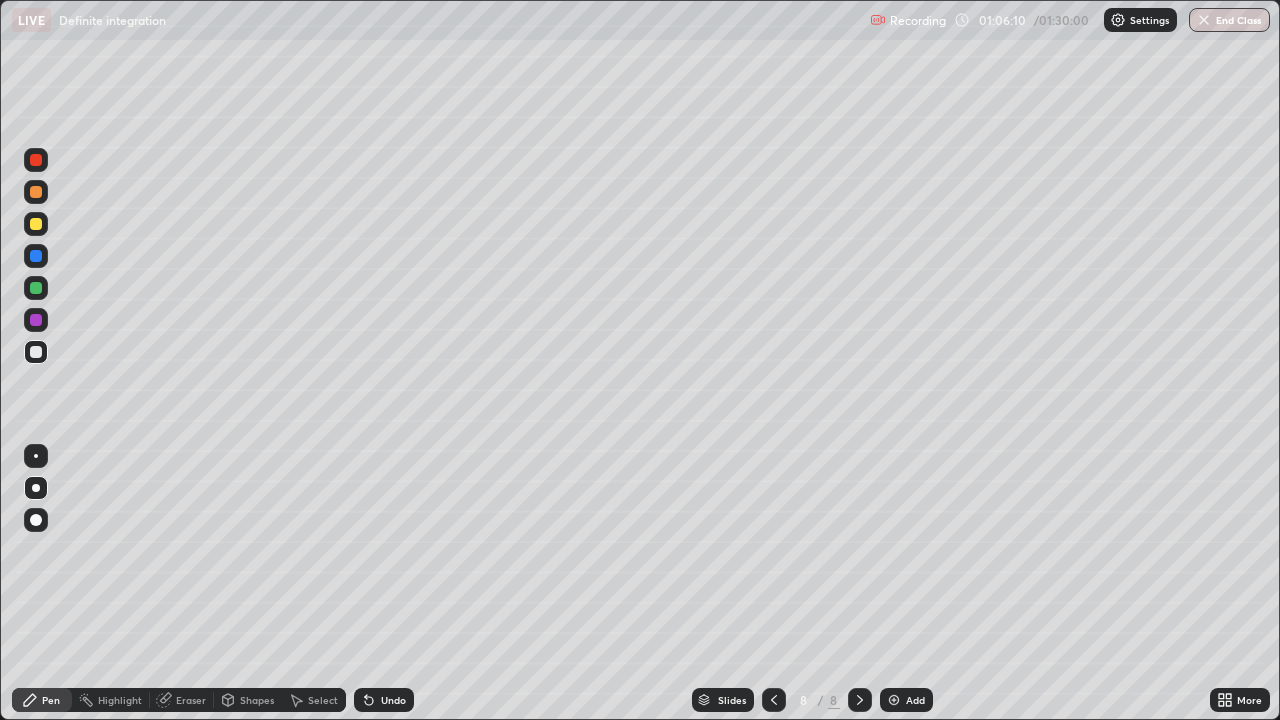 click at bounding box center (36, 224) 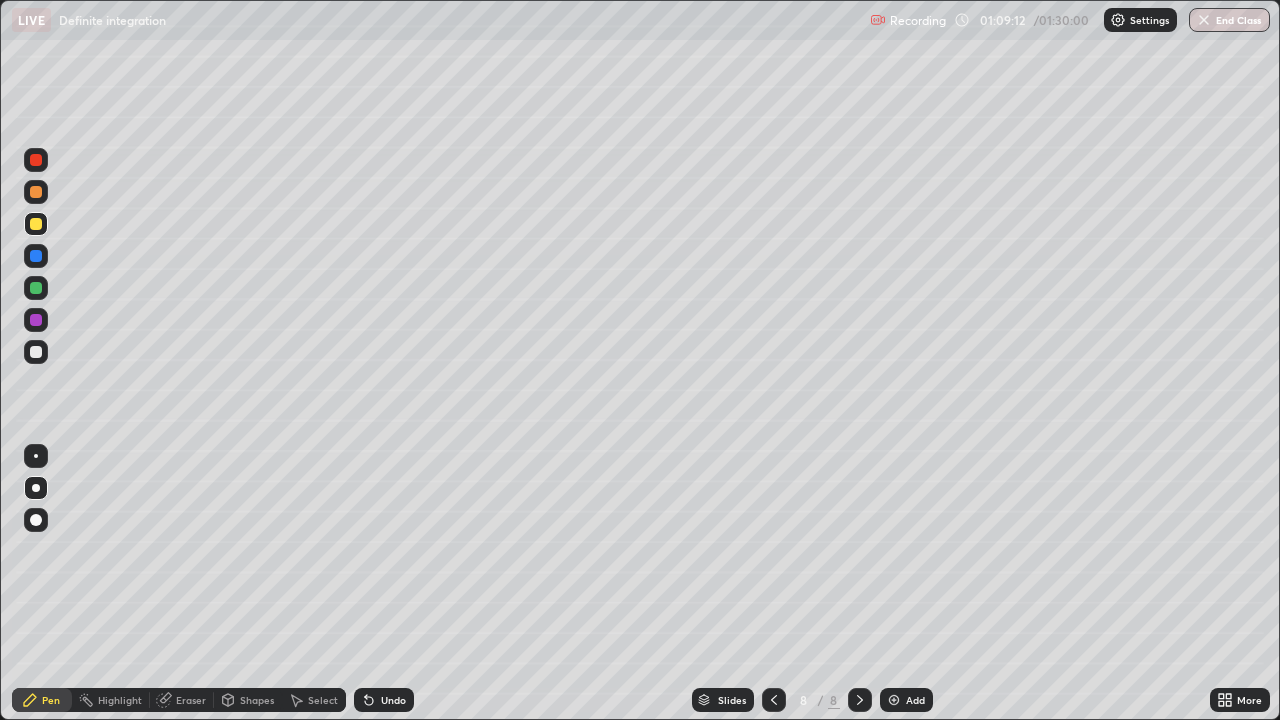 click on "Undo" at bounding box center [393, 700] 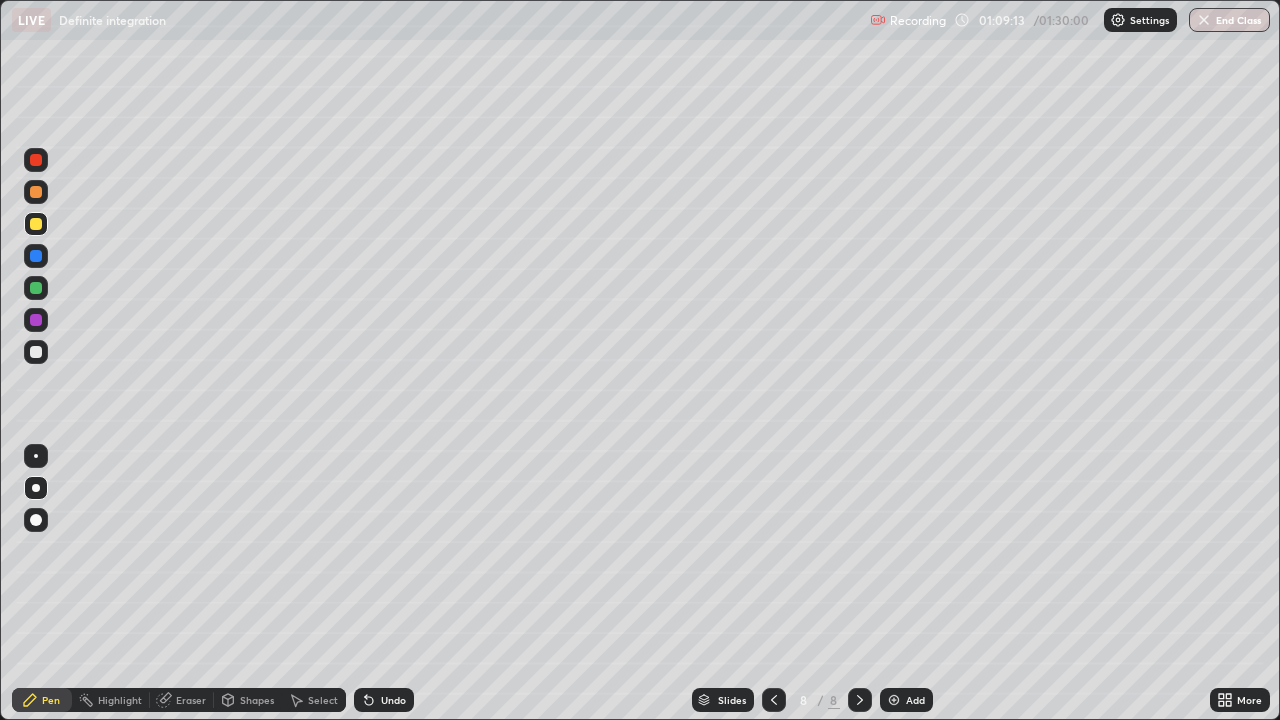 click on "Undo" at bounding box center (384, 700) 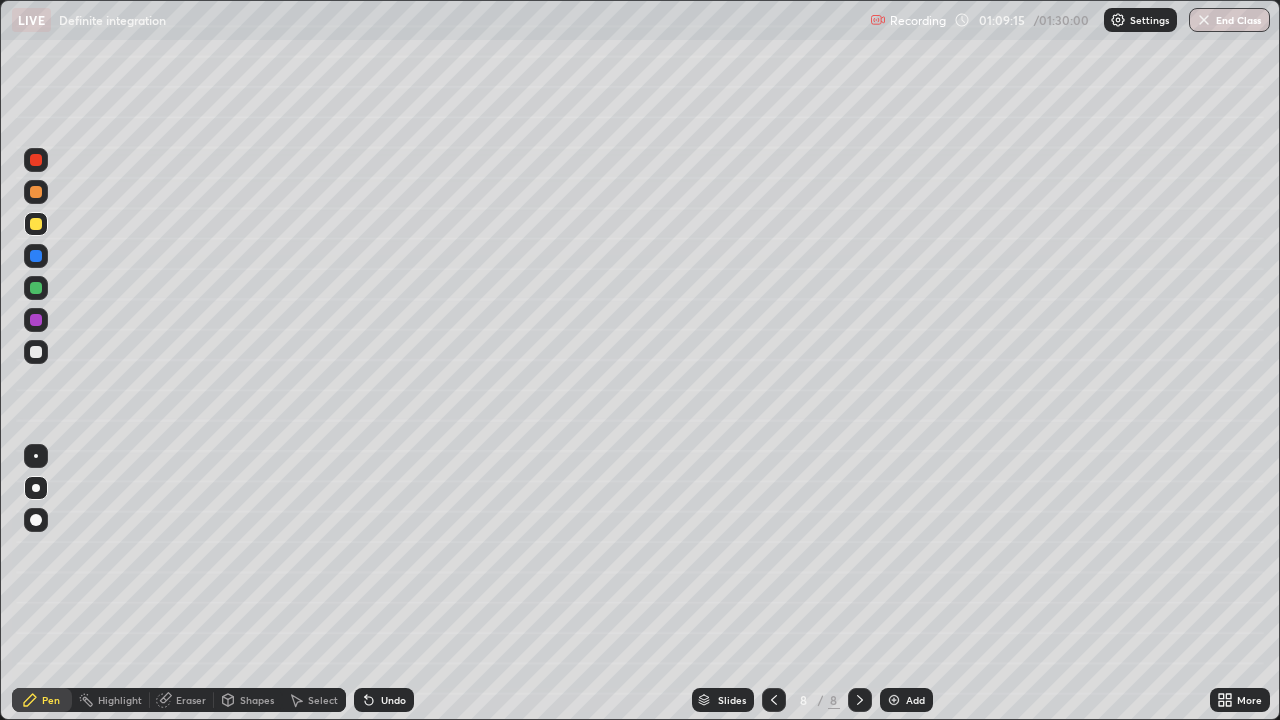 click on "Undo" at bounding box center [393, 700] 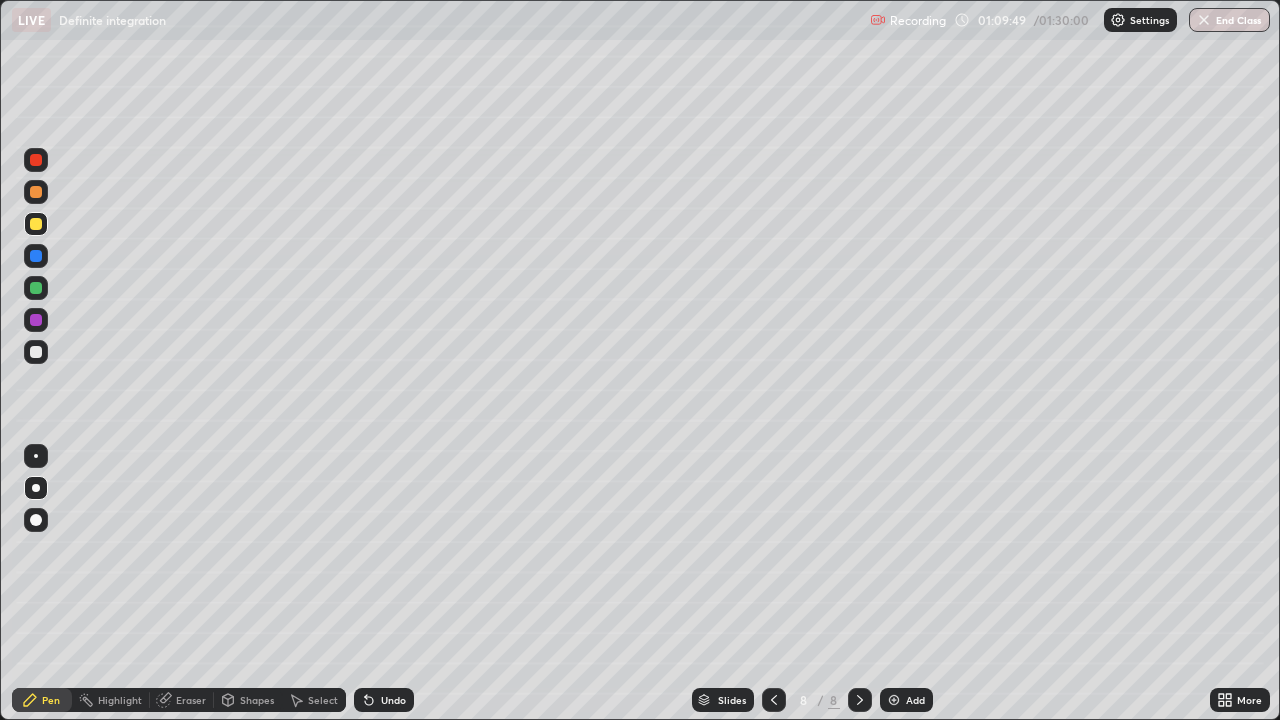 click at bounding box center [36, 352] 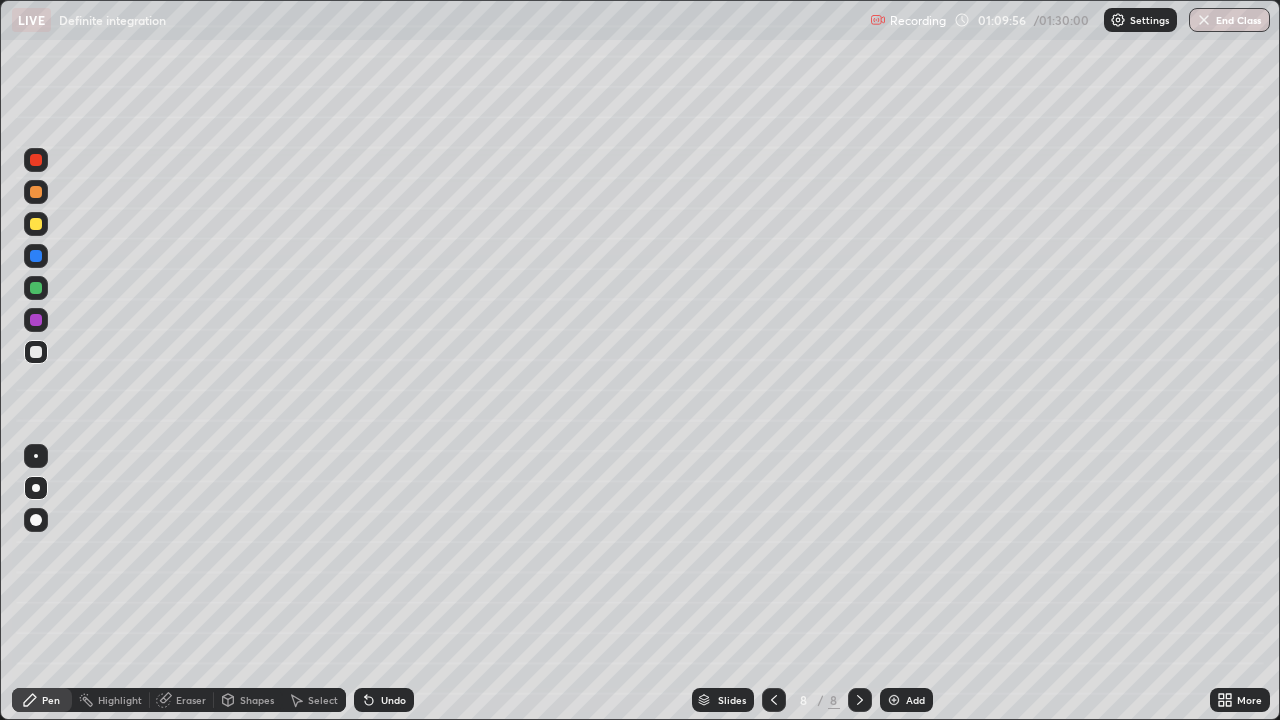 click at bounding box center [36, 192] 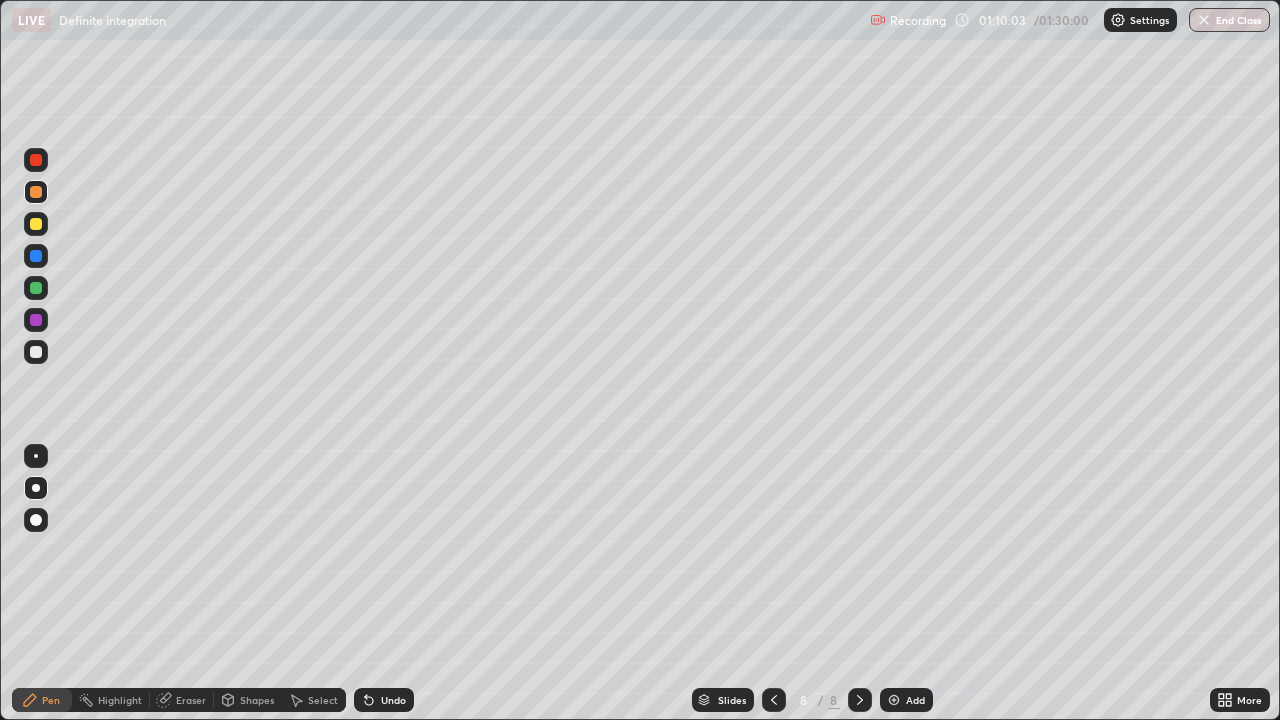 click at bounding box center (36, 288) 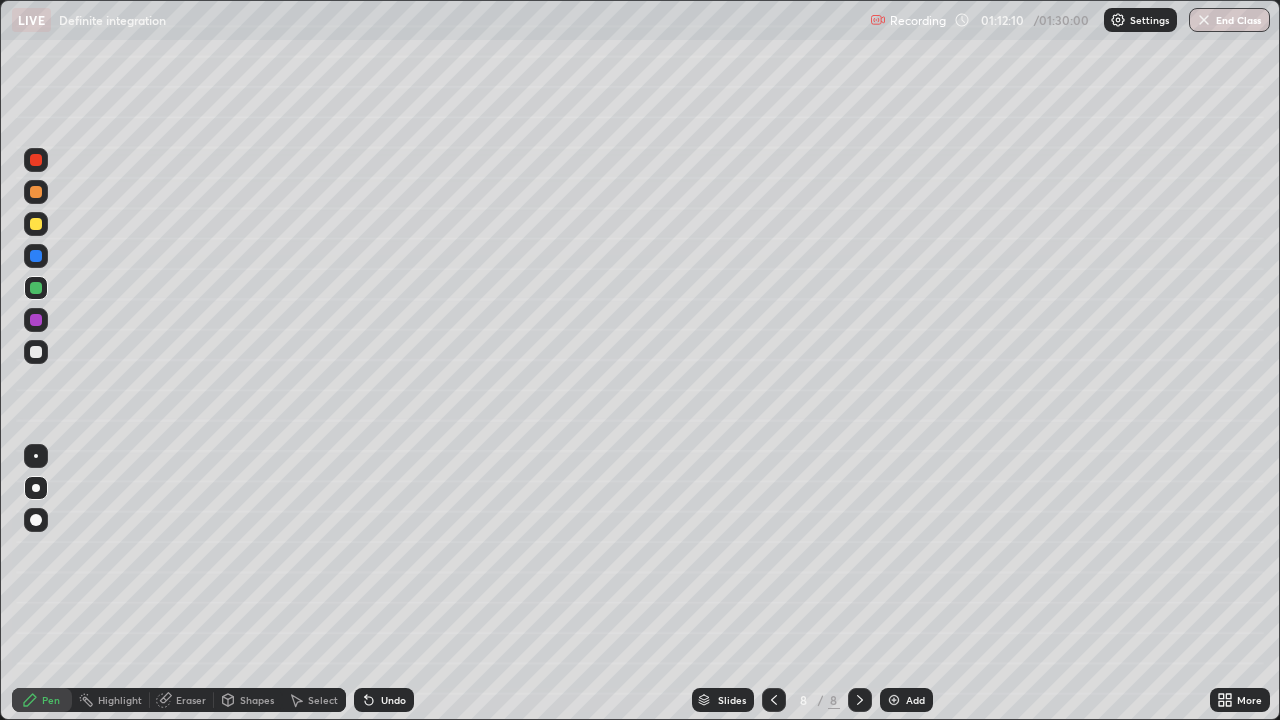 click on "Eraser" at bounding box center [182, 700] 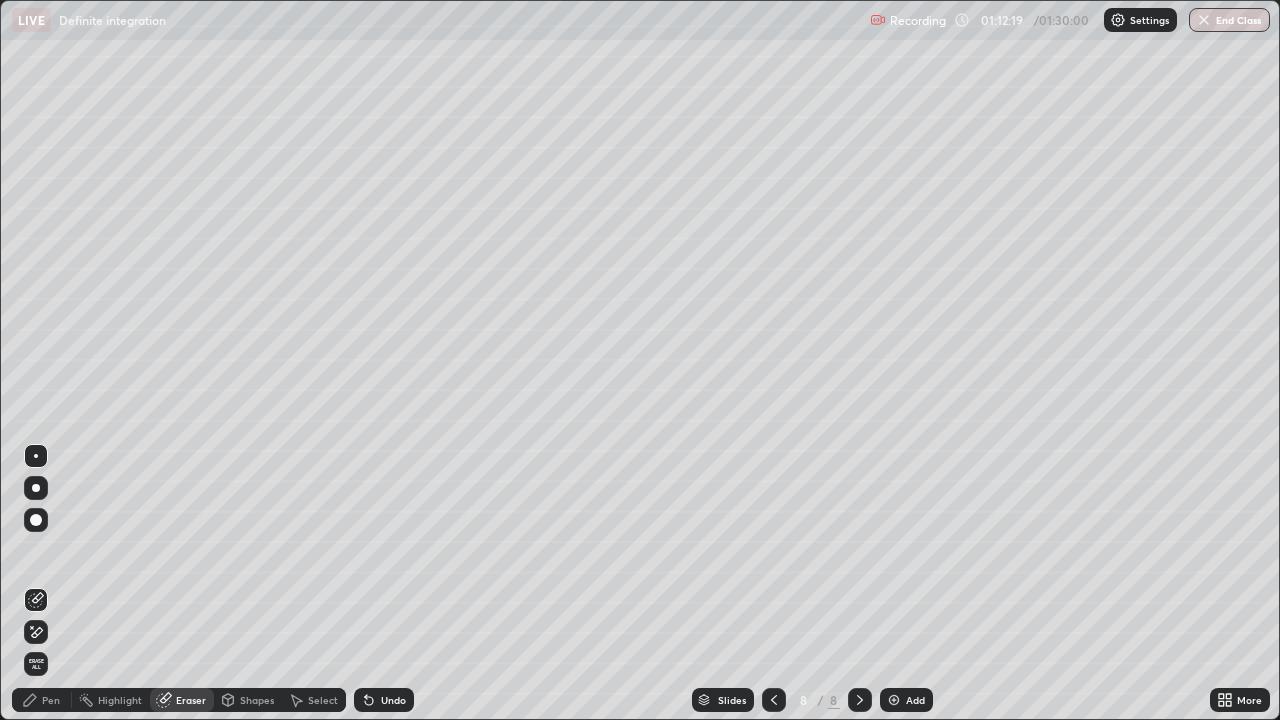 click on "Pen" at bounding box center [51, 700] 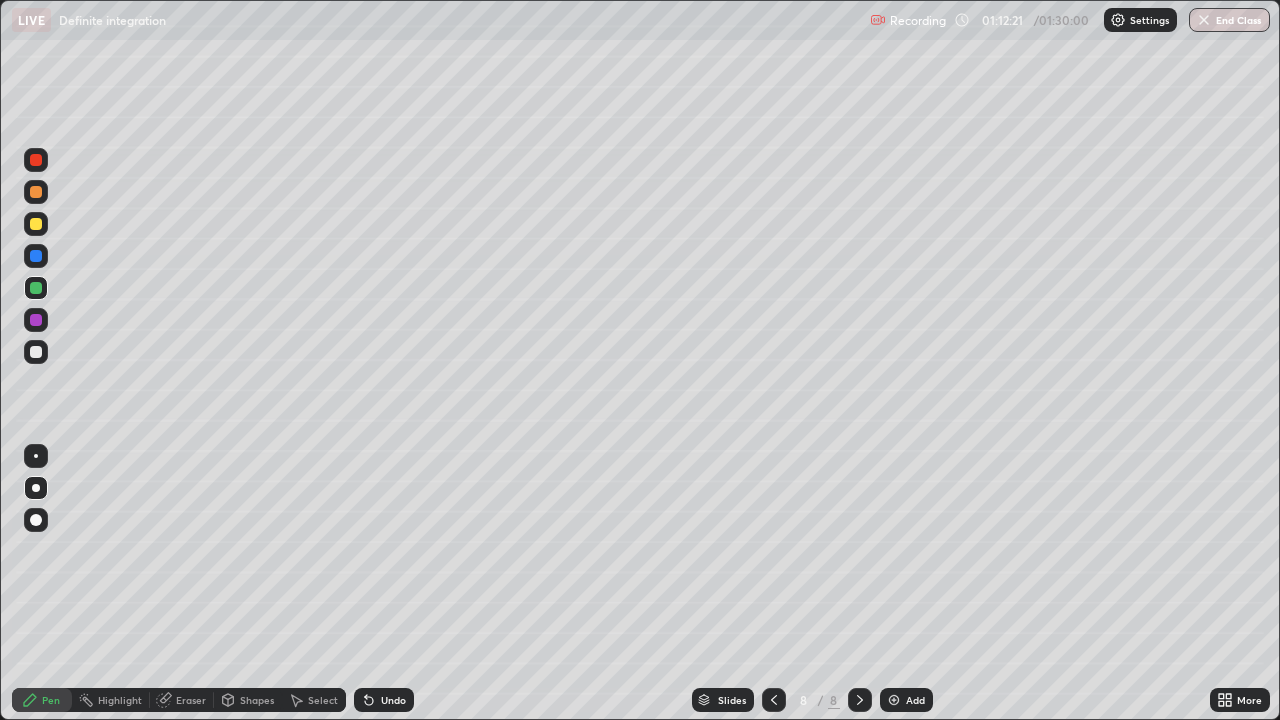 click at bounding box center [36, 352] 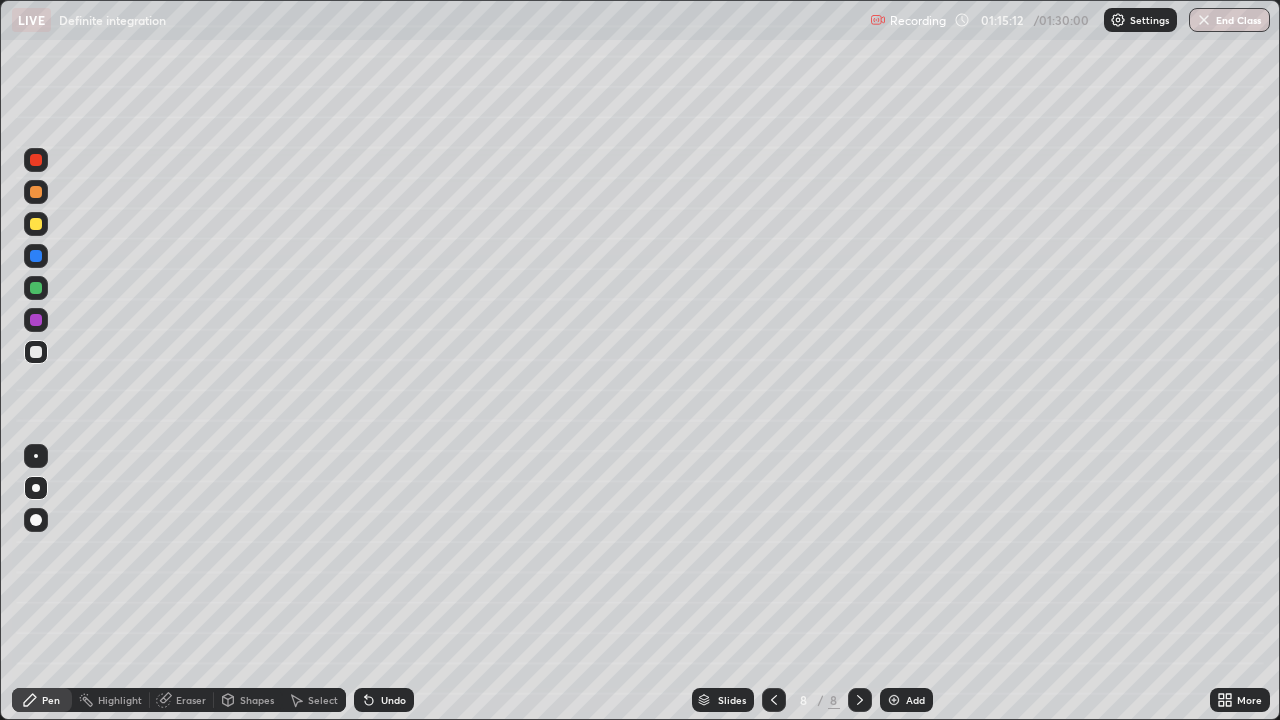 click on "Add" at bounding box center (915, 700) 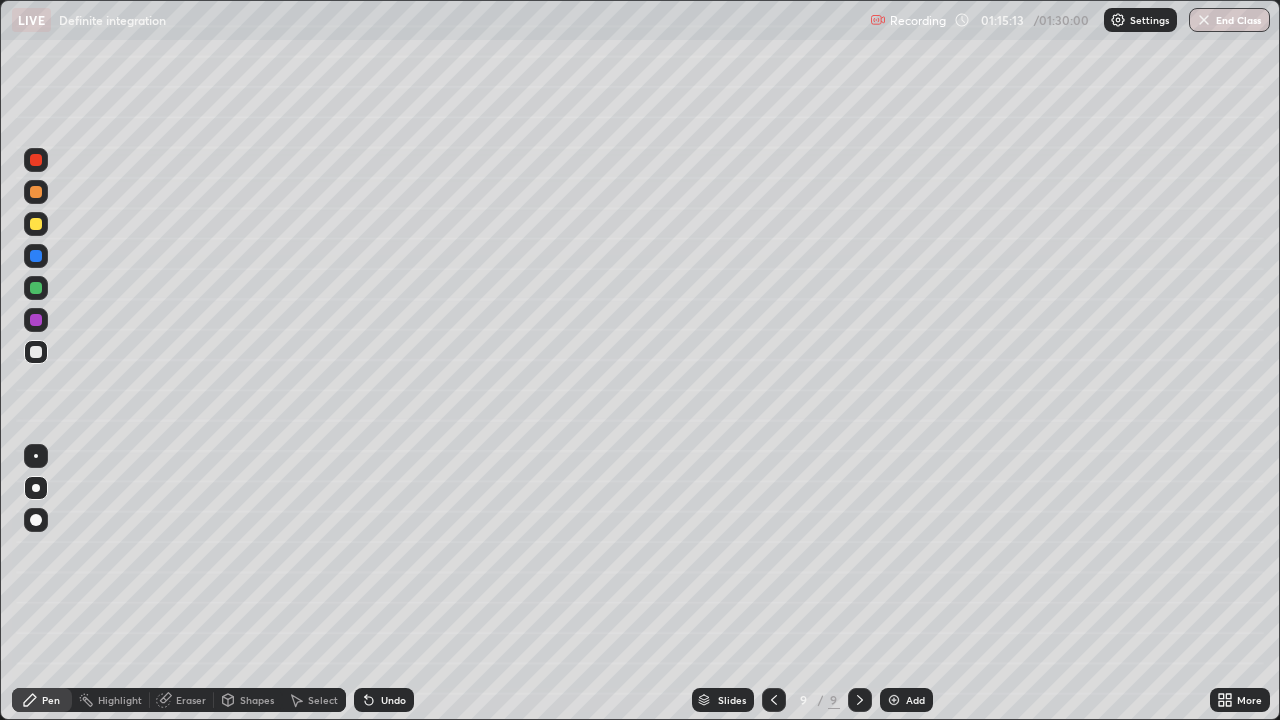 click at bounding box center [36, 224] 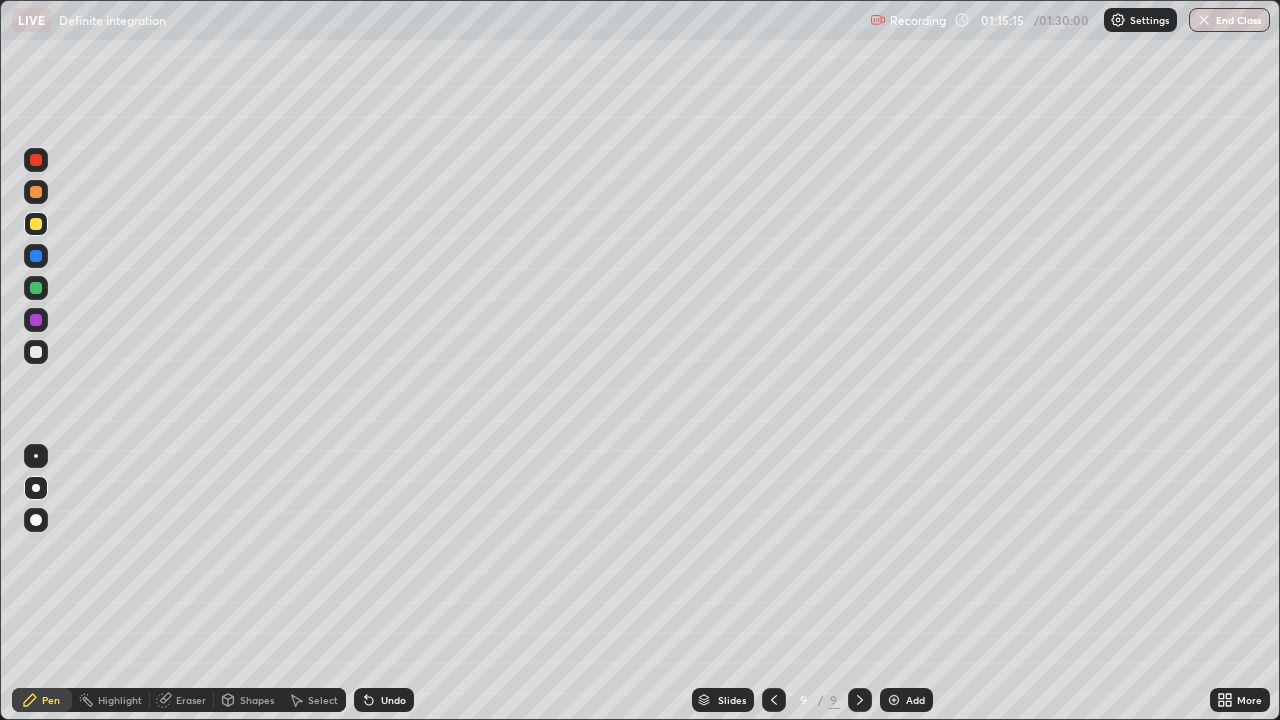 click at bounding box center (774, 700) 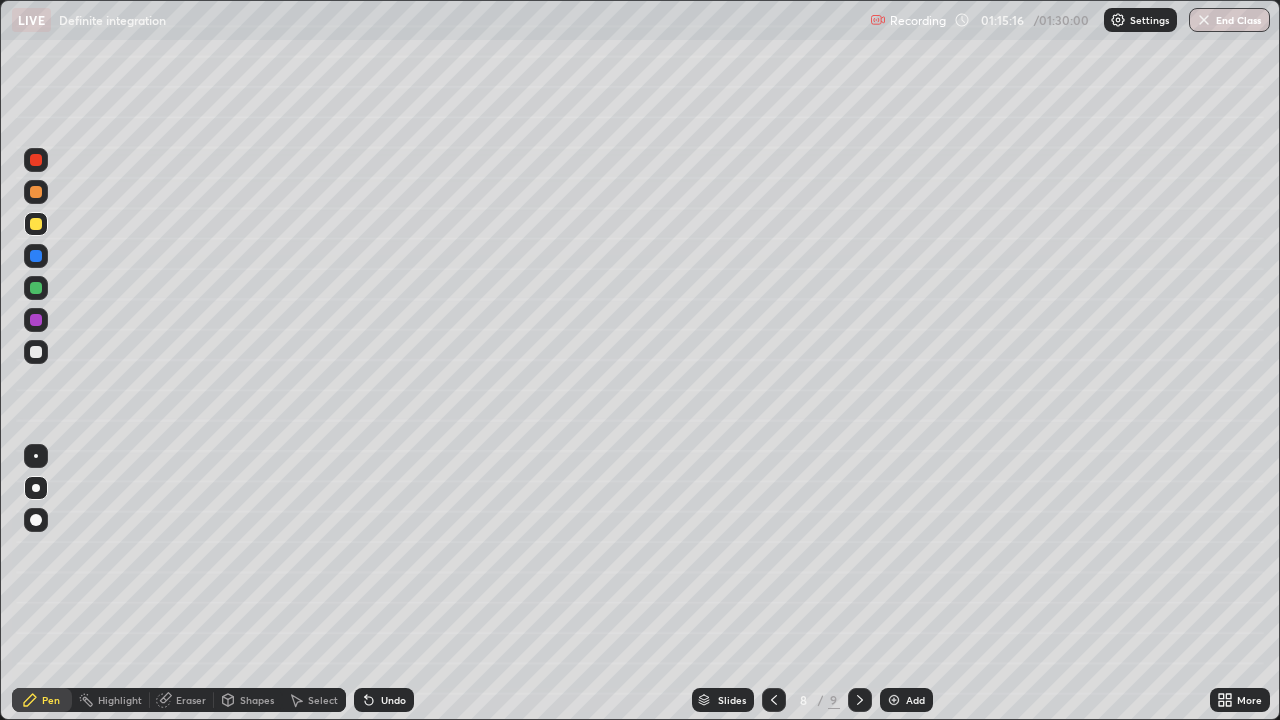 click at bounding box center (860, 700) 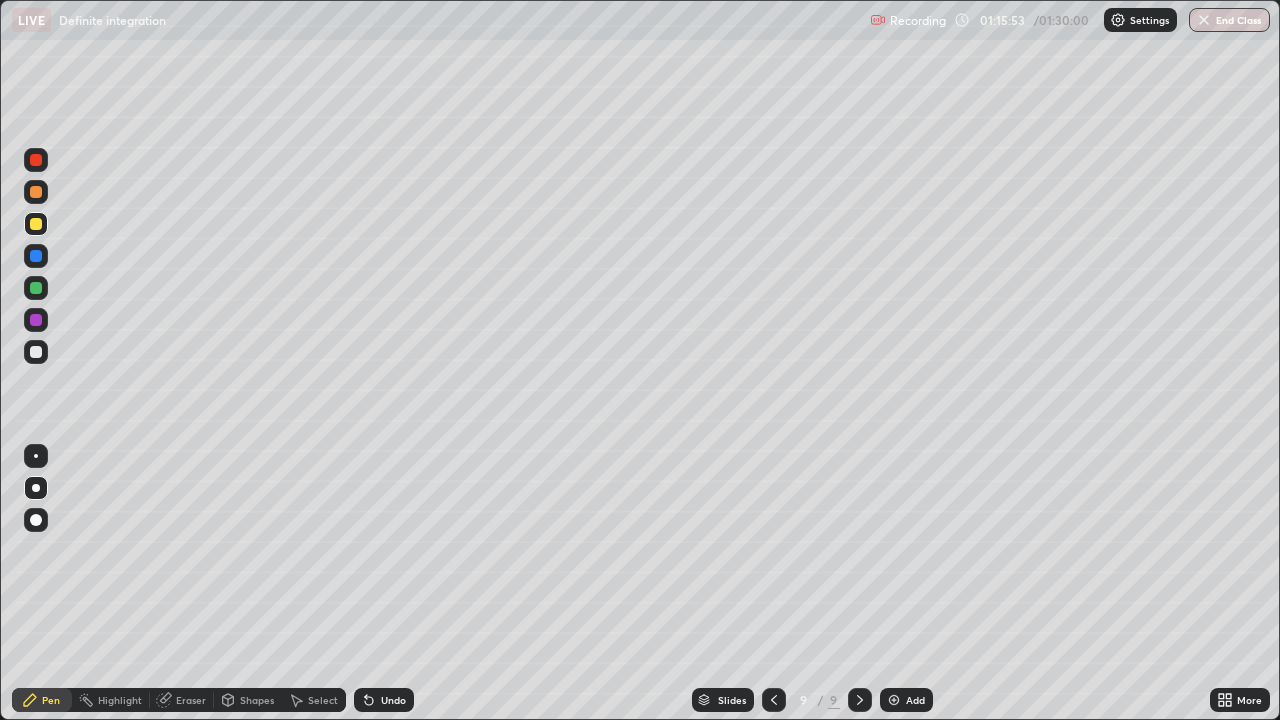 click at bounding box center (36, 352) 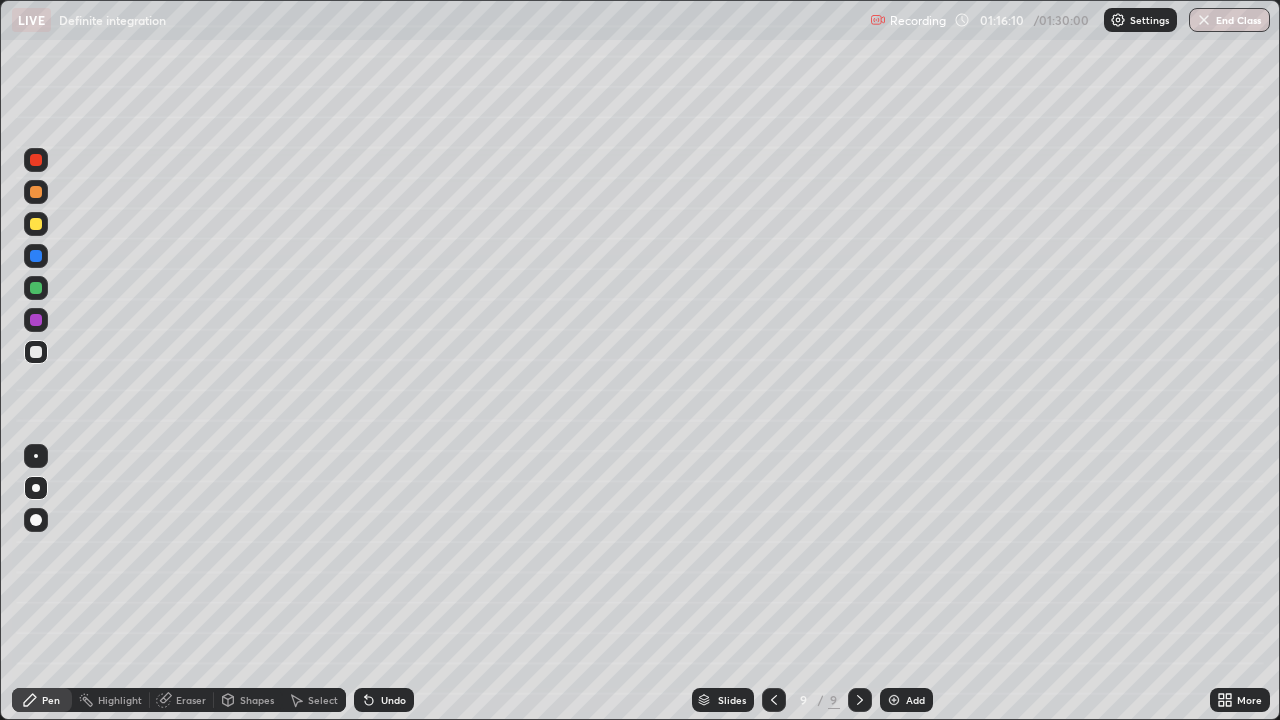 click at bounding box center (36, 288) 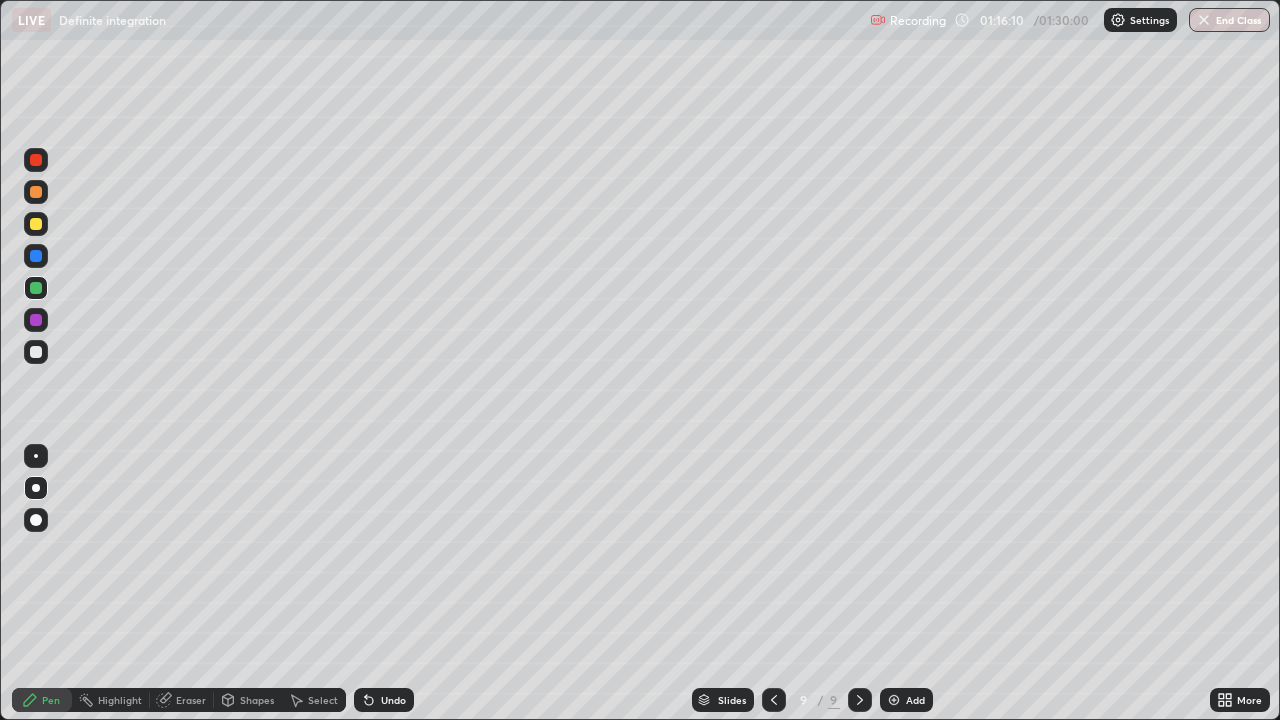 click at bounding box center (36, 224) 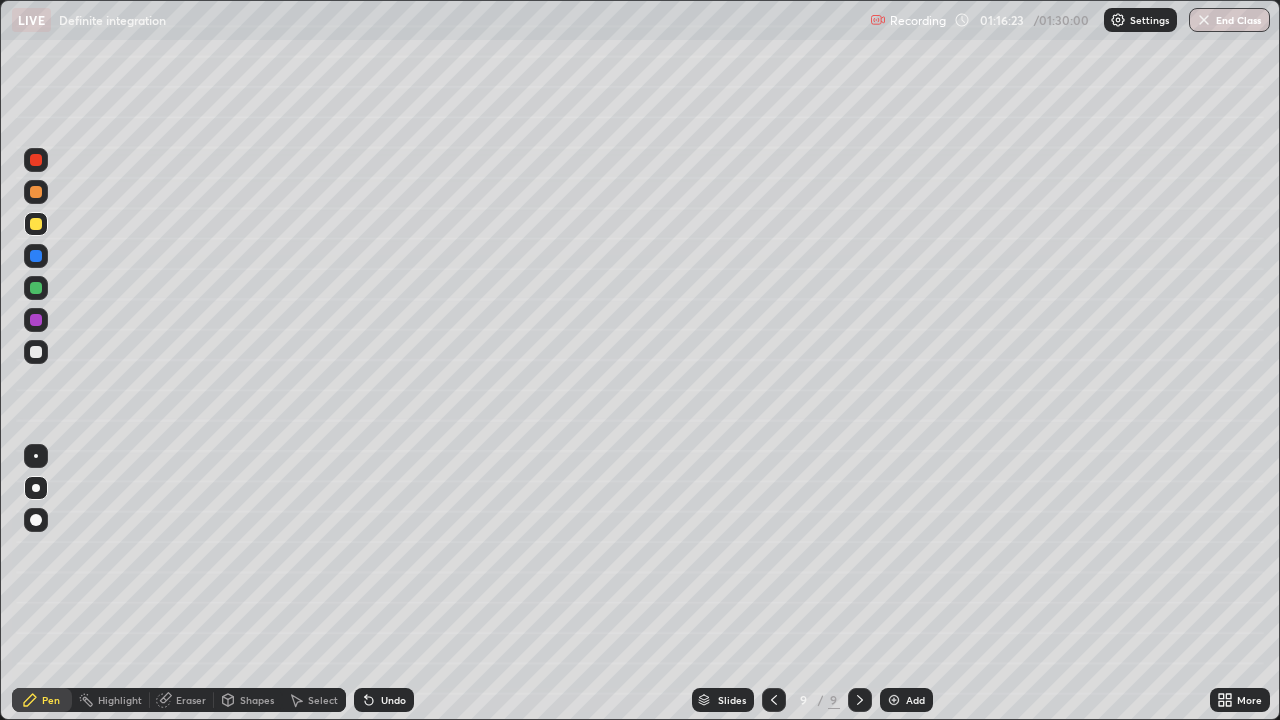 click at bounding box center (36, 288) 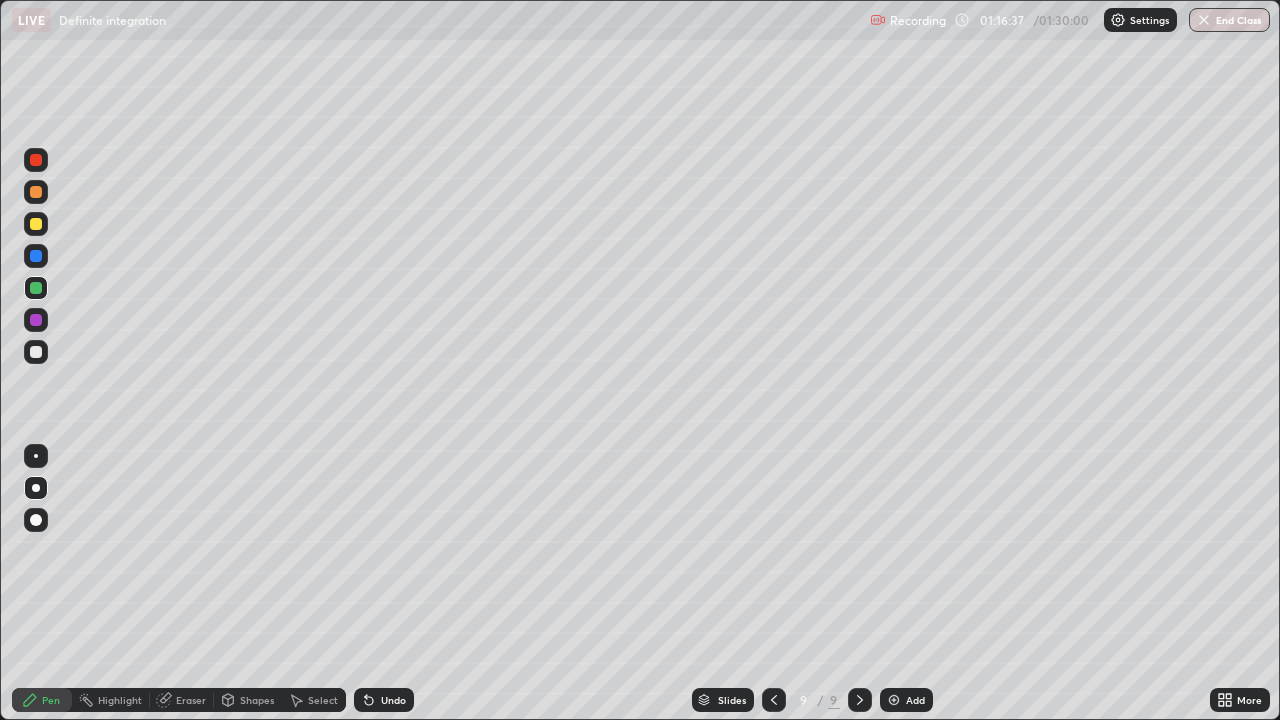 click at bounding box center [36, 288] 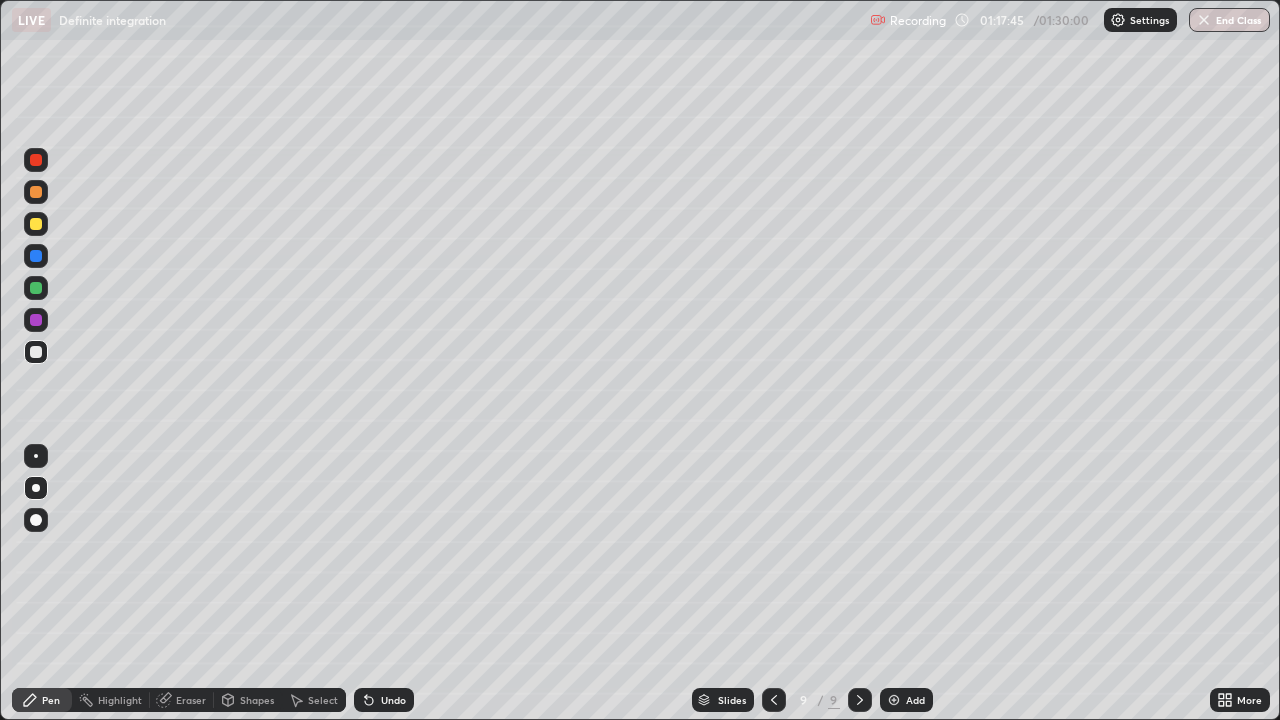 click on "Eraser" at bounding box center (182, 700) 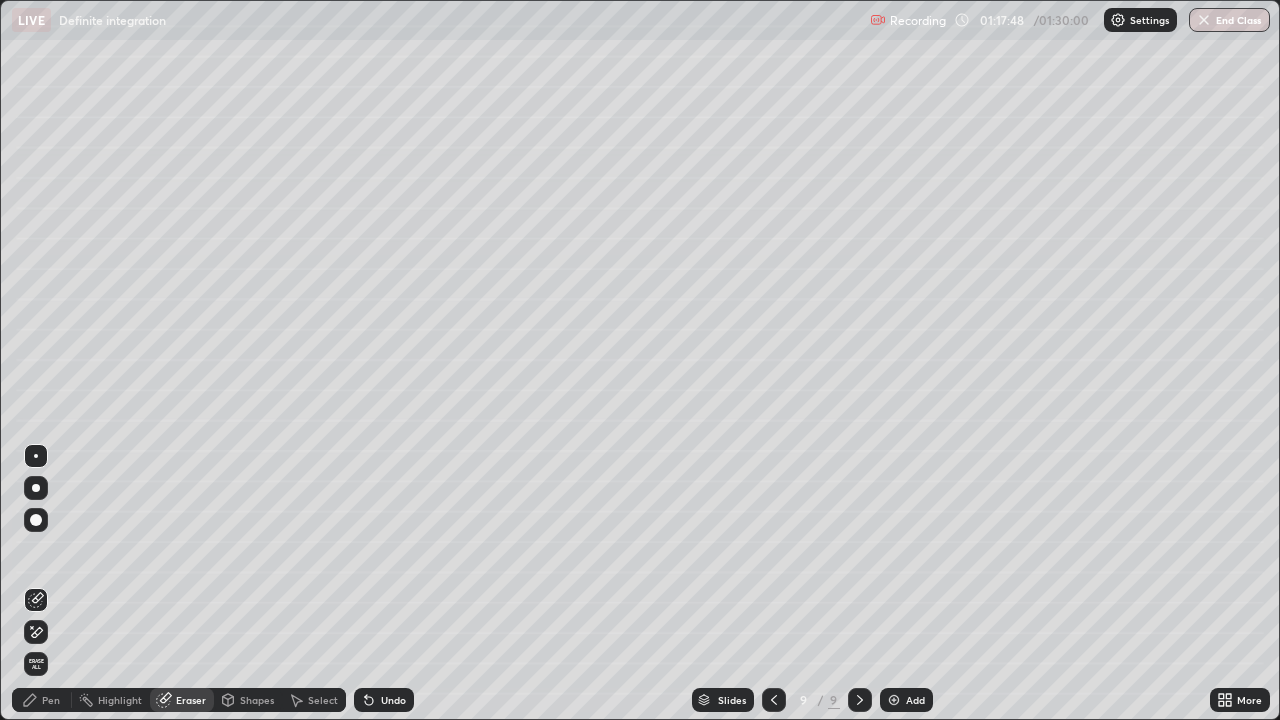 click on "Highlight" at bounding box center [120, 700] 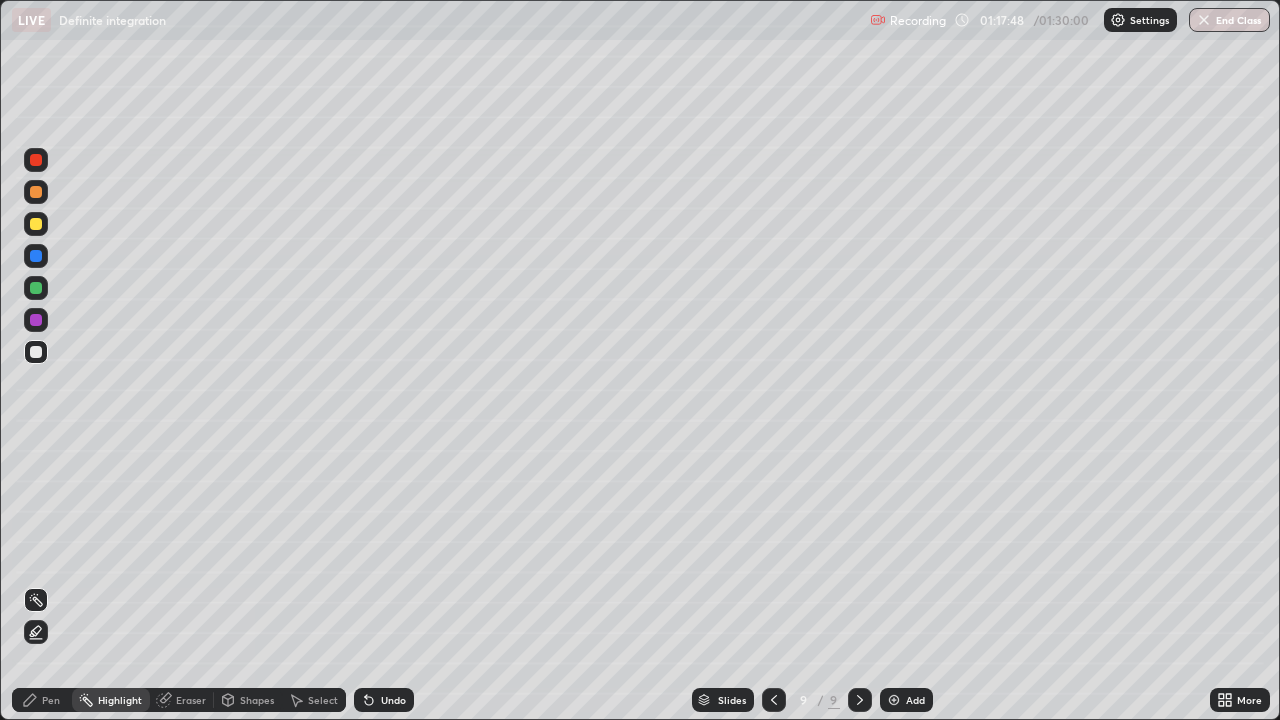 click 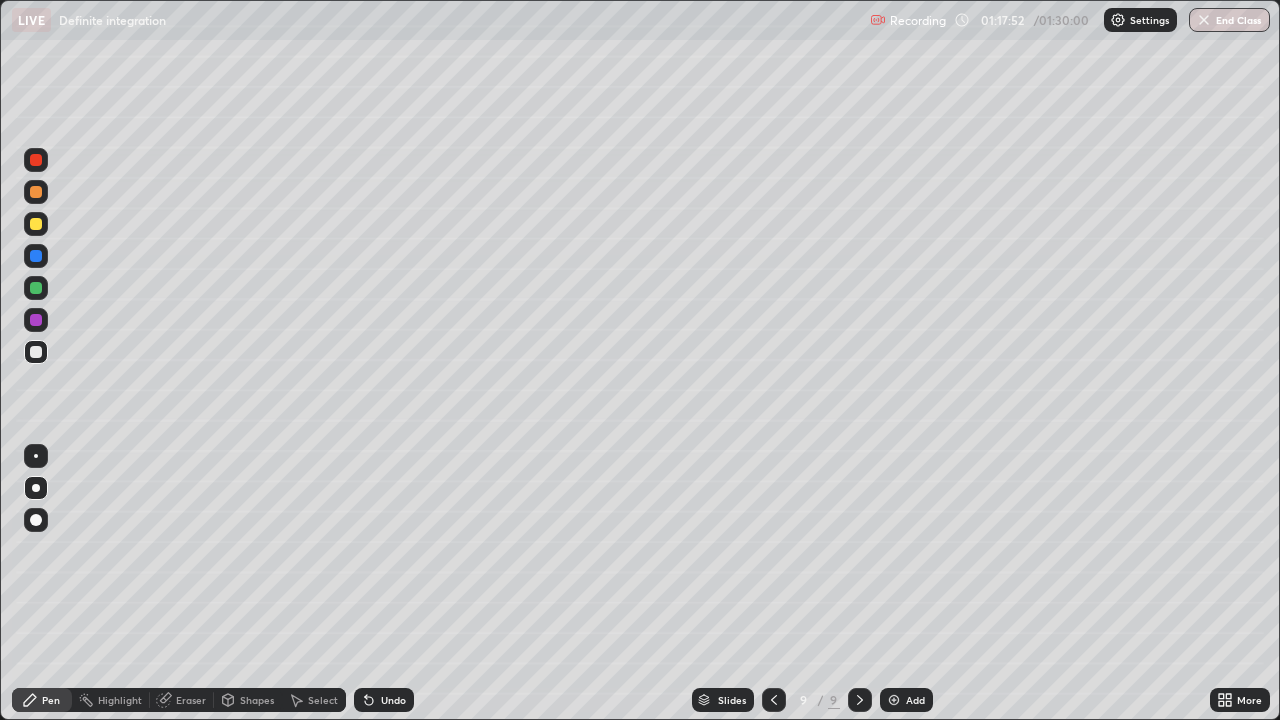 click at bounding box center (36, 320) 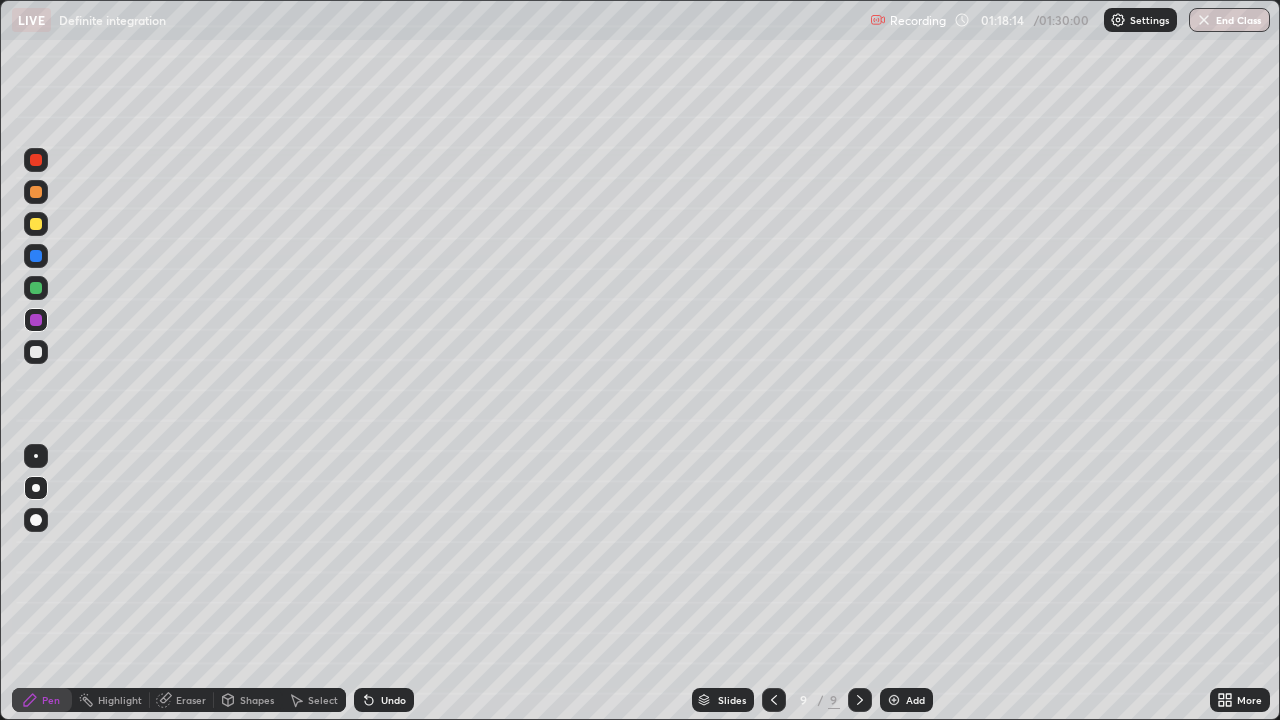 click at bounding box center (36, 352) 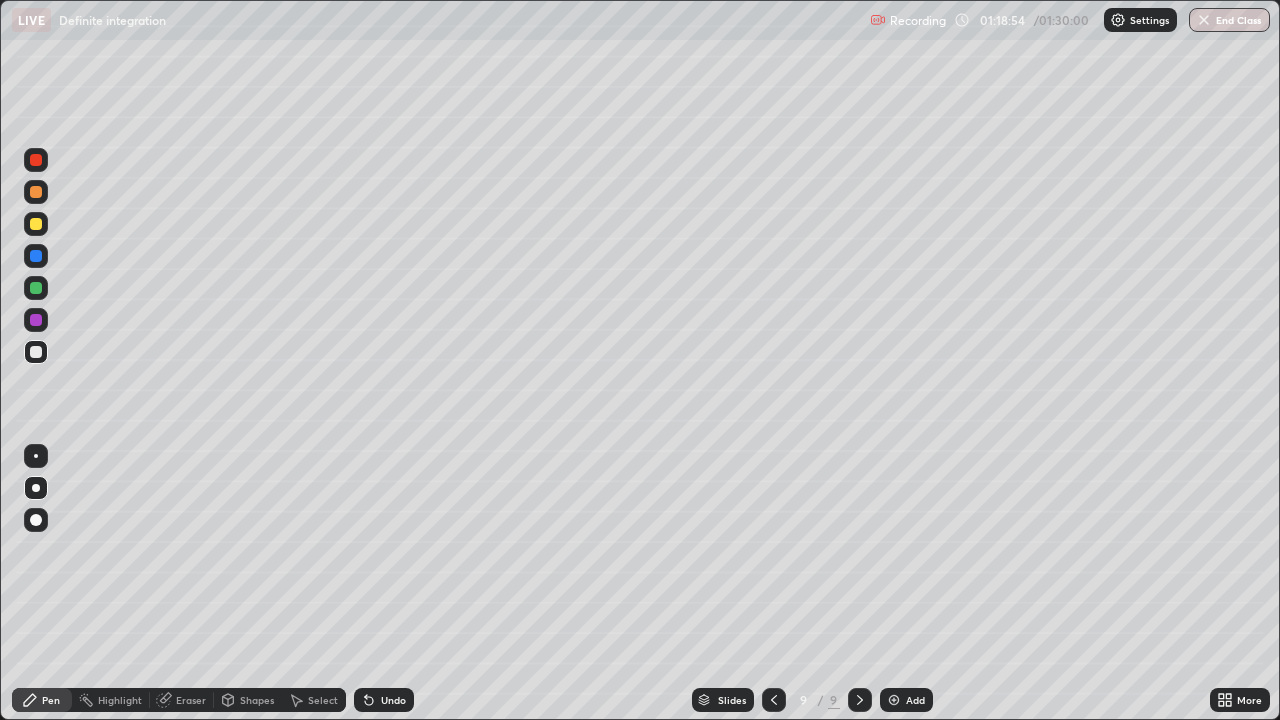 click on "Eraser" at bounding box center [191, 700] 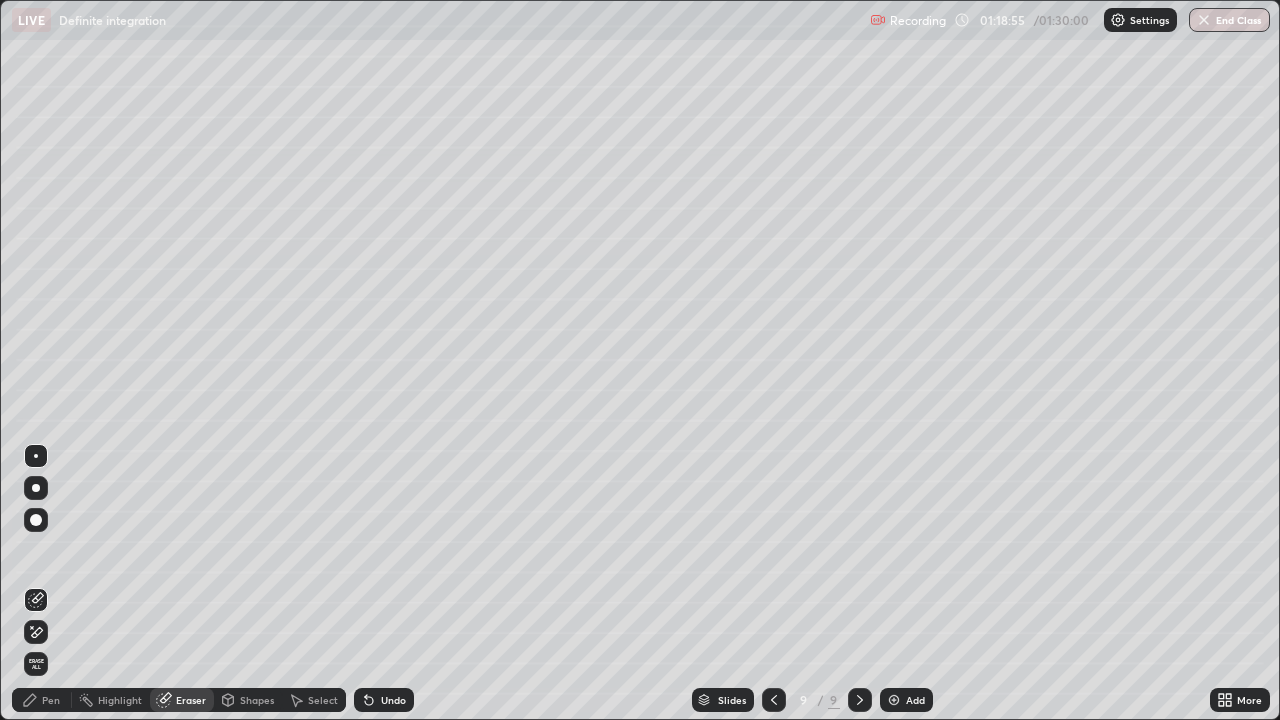 click on "Pen" at bounding box center (51, 700) 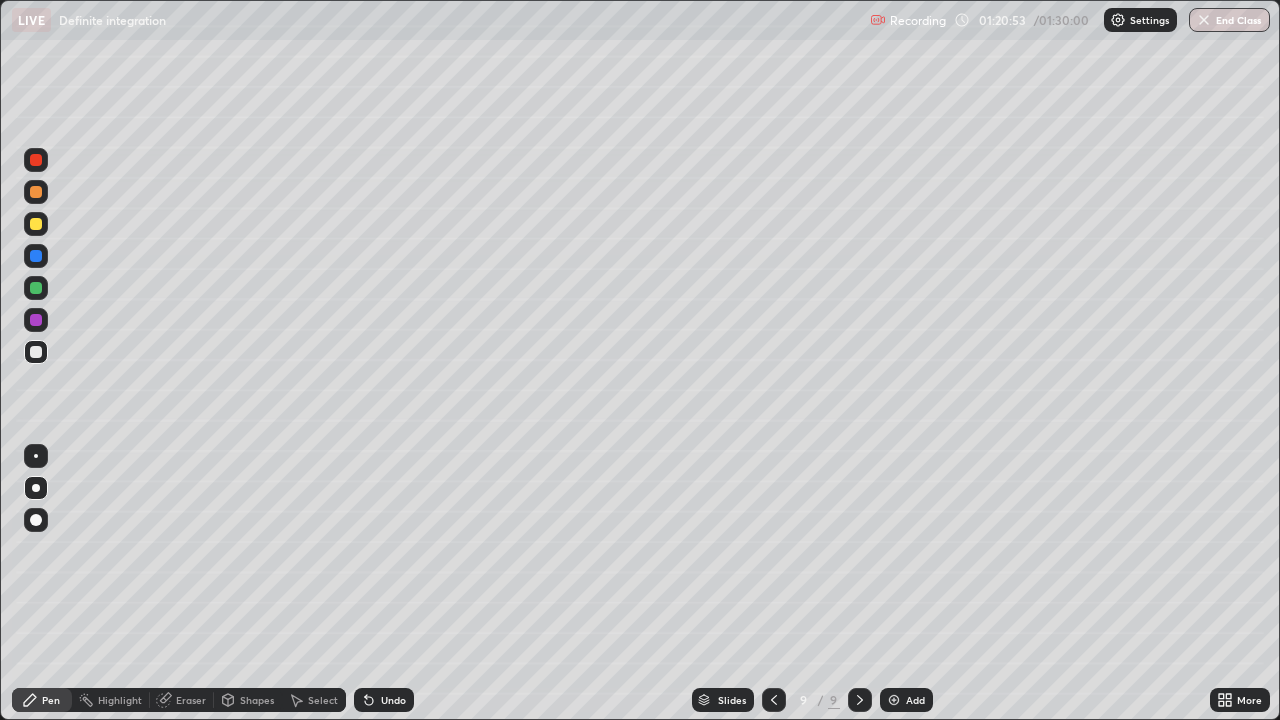 click on "End Class" at bounding box center [1229, 20] 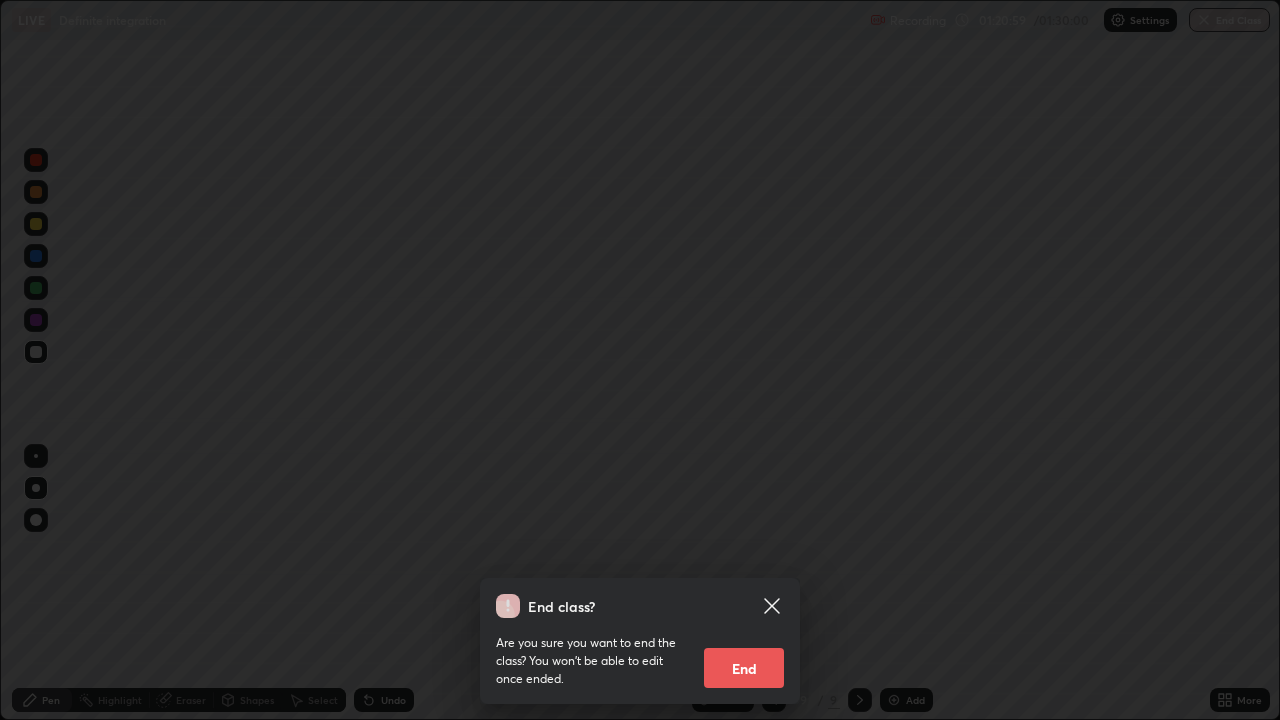 click on "End" at bounding box center [744, 668] 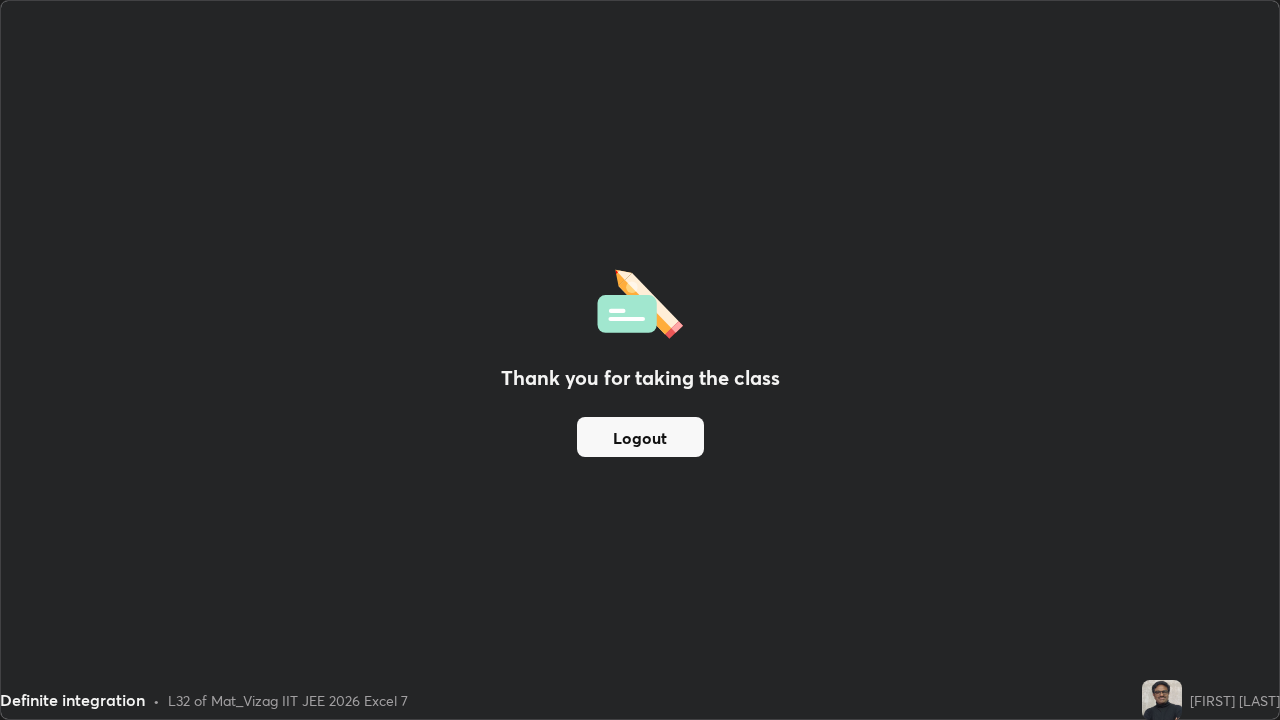 click on "Logout" at bounding box center [640, 437] 